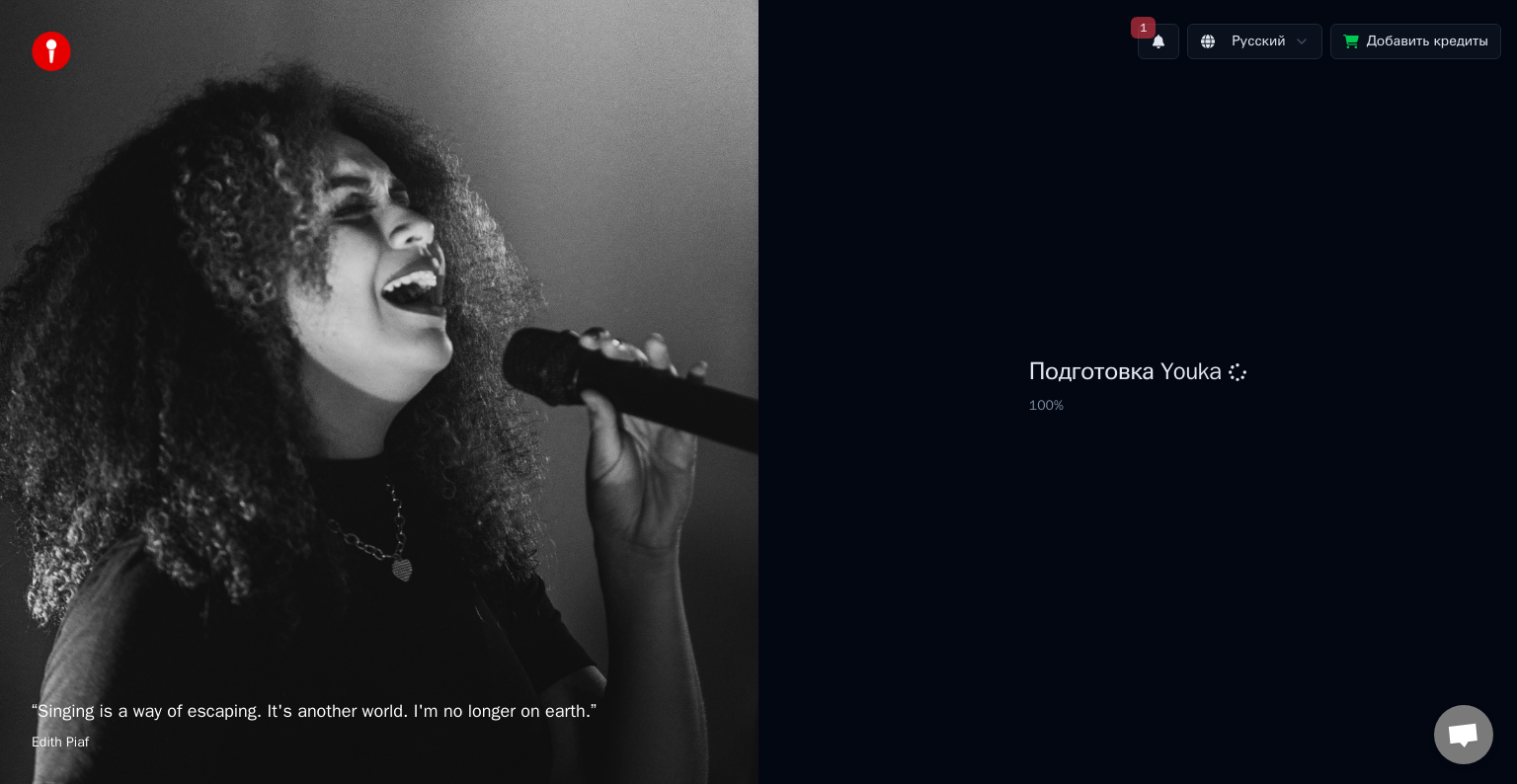 scroll, scrollTop: 0, scrollLeft: 0, axis: both 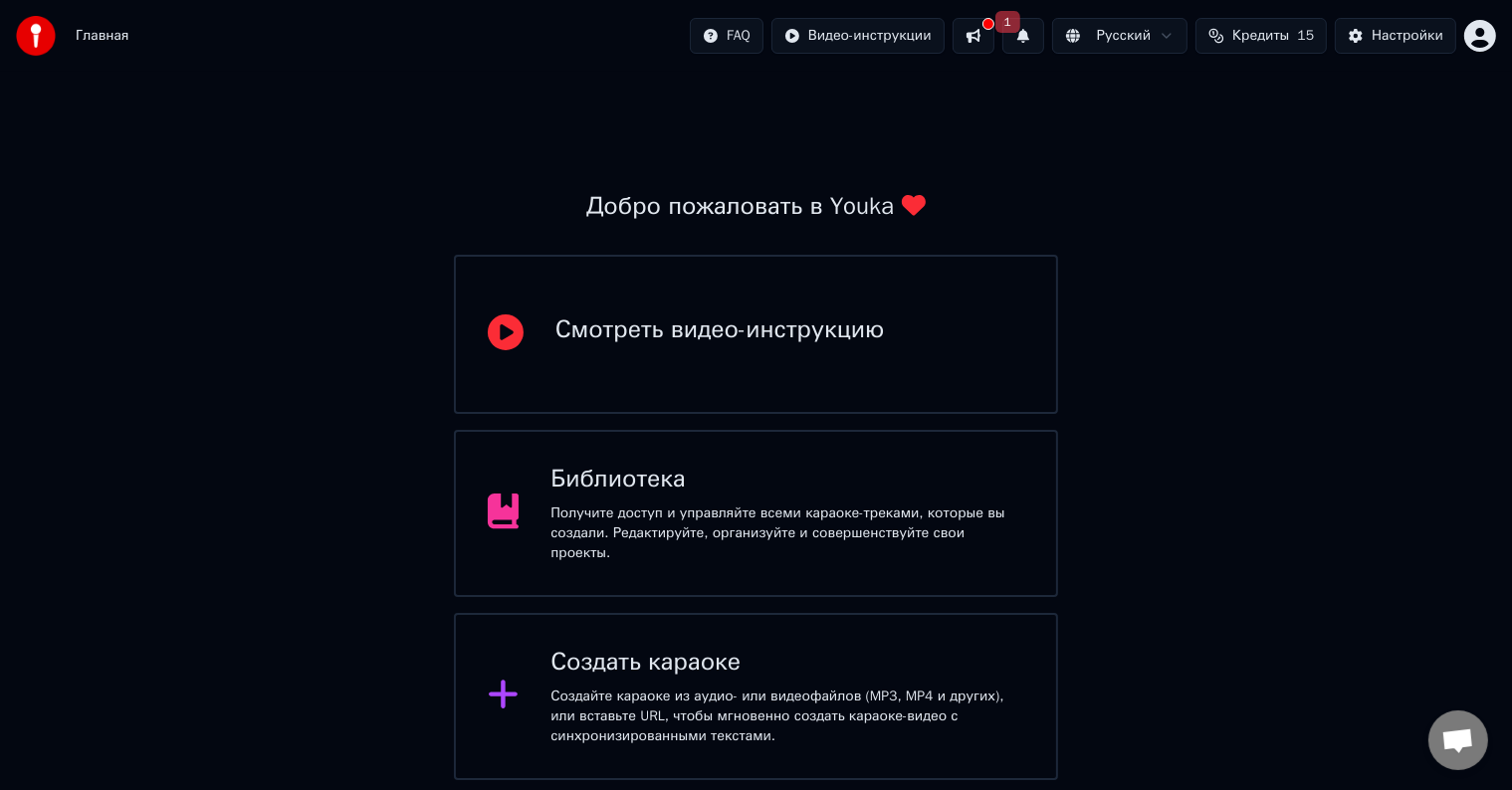 click at bounding box center [973, 36] 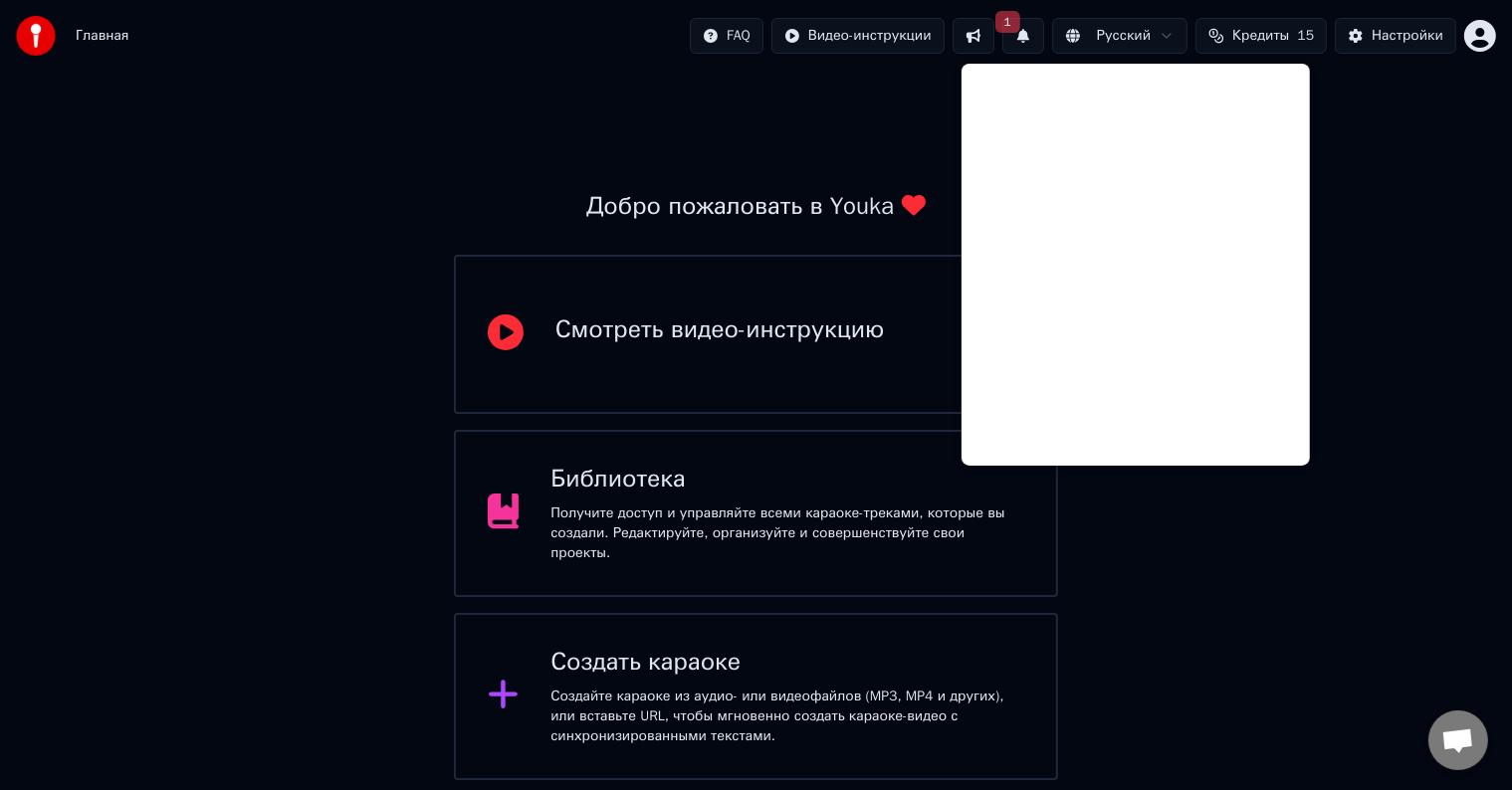 click on "Добро пожаловать в Youka Смотреть видео-инструкцию Библиотека Получите доступ и управляйте всеми караоке-треками, которые вы создали. Редактируйте, организуйте и совершенствуйте свои проекты. Создать караоке Создайте караоке из аудио- или видеофайлов (MP3, MP4 и других), или вставьте URL, чтобы мгновенно создать караоке-видео с синхронизированными текстами. Youka может быть заблокирован в России Если у вас возникают проблемы при создании караоке, попробуйте использовать VPN для доступа к Youka." at bounding box center (756, 523) 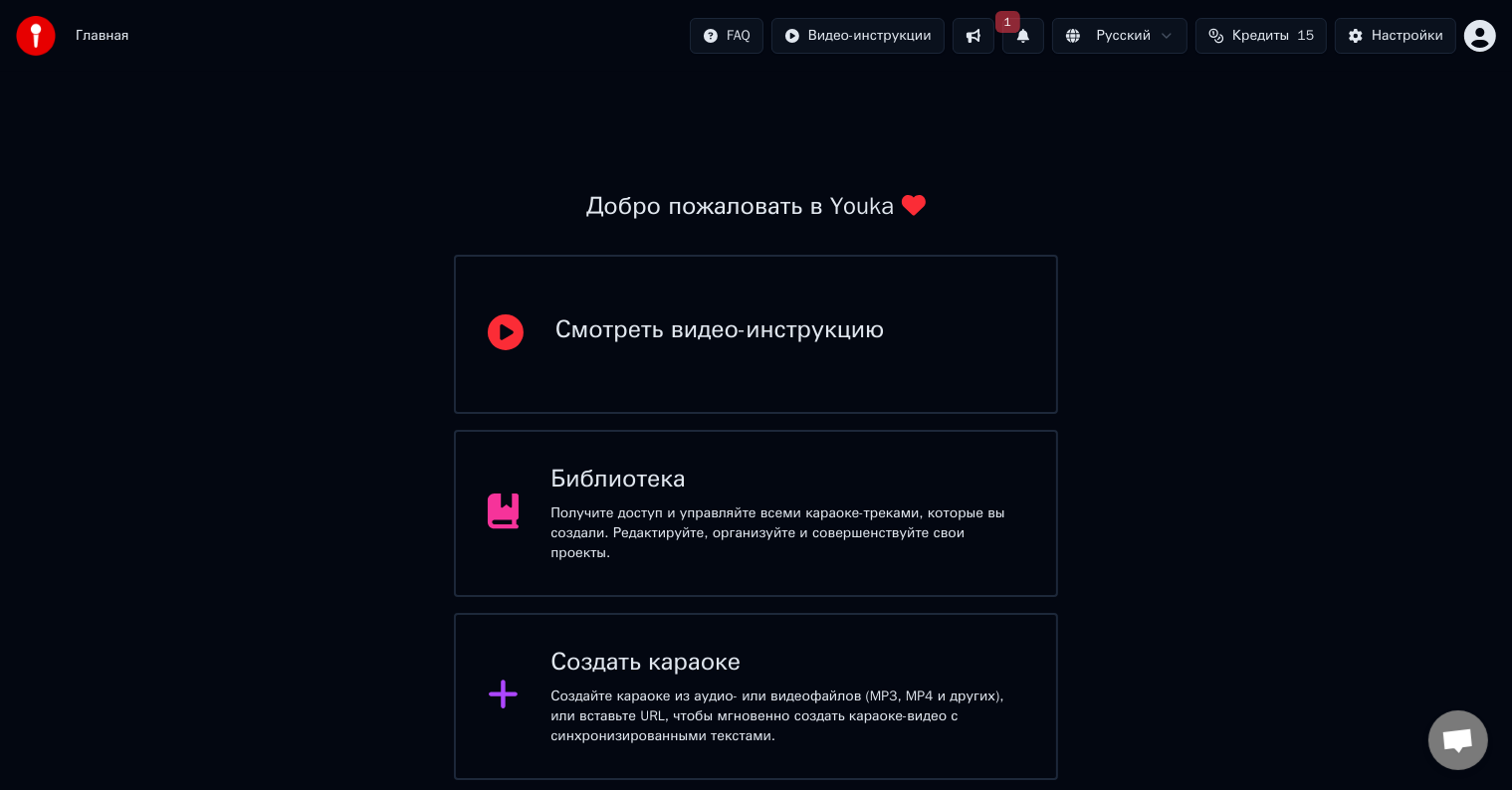 click on "Создайте караоке из аудио- или видеофайлов (MP3, MP4 и других), или вставьте URL, чтобы мгновенно создать караоке-видео с синхронизированными текстами." at bounding box center [787, 716] 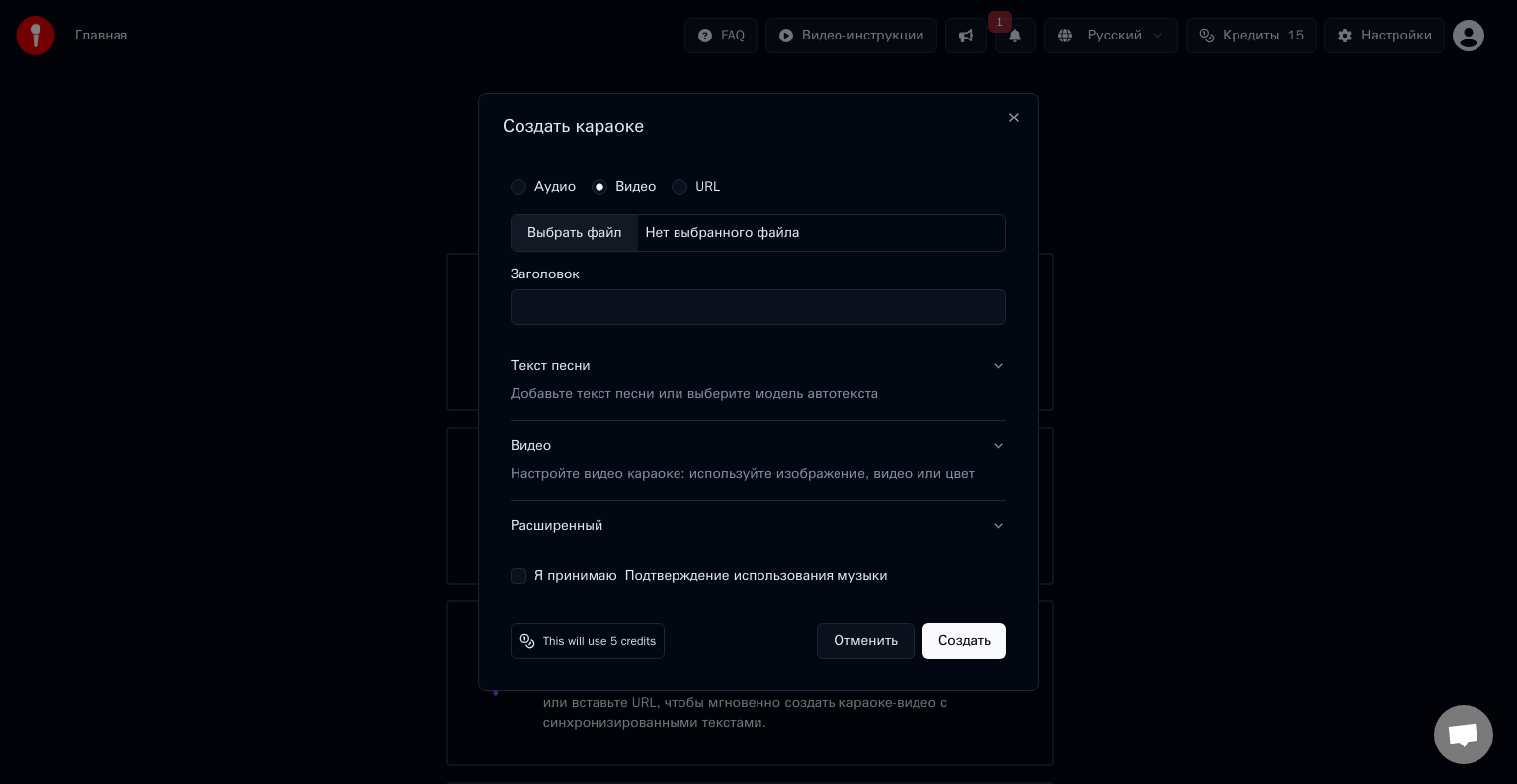 click on "Видео" at bounding box center [635, 187] 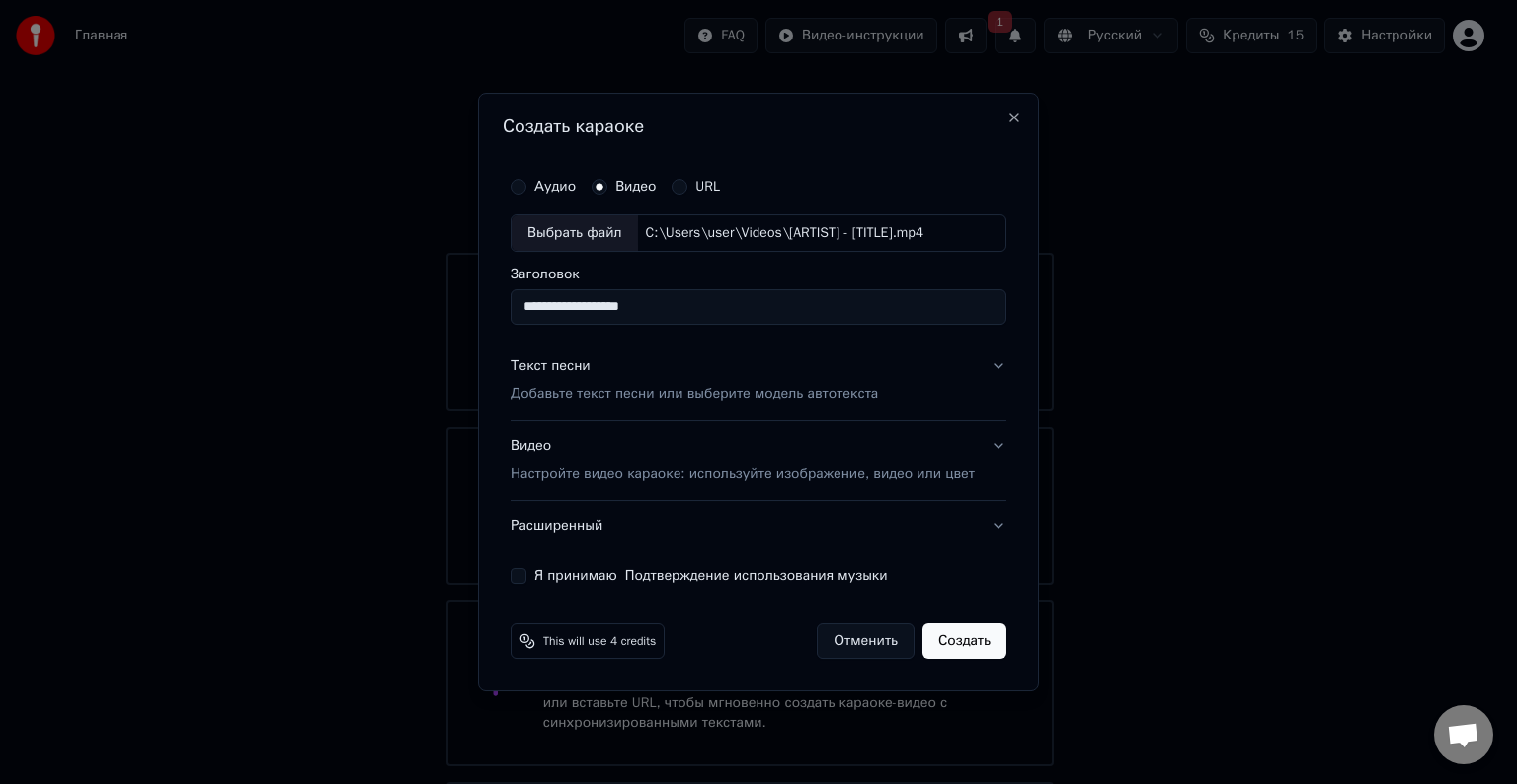type on "**********" 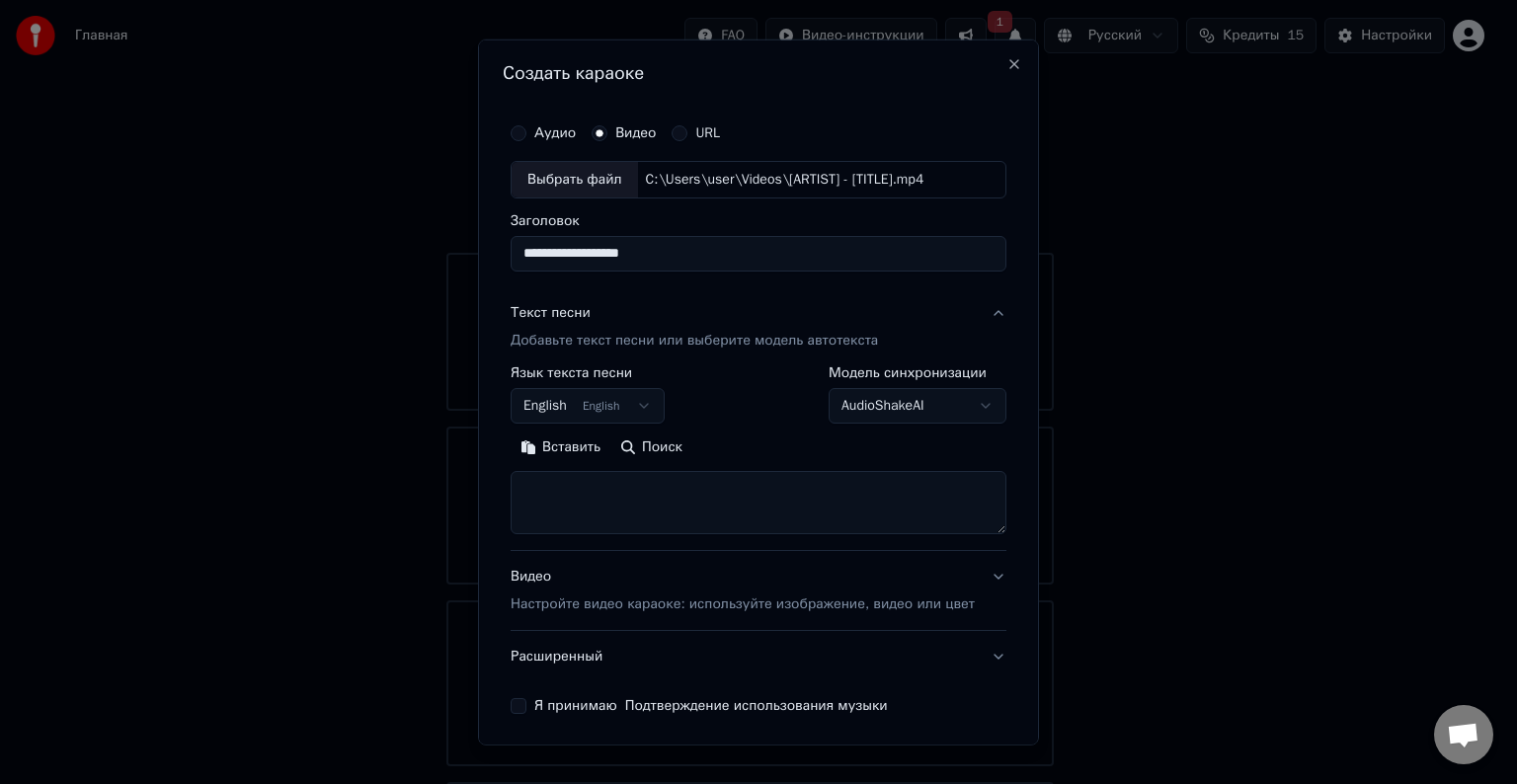 click at bounding box center (758, 503) 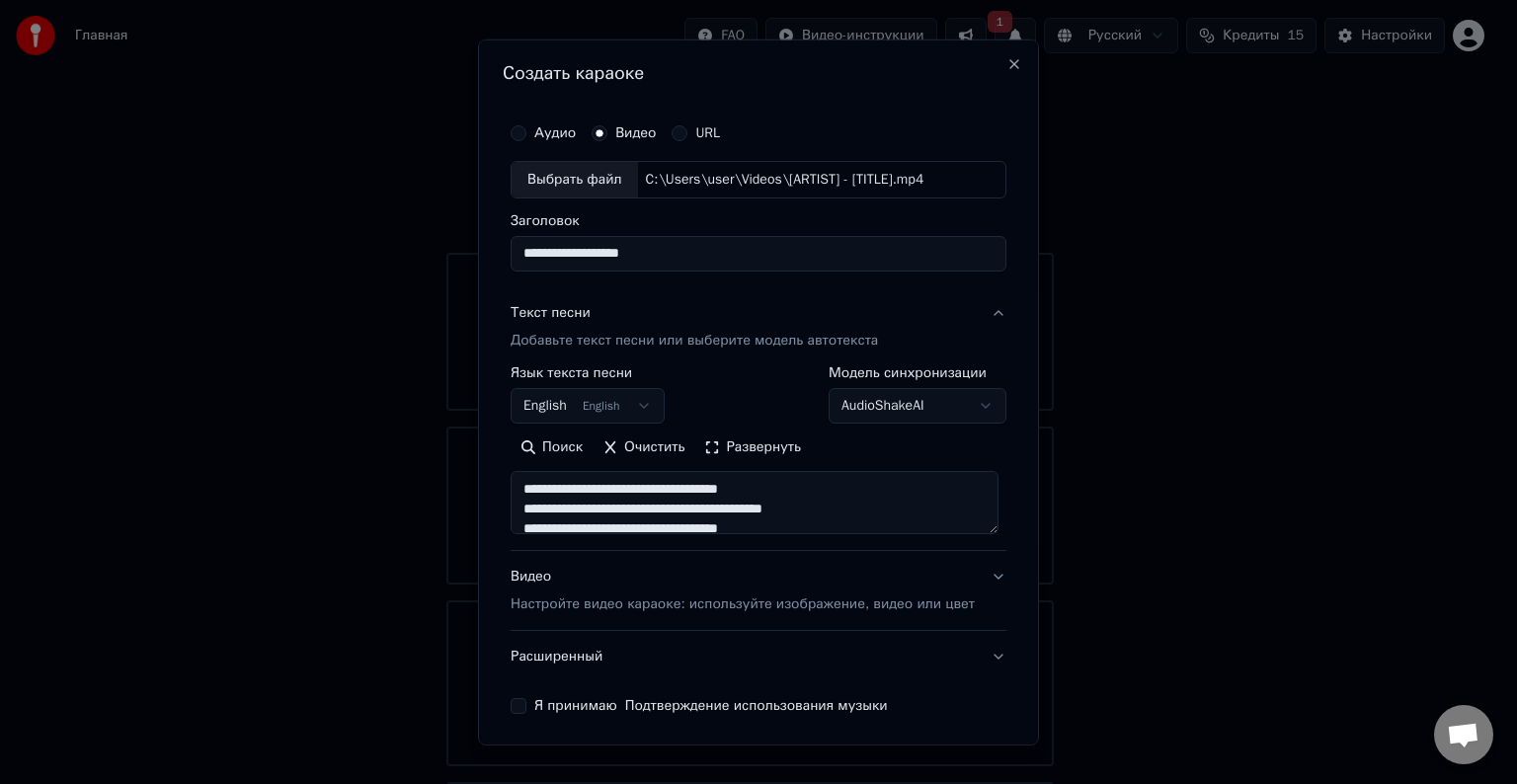 scroll, scrollTop: 1070, scrollLeft: 0, axis: vertical 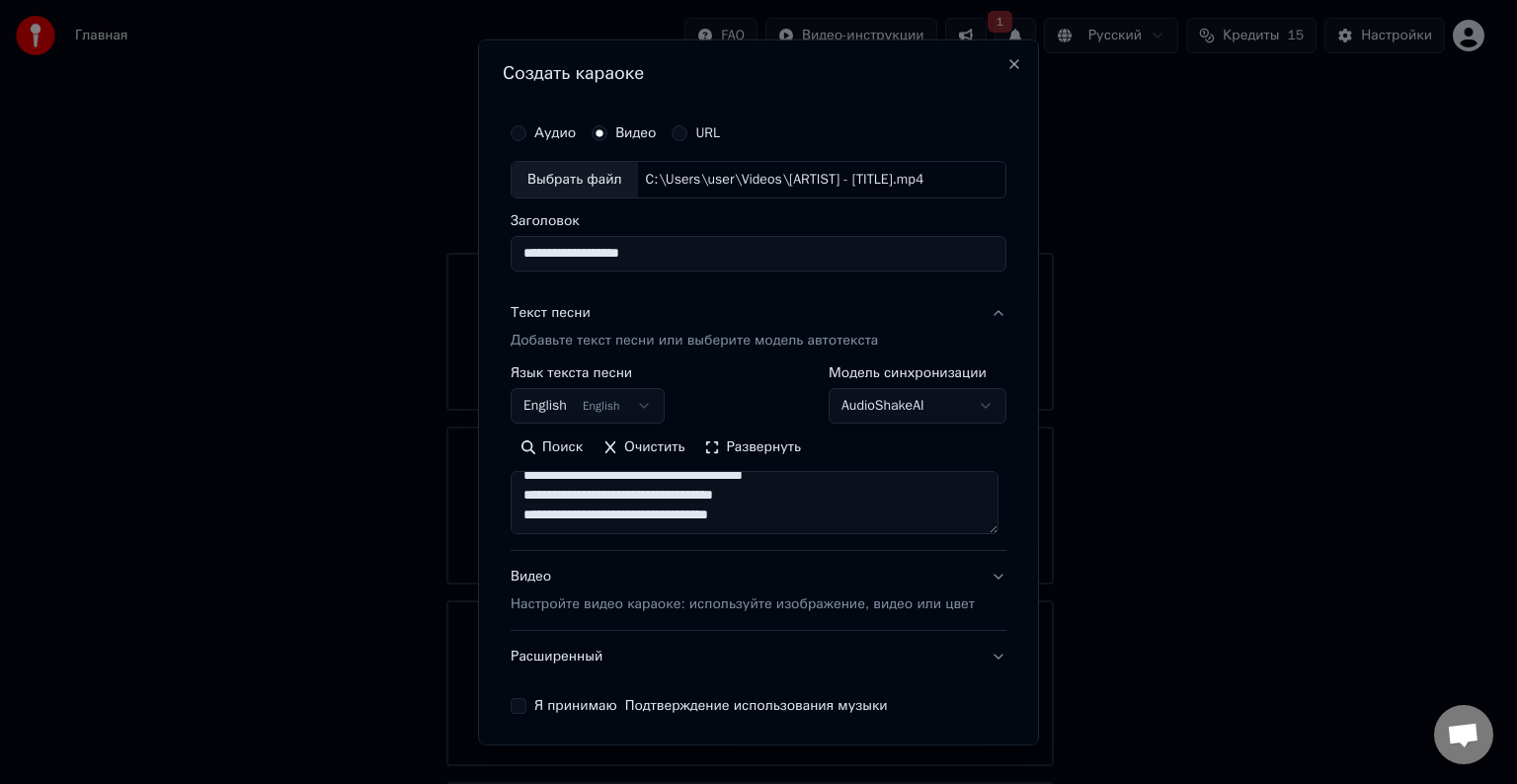 type on "**********" 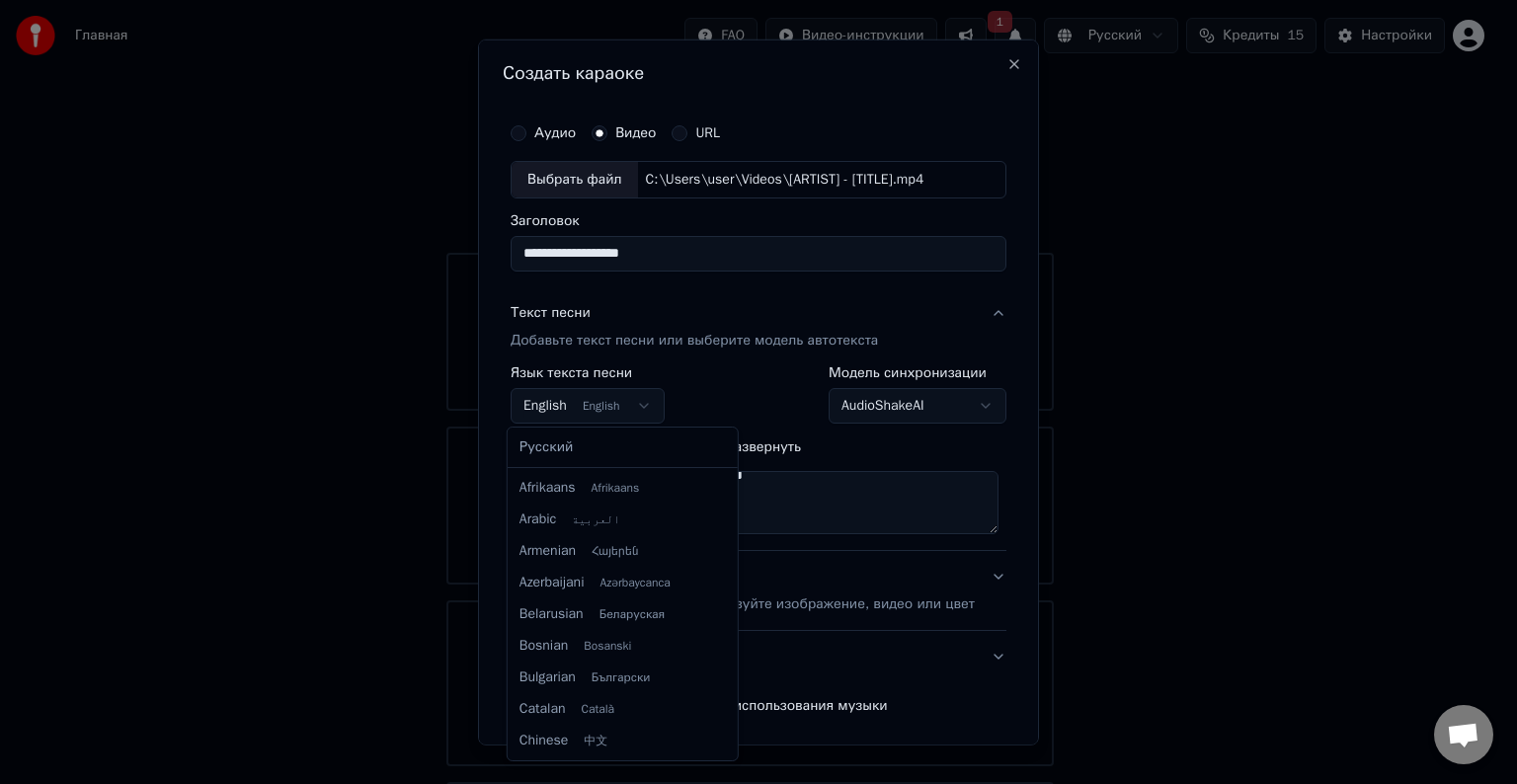 scroll, scrollTop: 158, scrollLeft: 0, axis: vertical 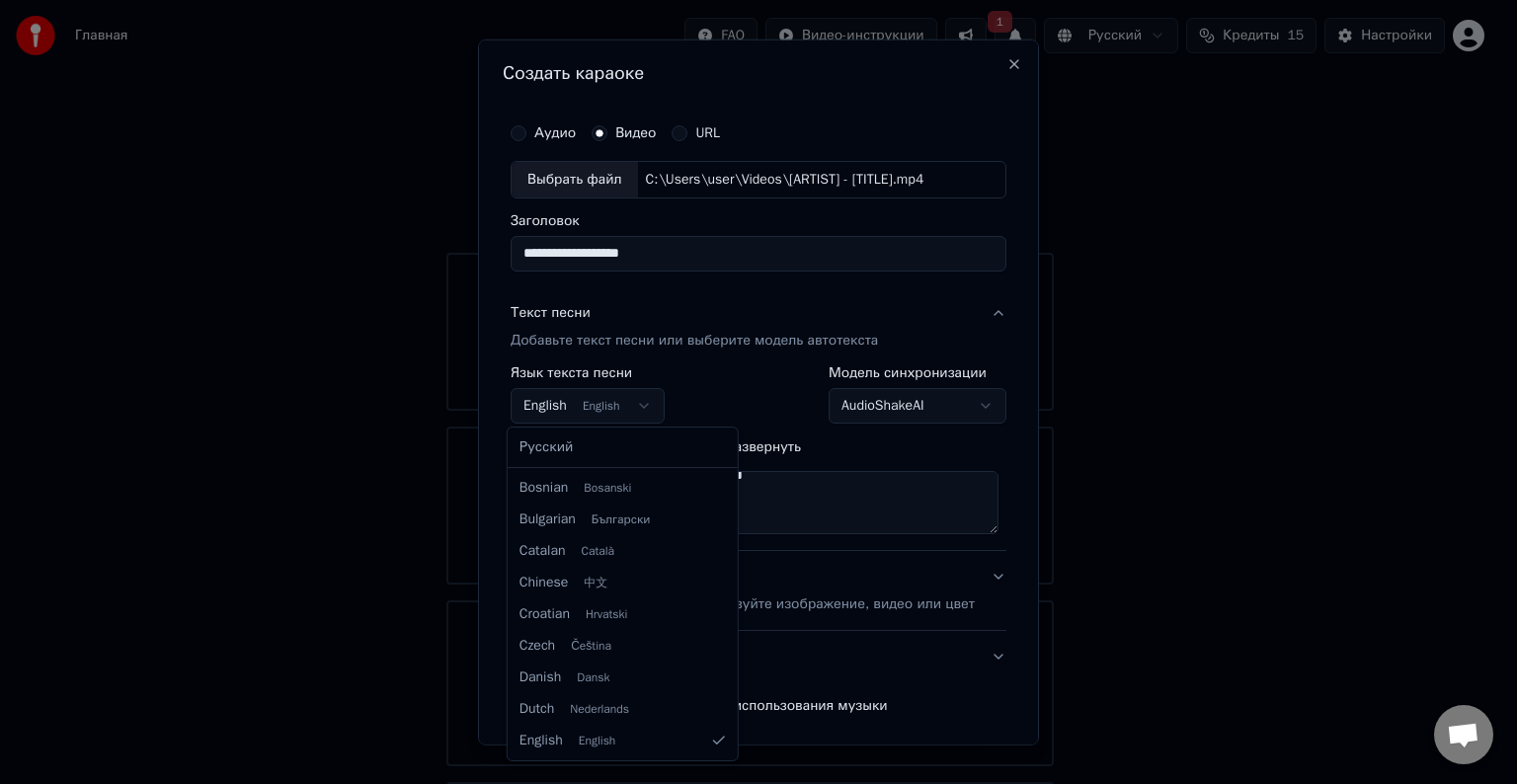 select on "**" 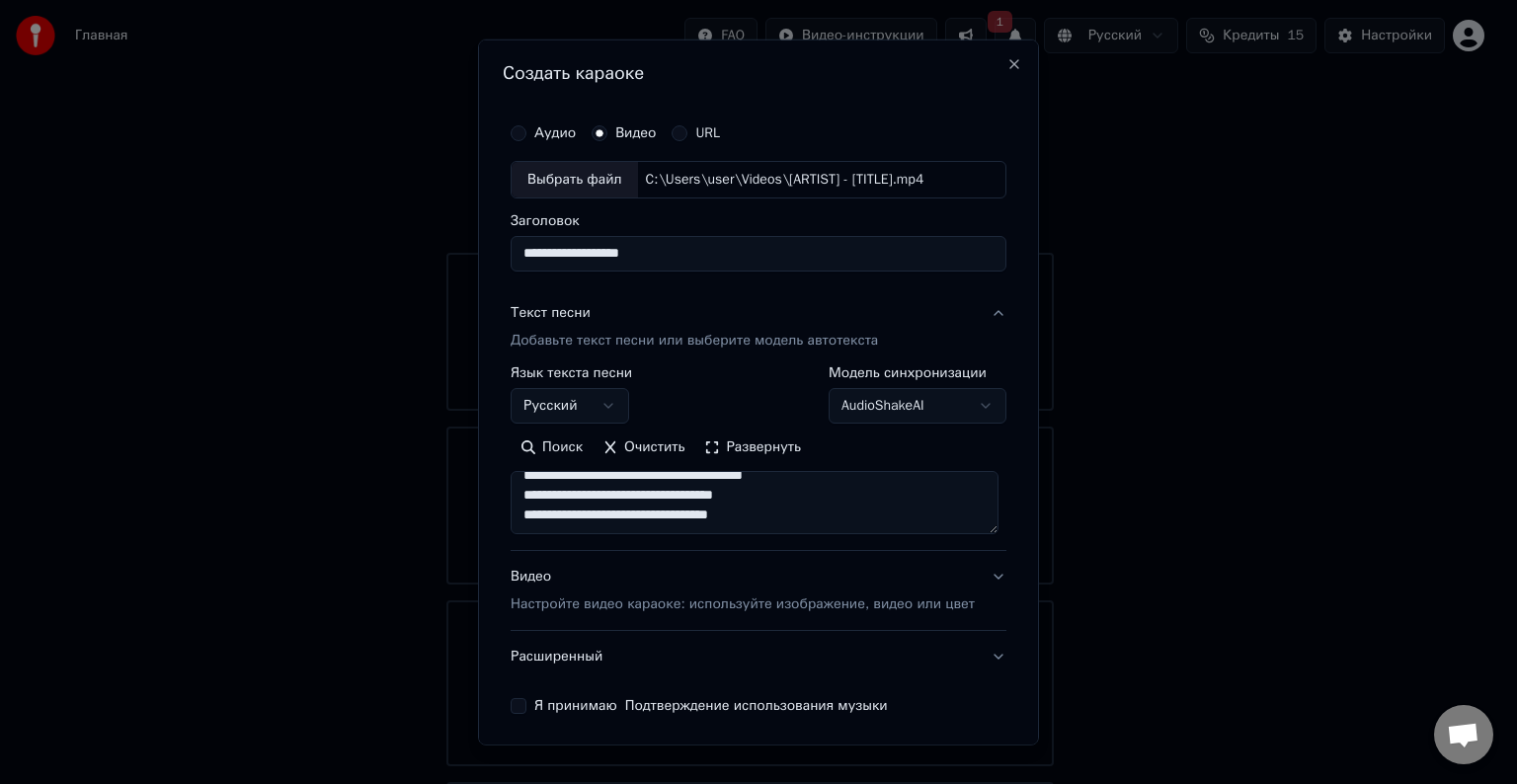 click at bounding box center [755, 503] 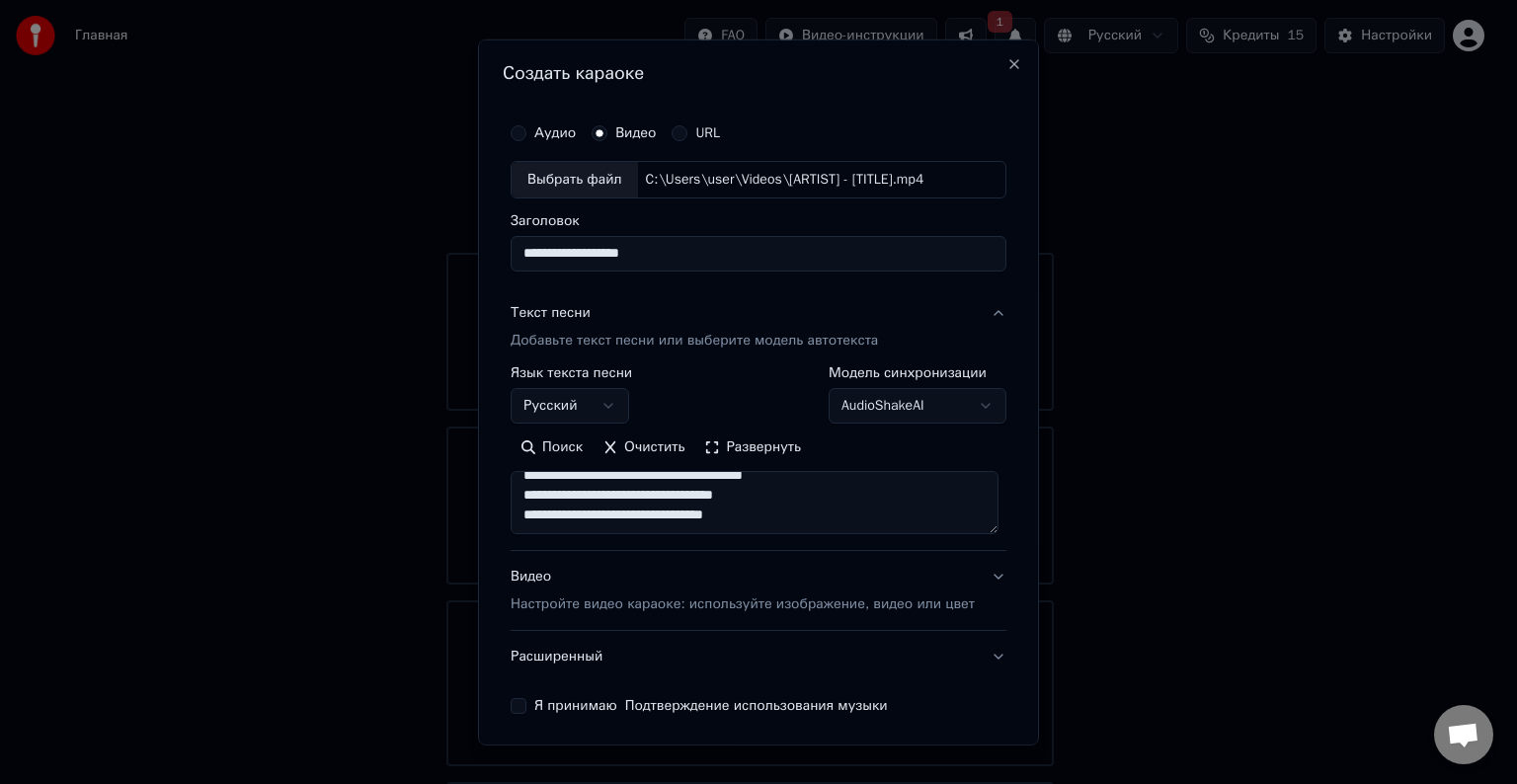 scroll, scrollTop: 1058, scrollLeft: 0, axis: vertical 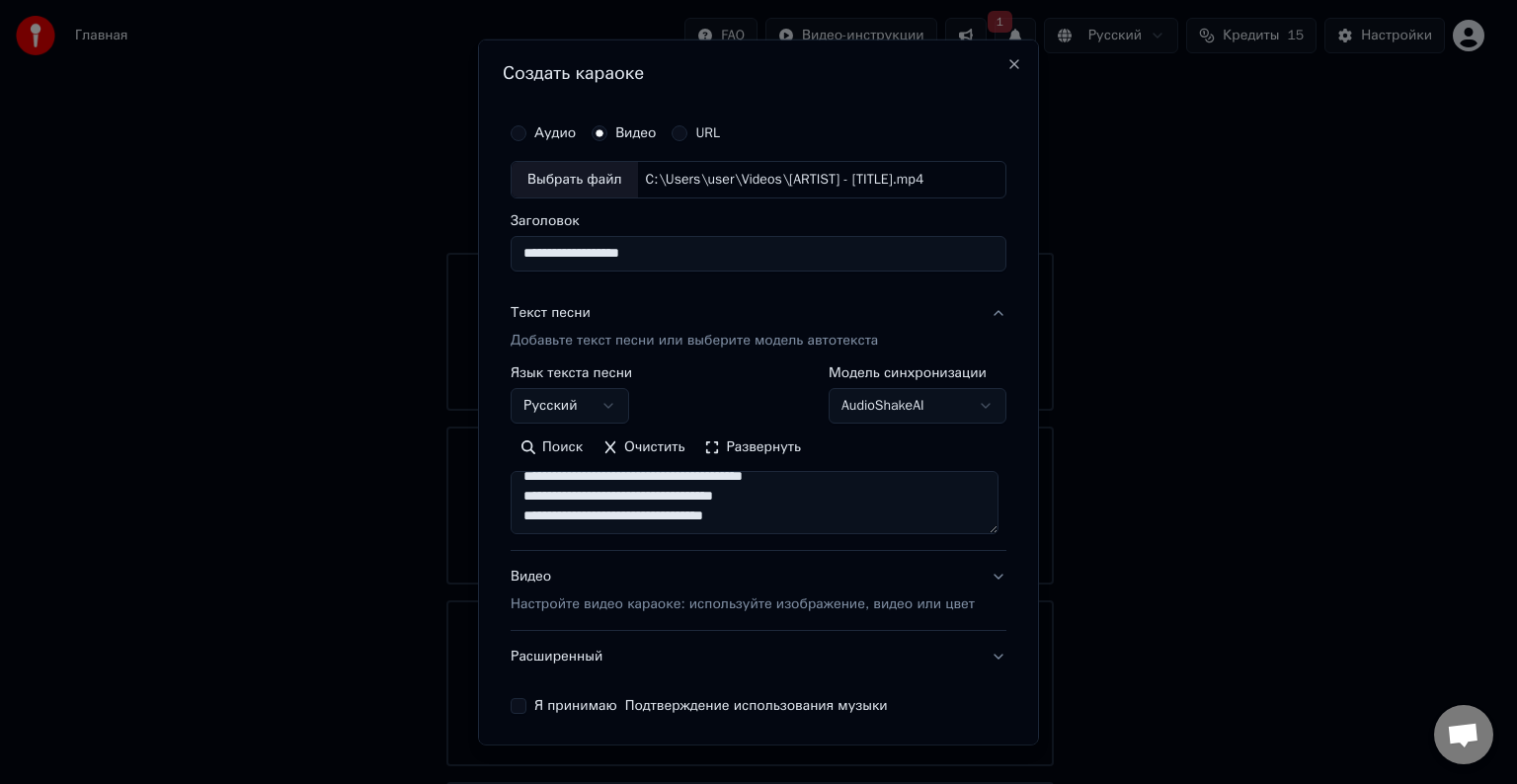 type on "**********" 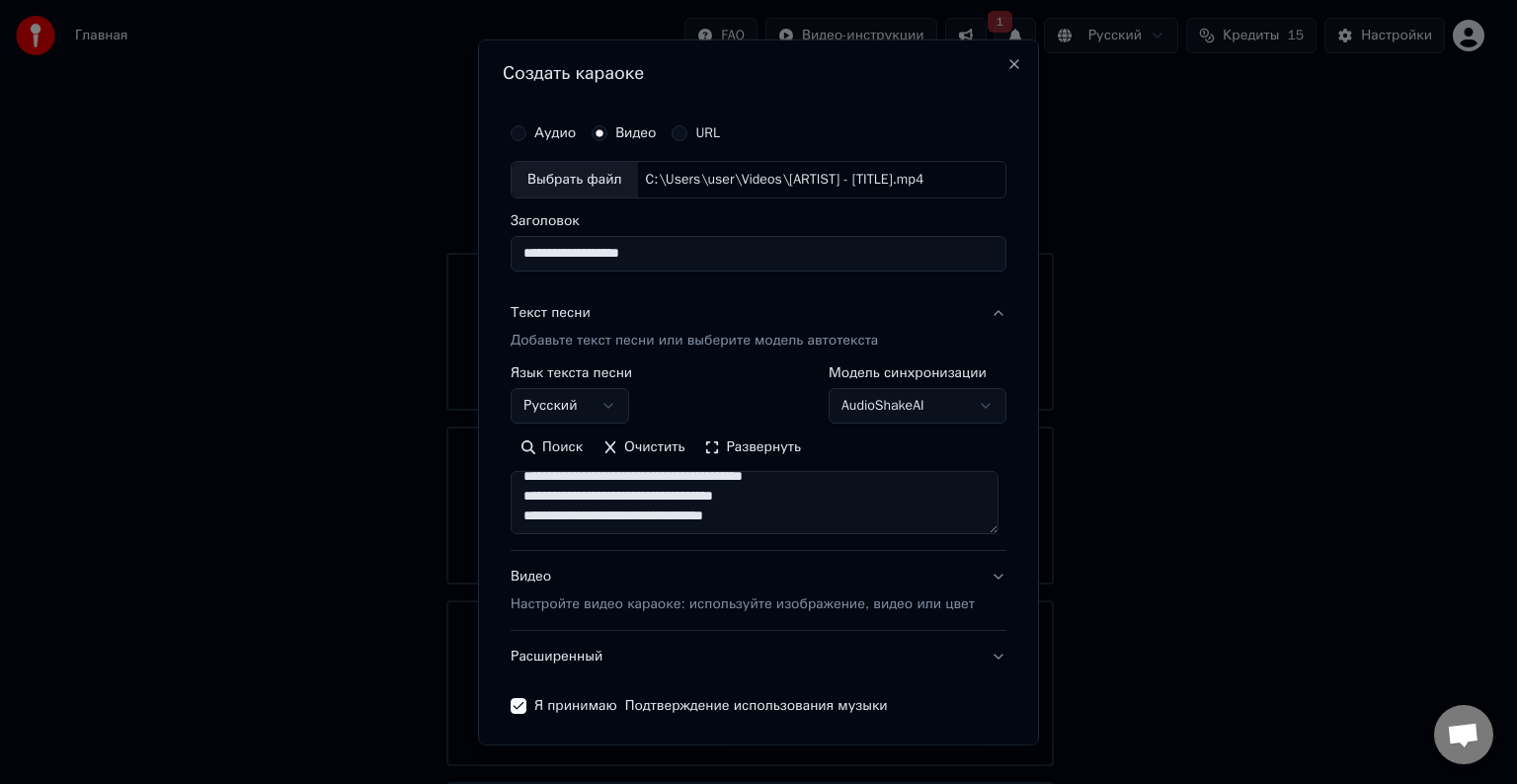 scroll, scrollTop: 75, scrollLeft: 0, axis: vertical 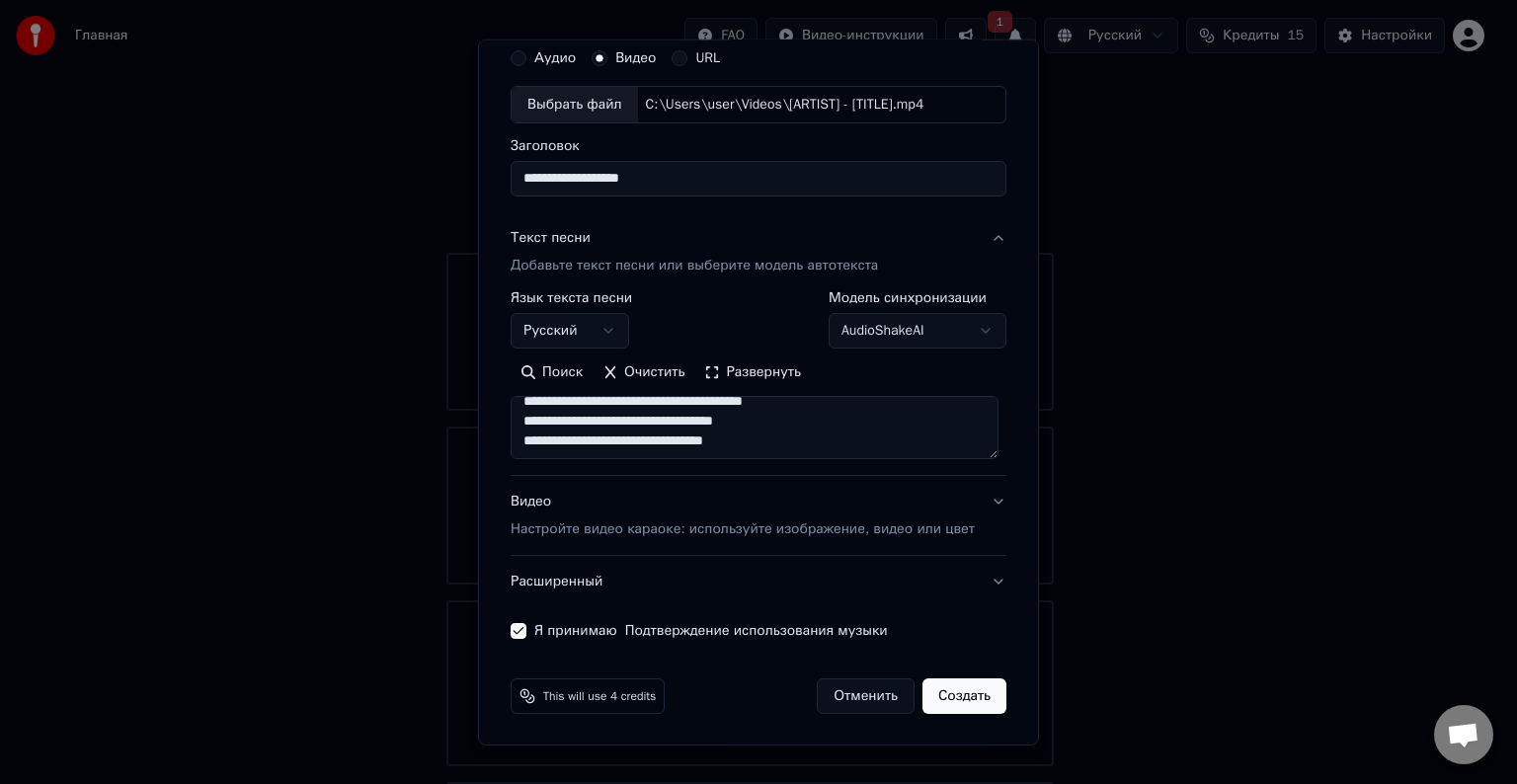 click on "Создать" at bounding box center [964, 696] 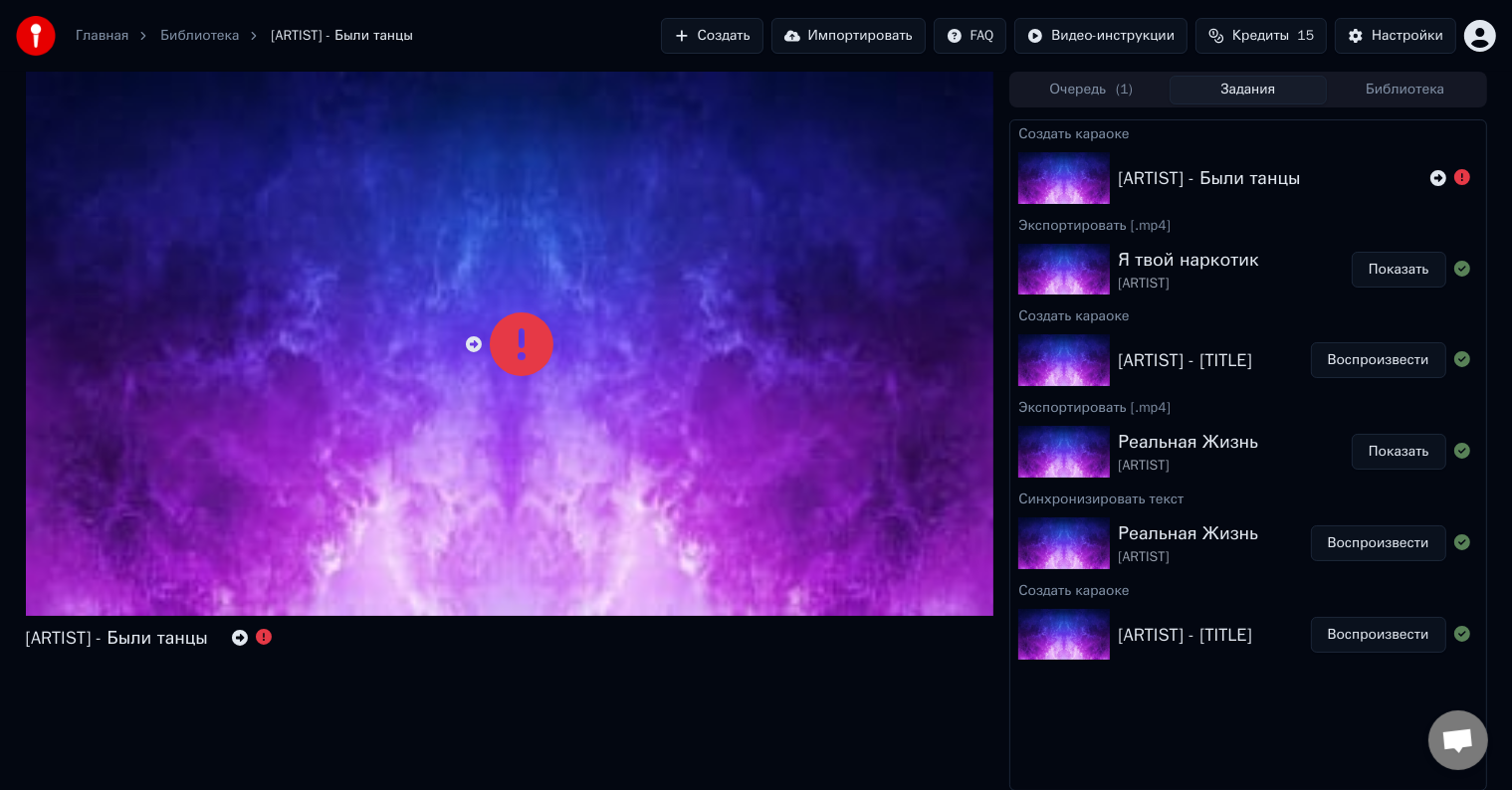 click on "[ARTIST] - Были танцы" at bounding box center (510, 431) 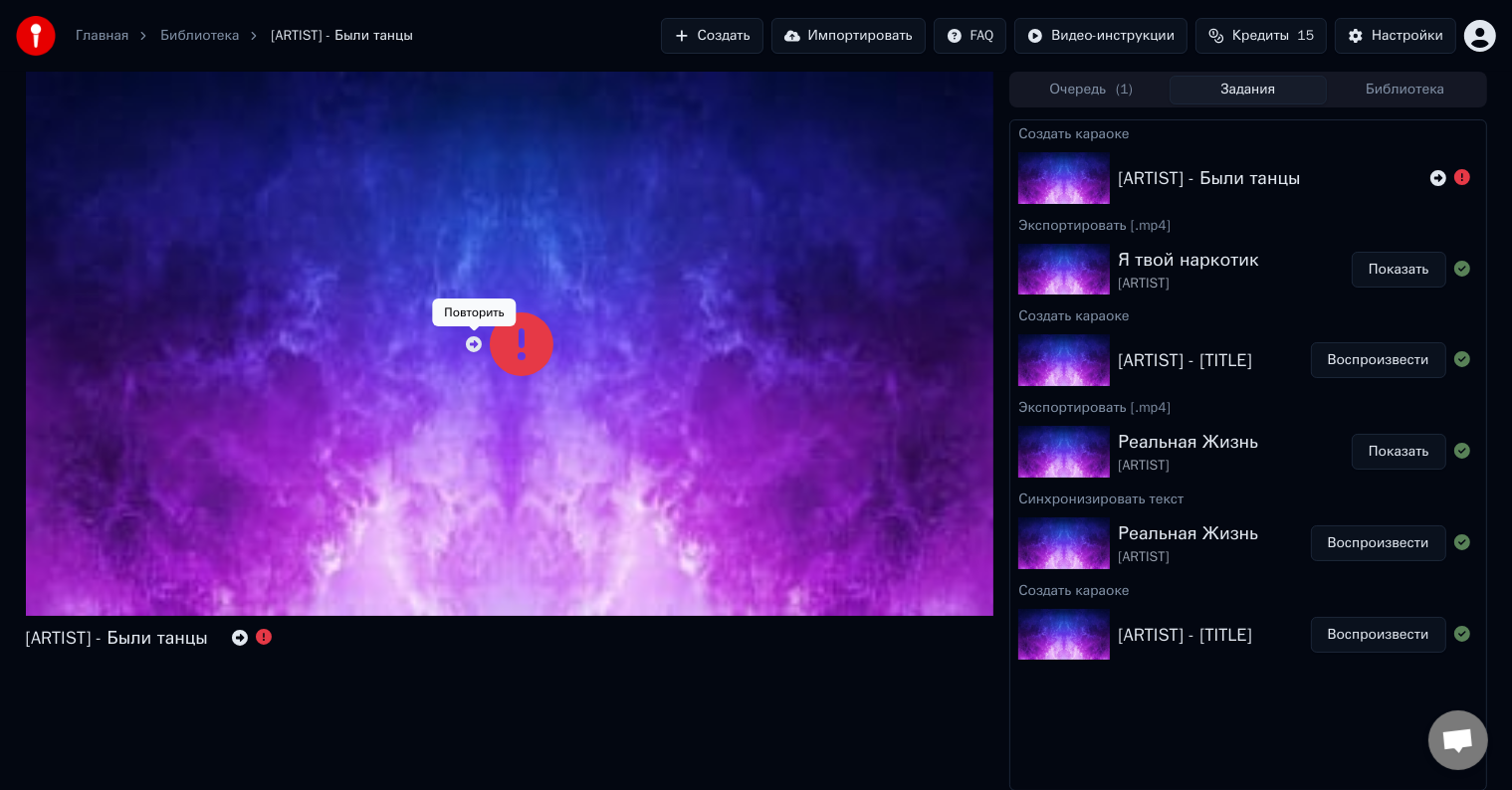 click 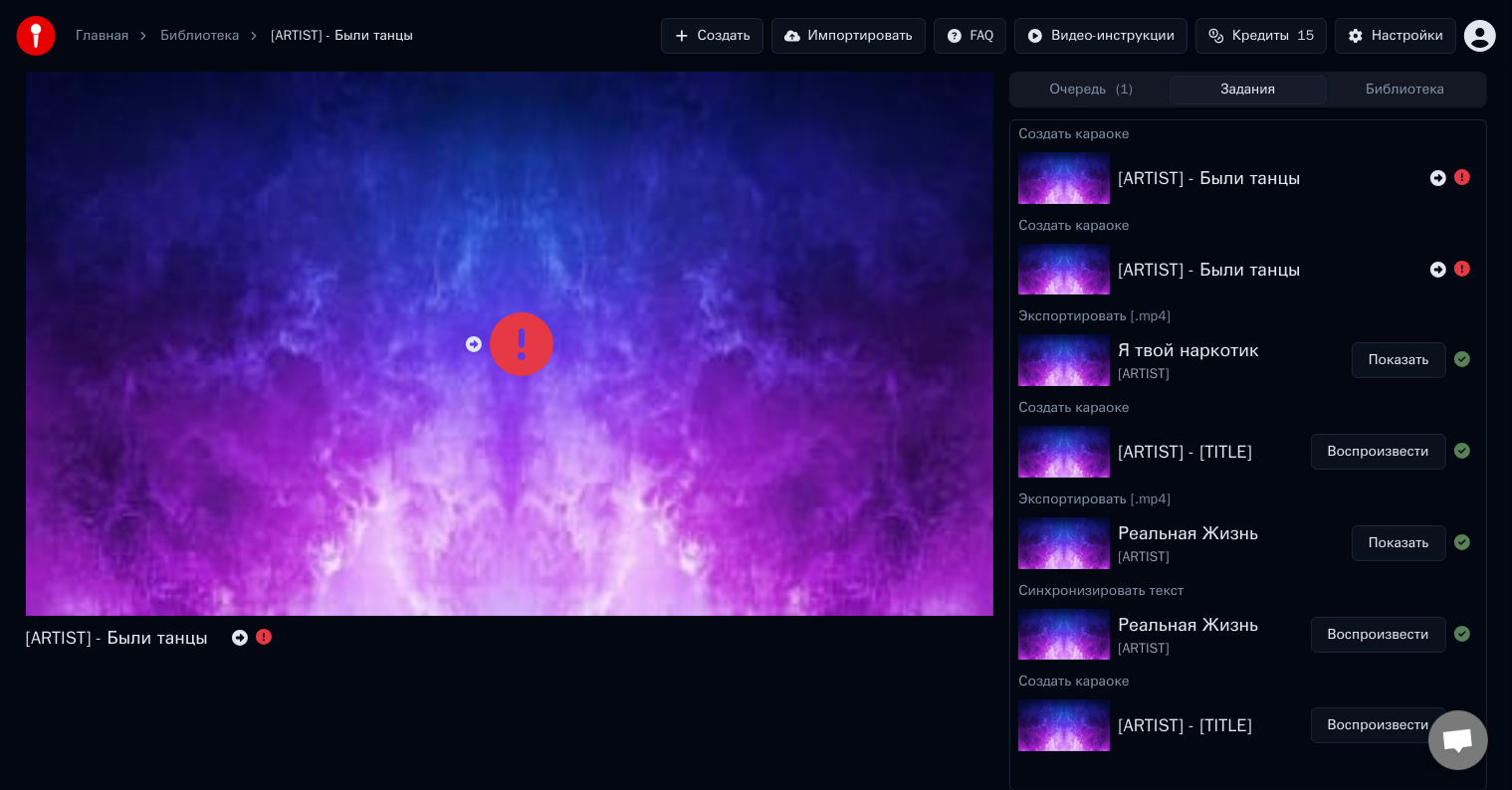 click on "Создать" at bounding box center [712, 36] 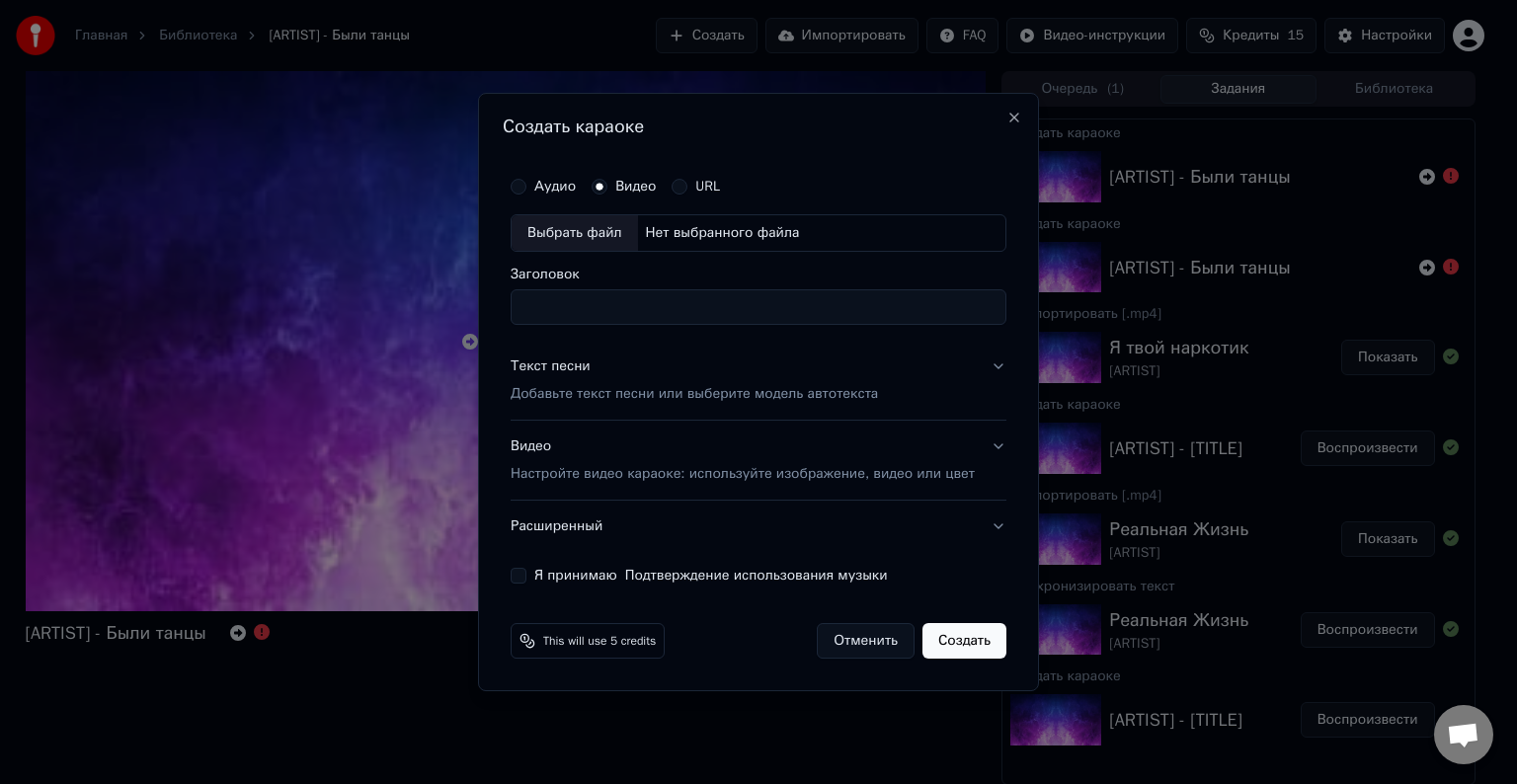click on "Выбрать файл" at bounding box center [575, 233] 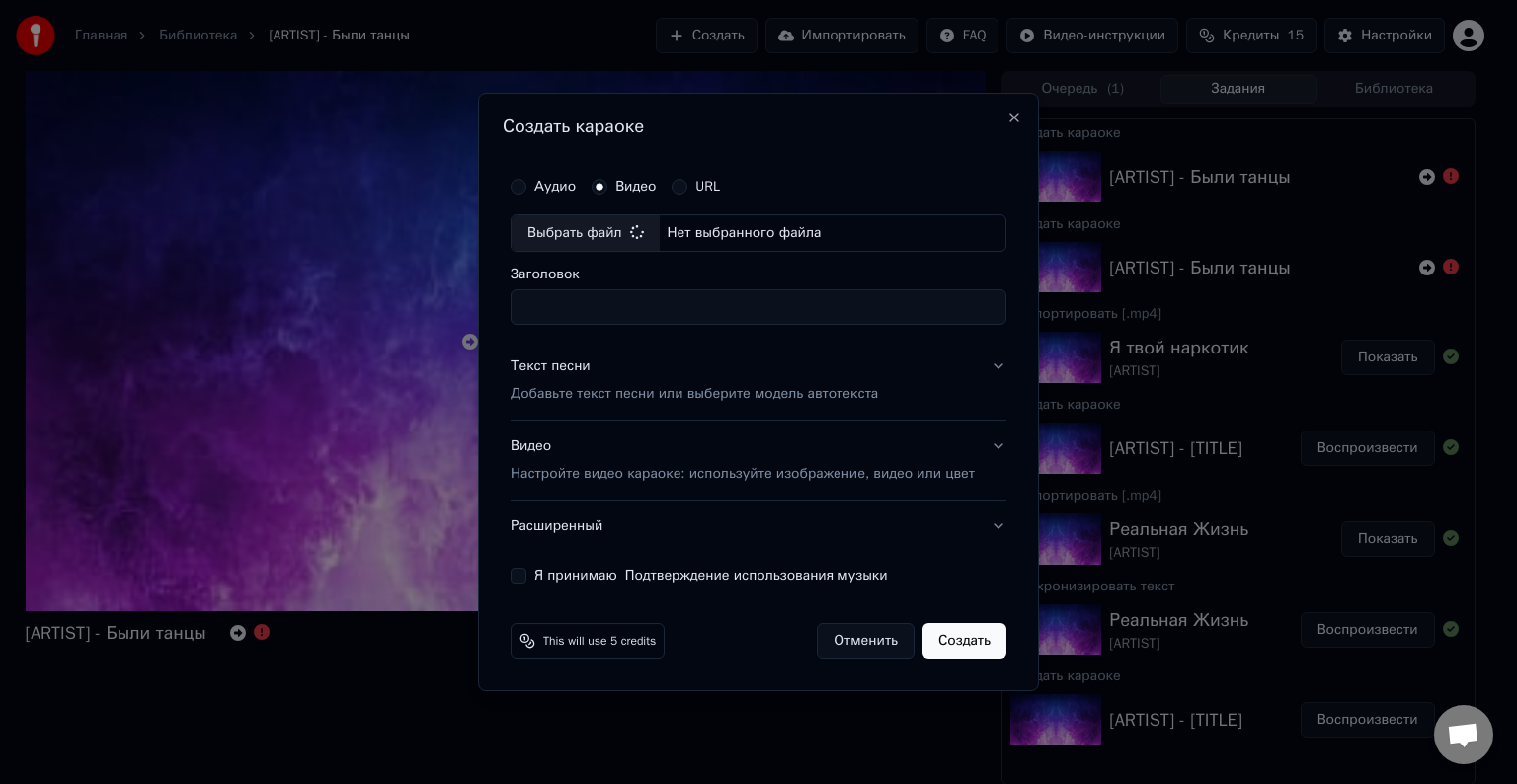 type on "**********" 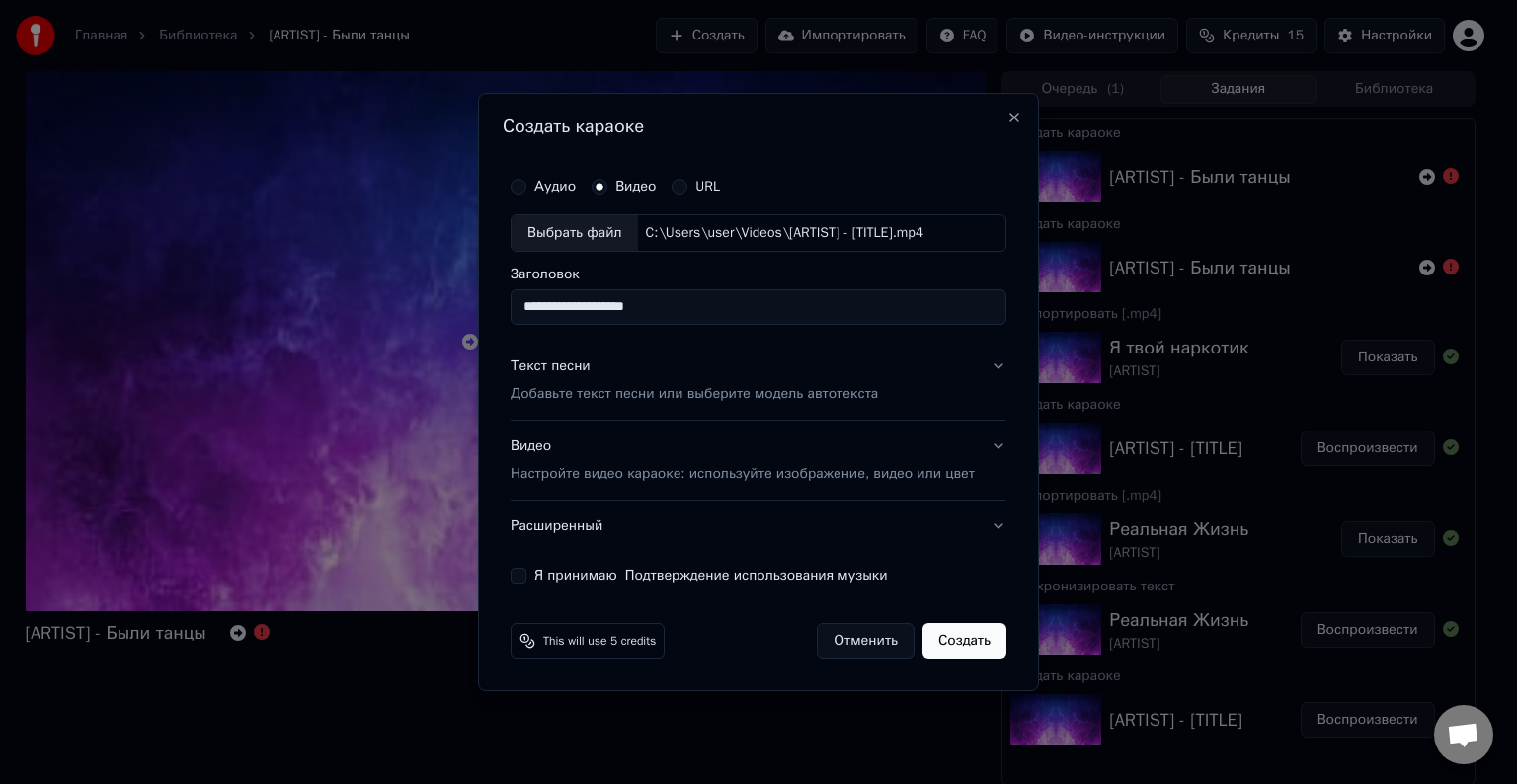 click on "Я принимаю   Подтверждение использования музыки" at bounding box center (519, 576) 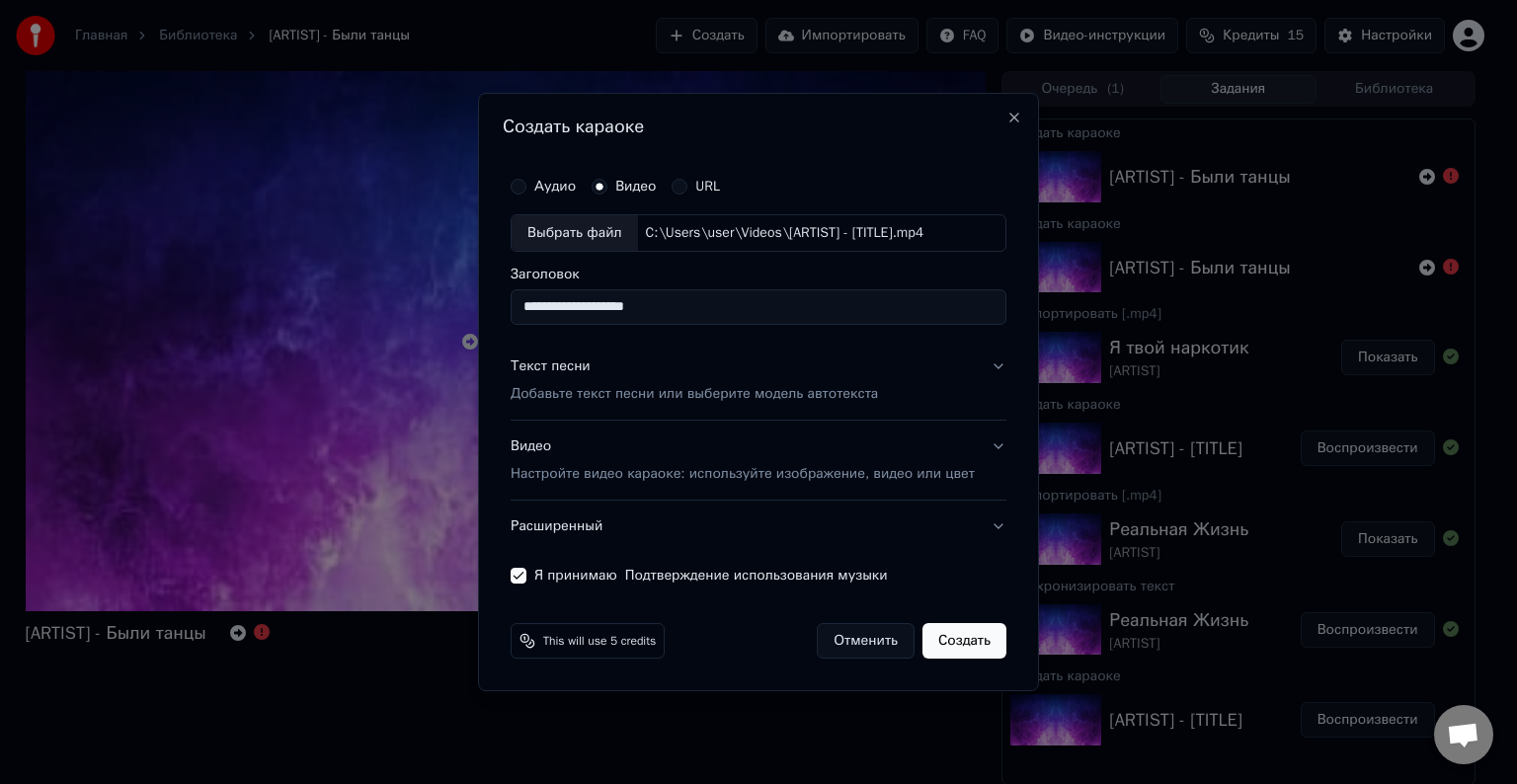 click on "Текст песни Добавьте текст песни или выберите модель автотекста" at bounding box center [694, 380] 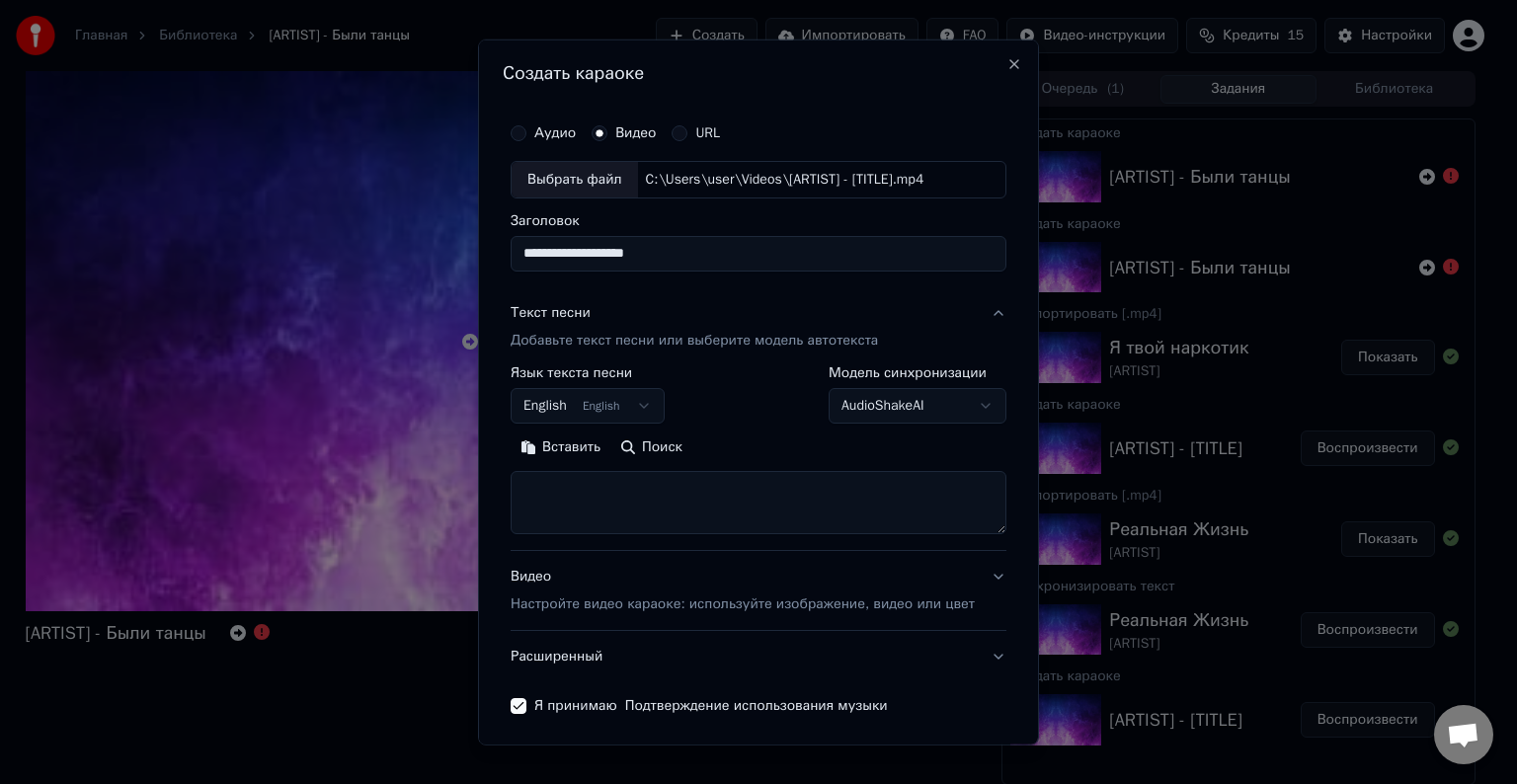 click at bounding box center [758, 503] 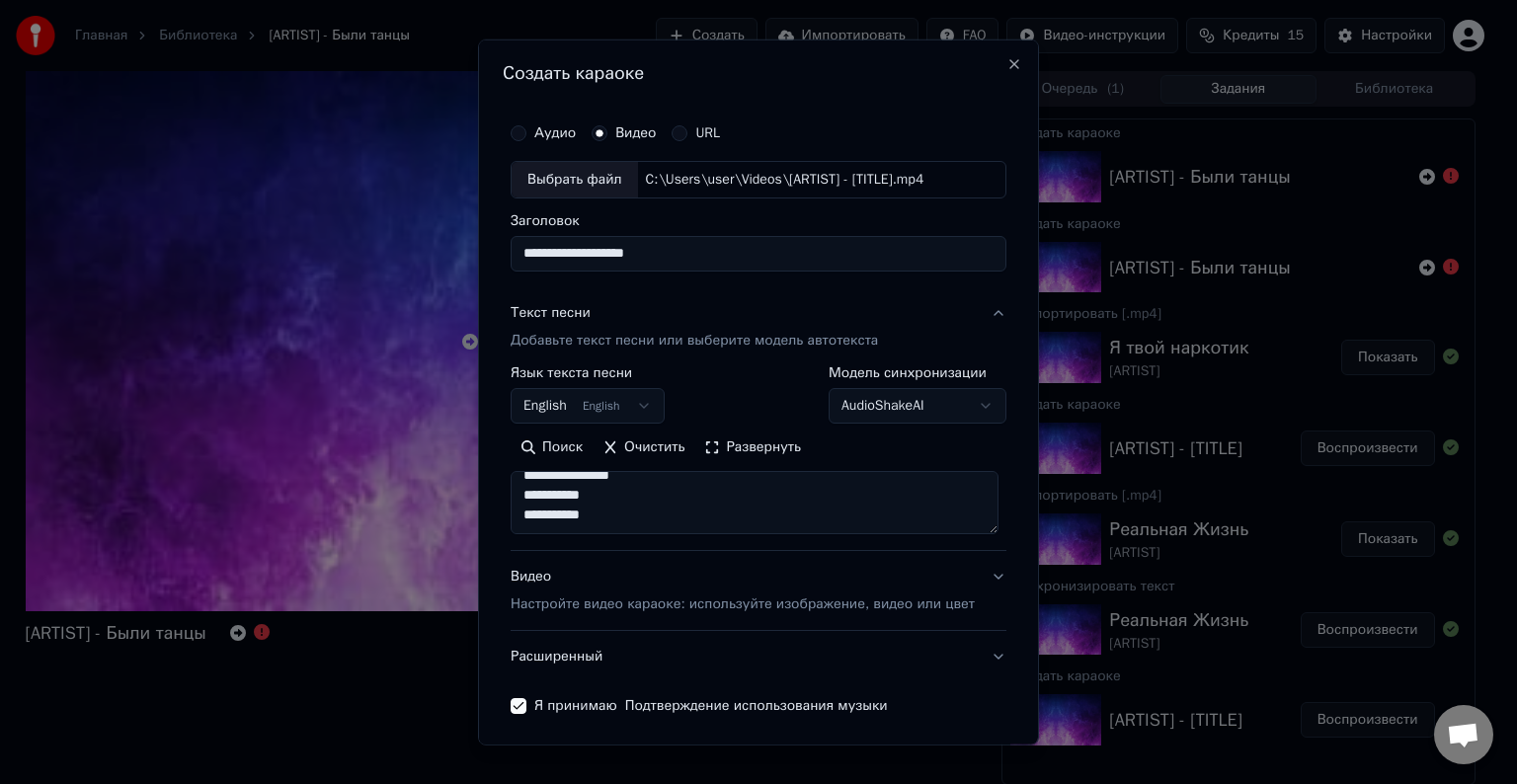 scroll, scrollTop: 920, scrollLeft: 0, axis: vertical 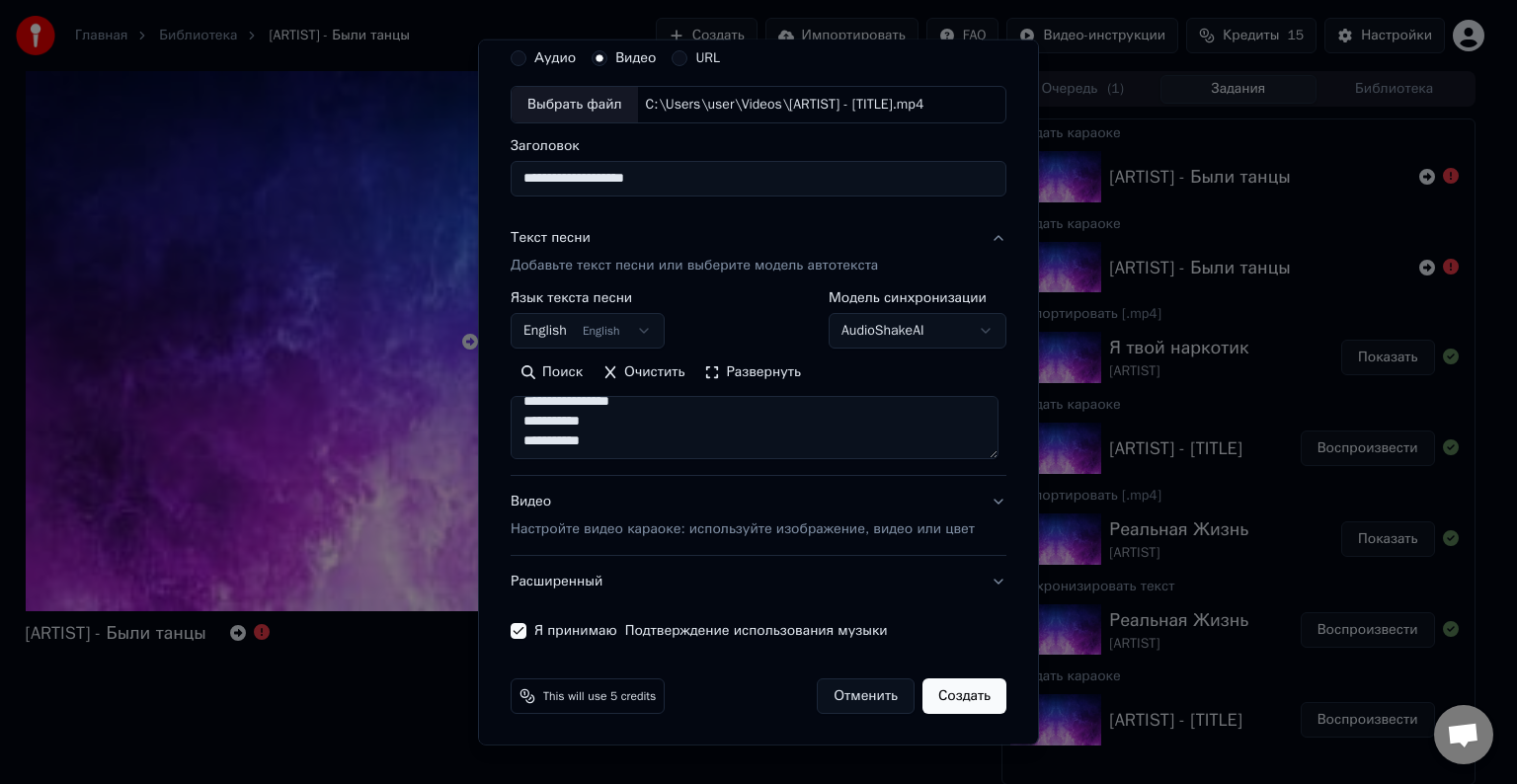 type on "**********" 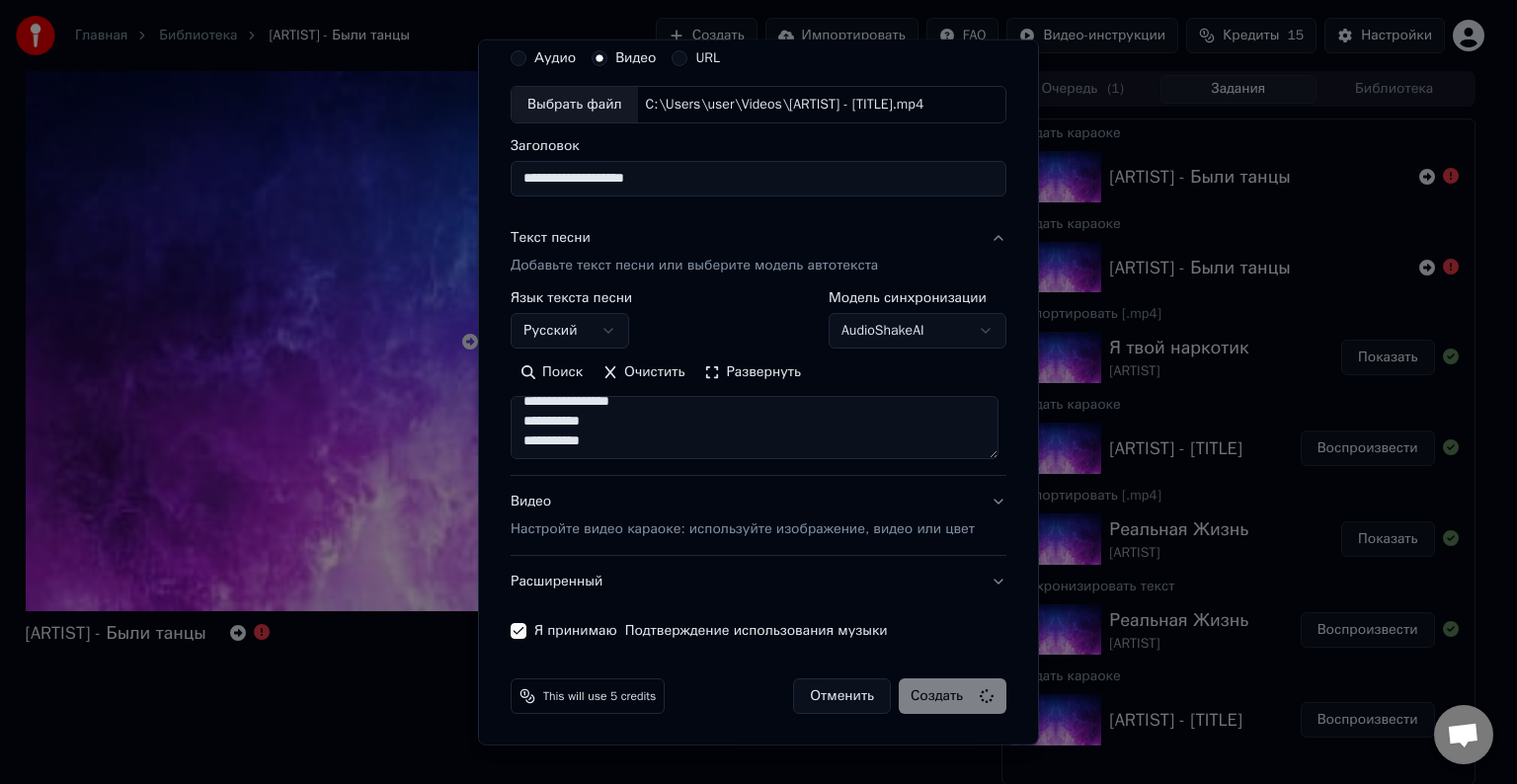select 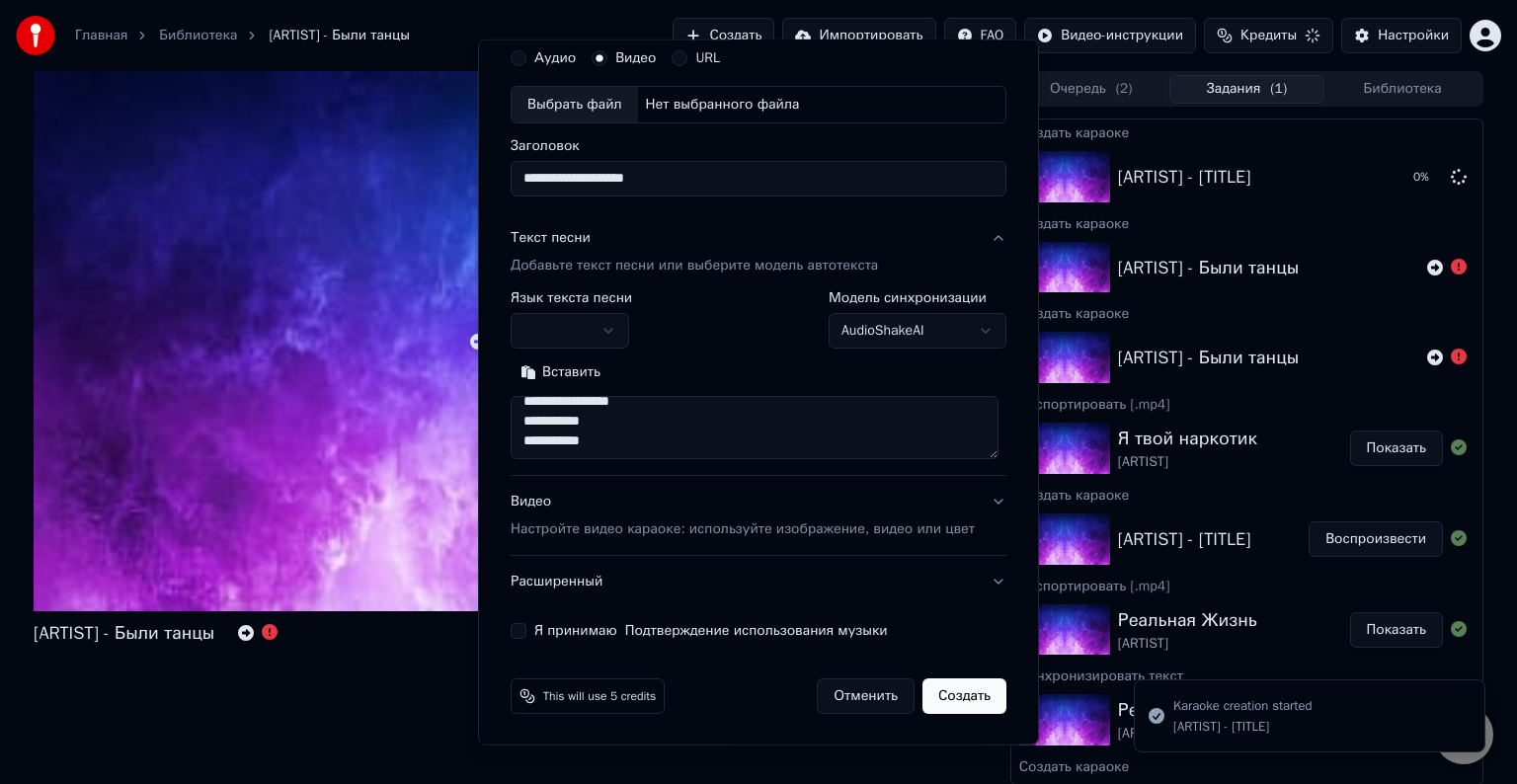 type 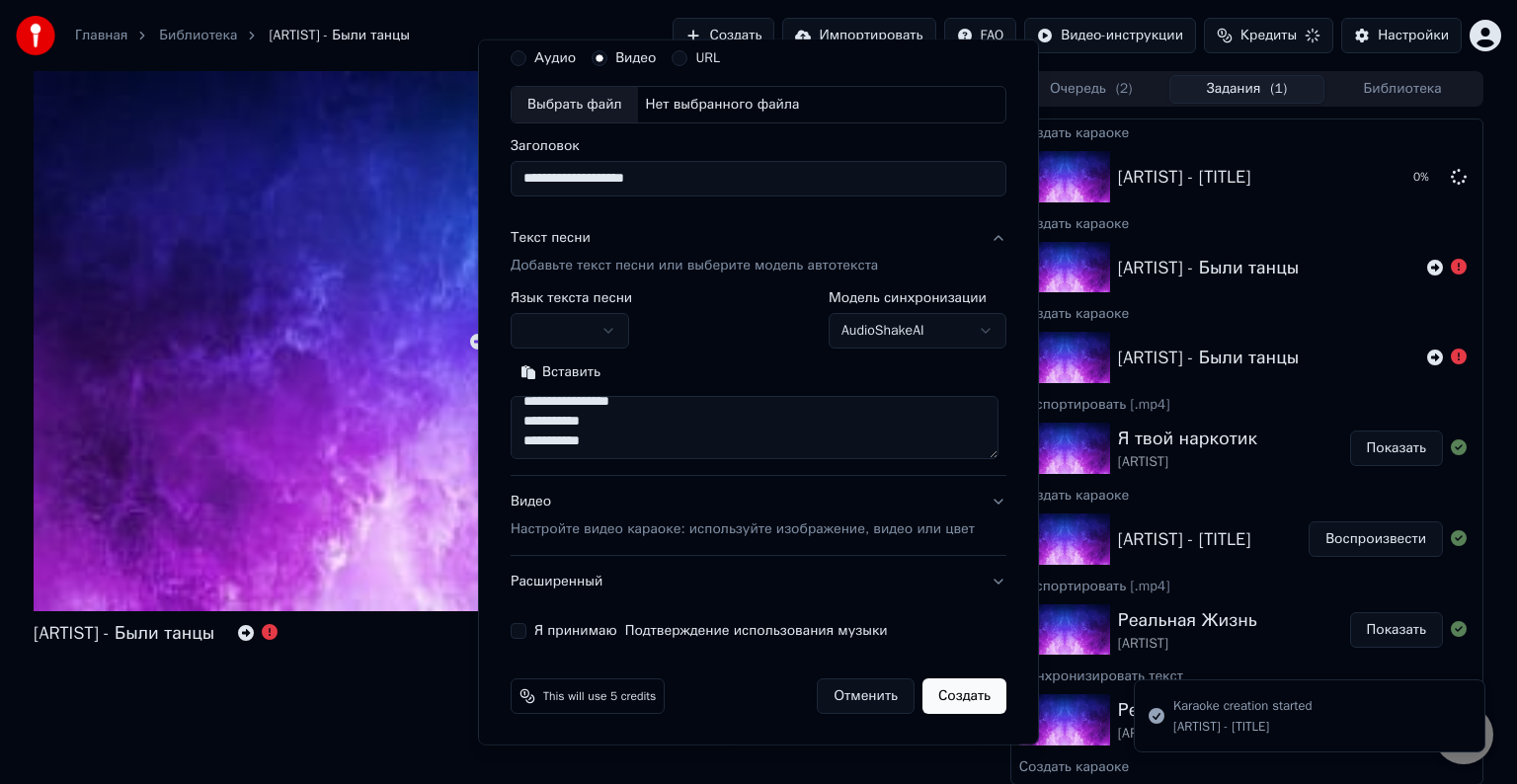 type 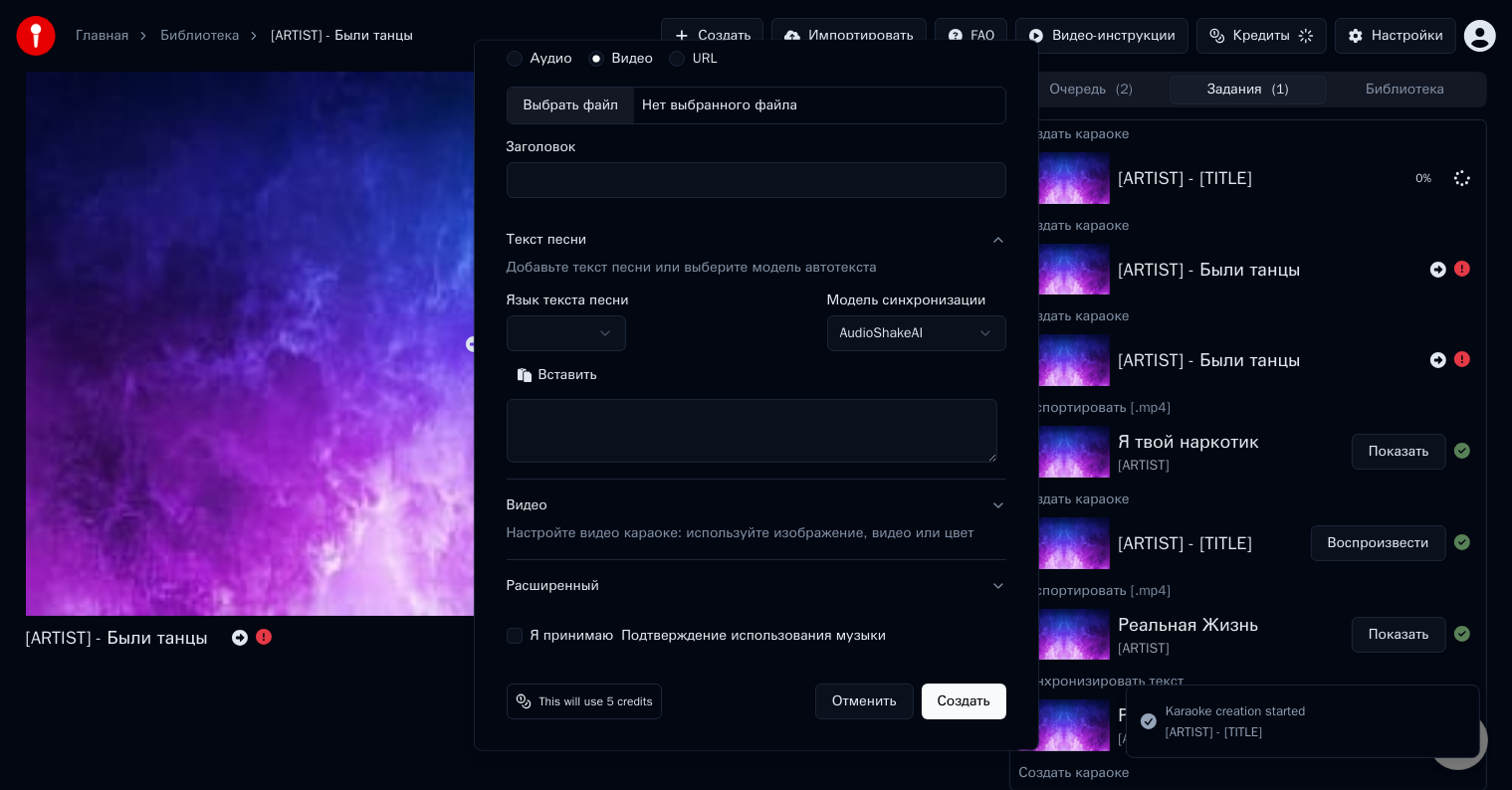 scroll, scrollTop: 0, scrollLeft: 0, axis: both 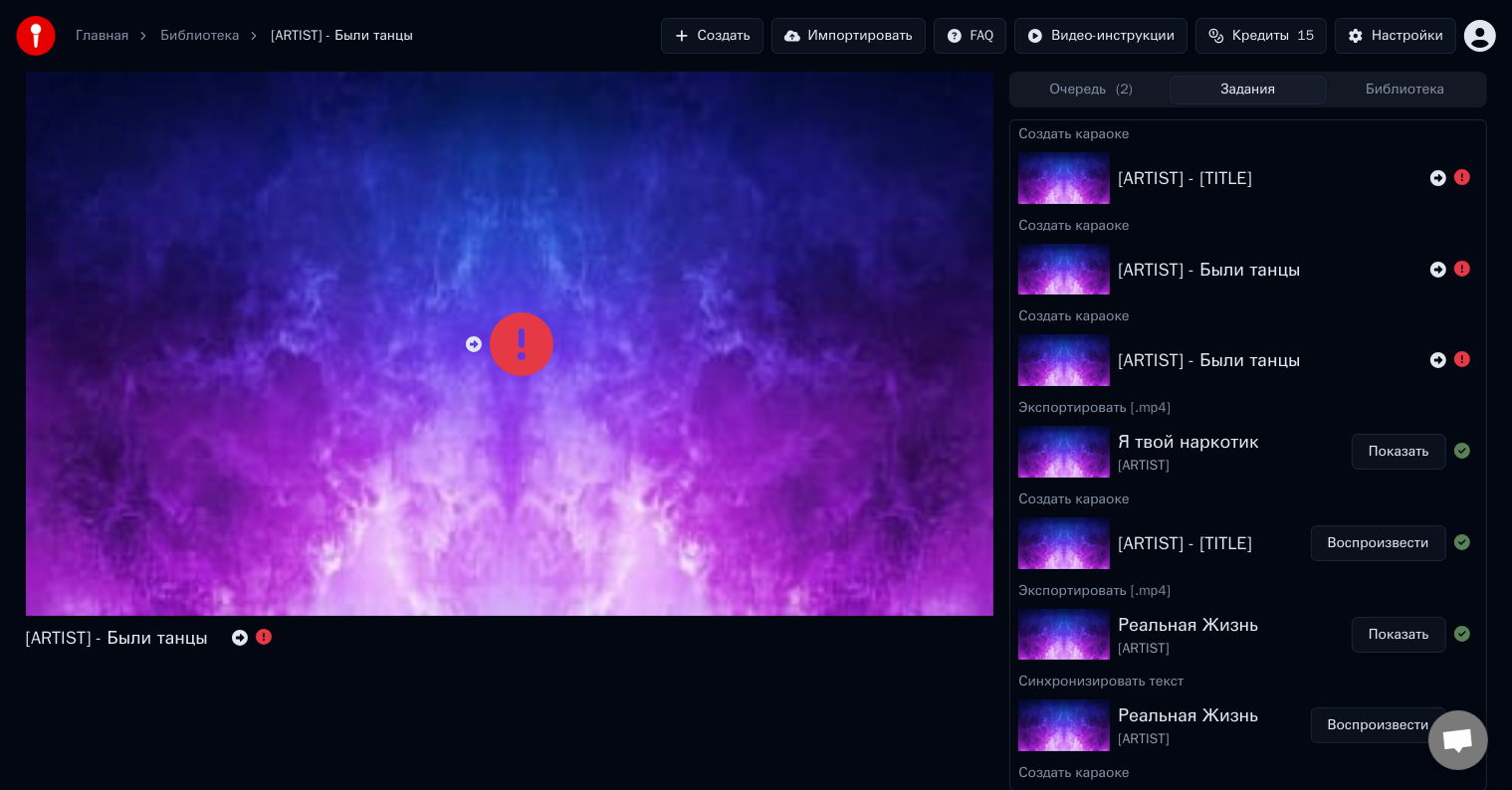 click 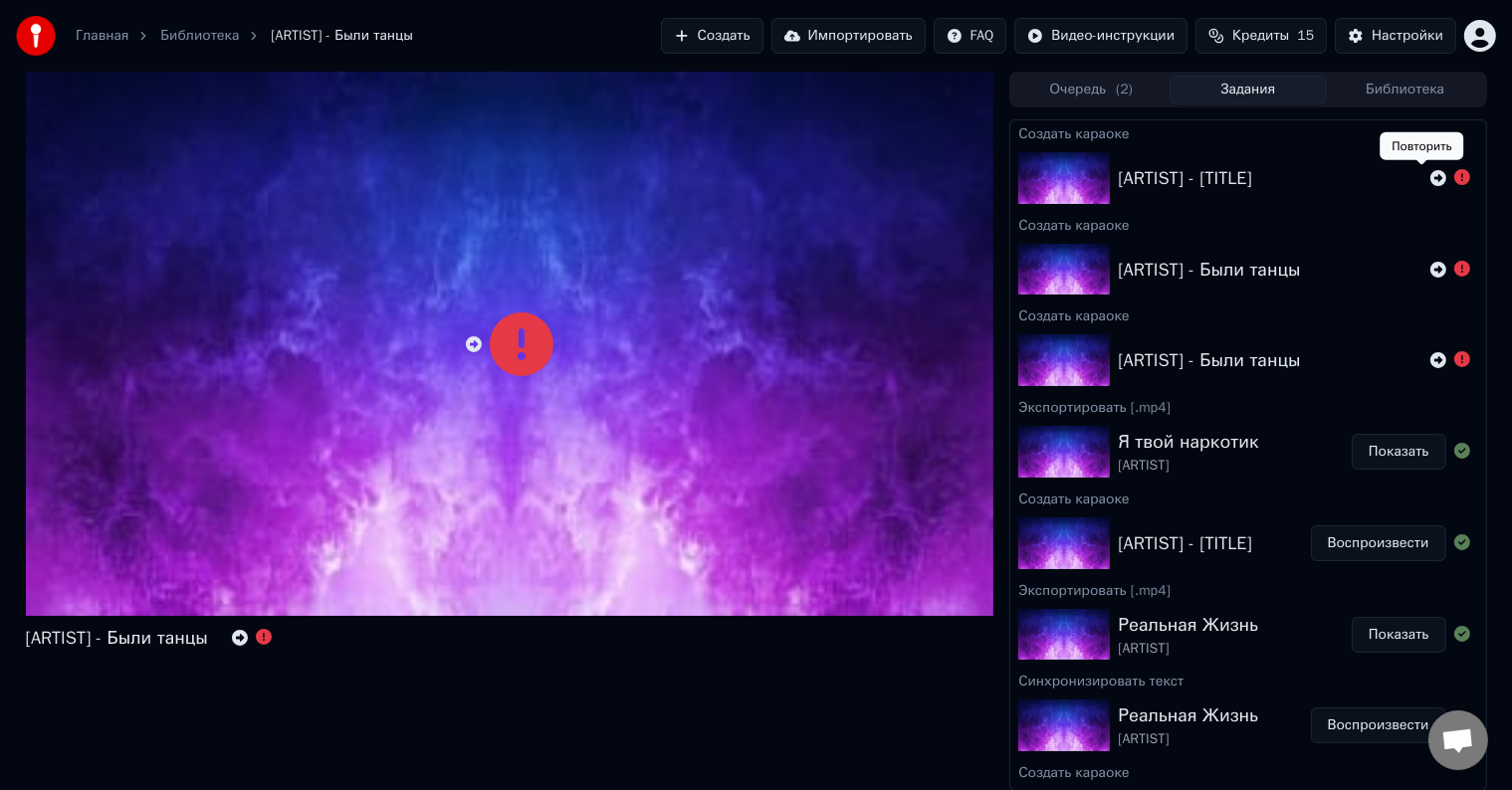 click 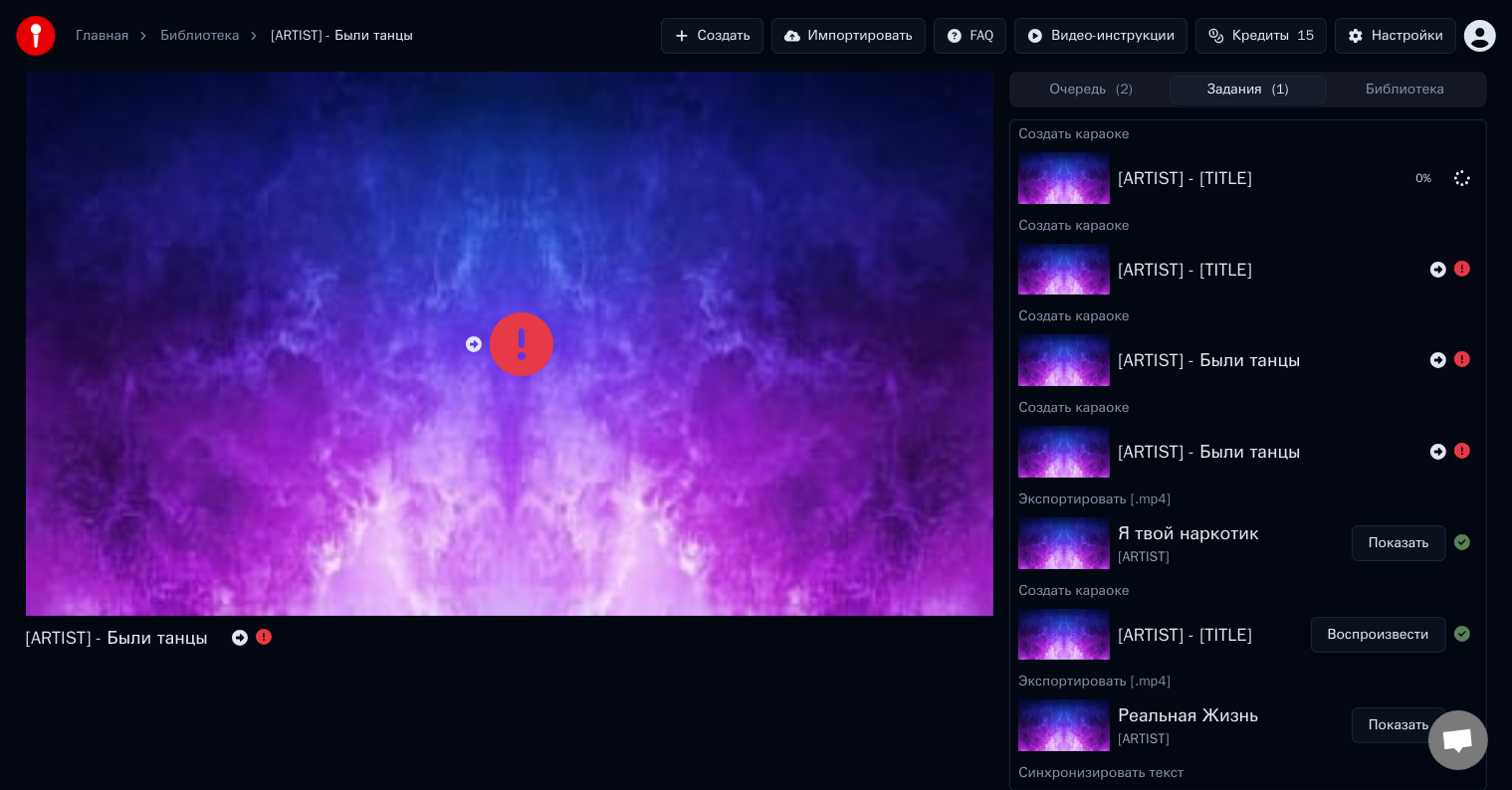 click on "Очередь ( 2 )" at bounding box center [1091, 90] 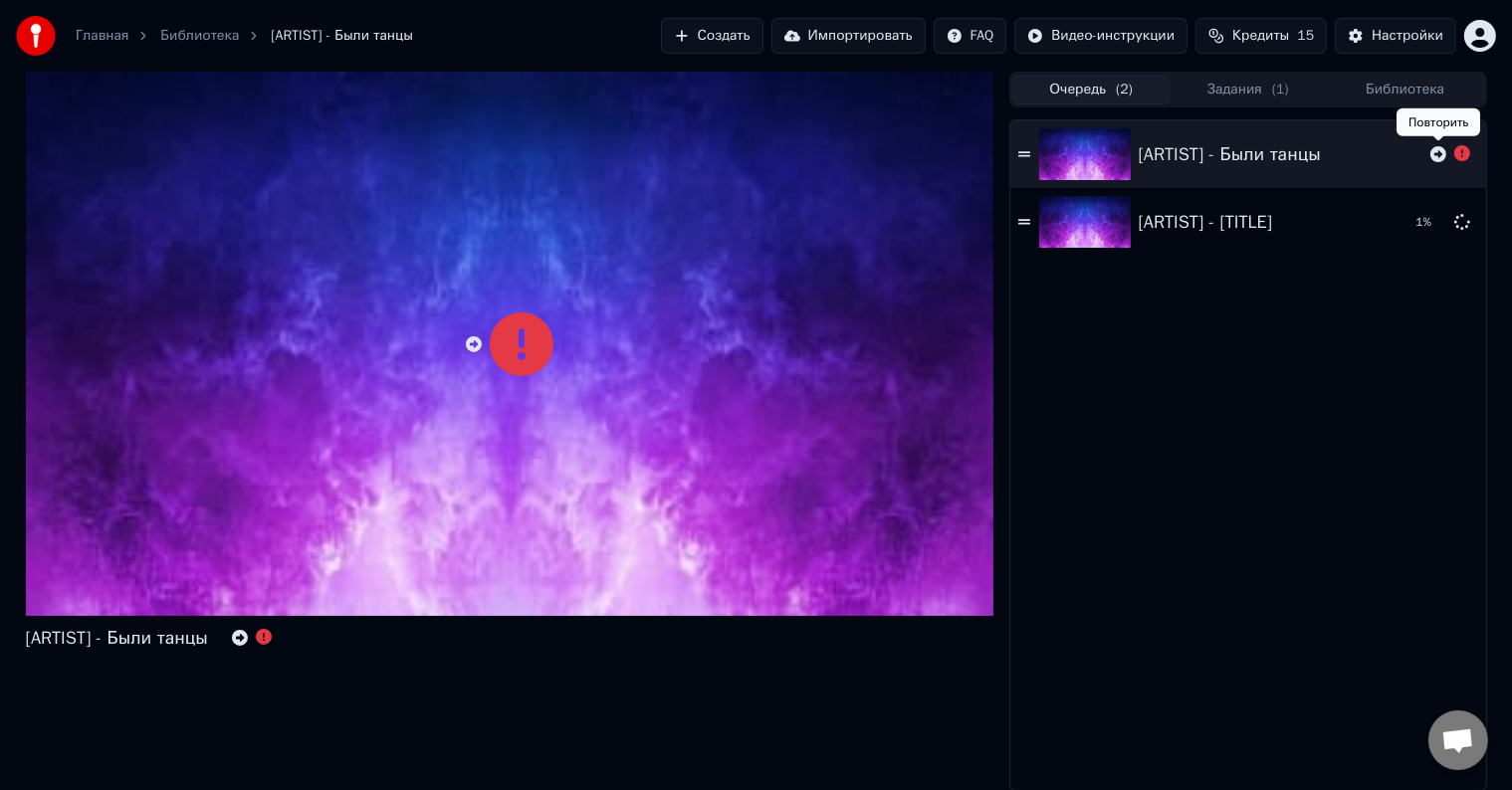 click 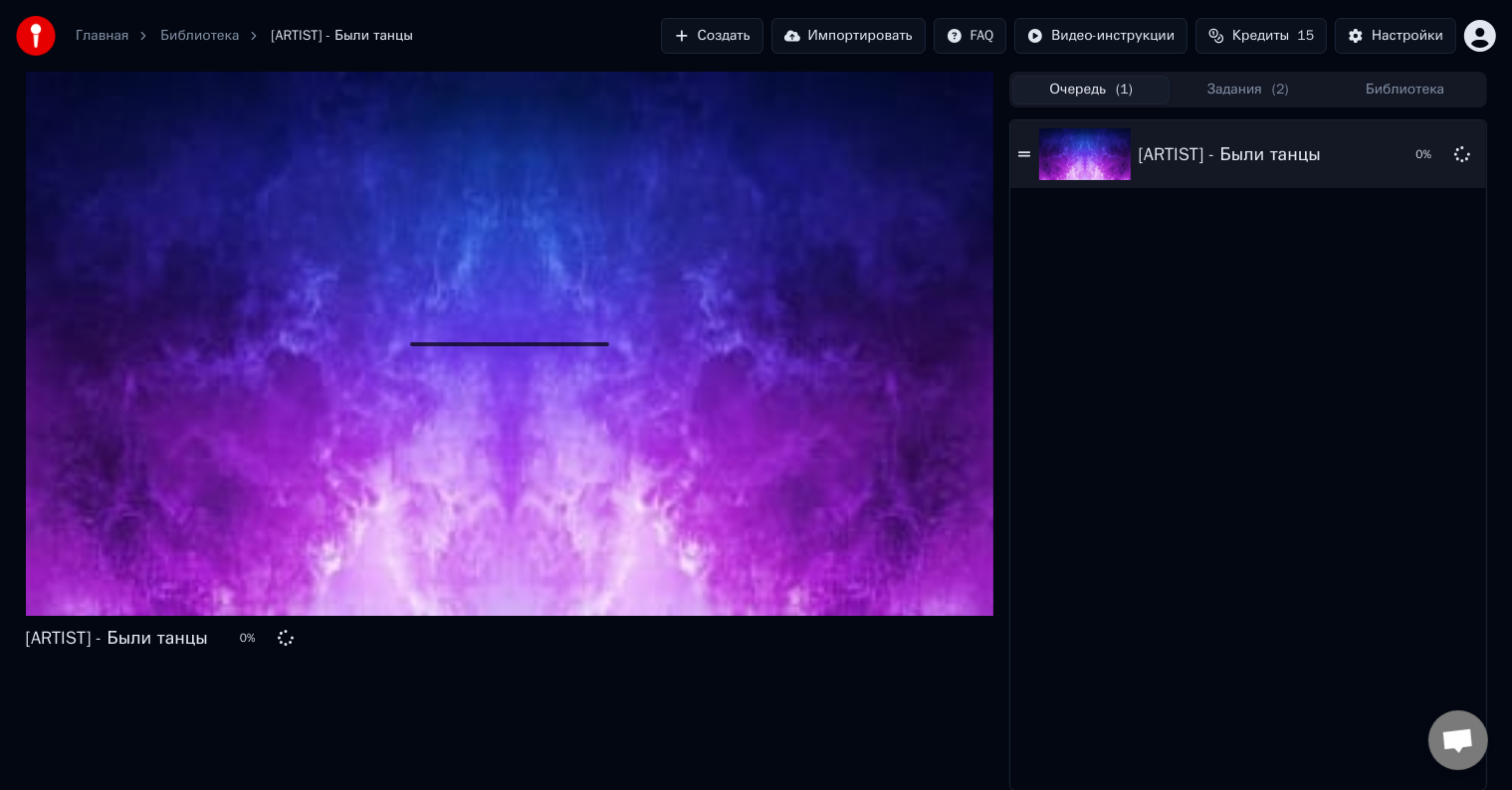 click on "Задания ( 2 )" at bounding box center [1248, 90] 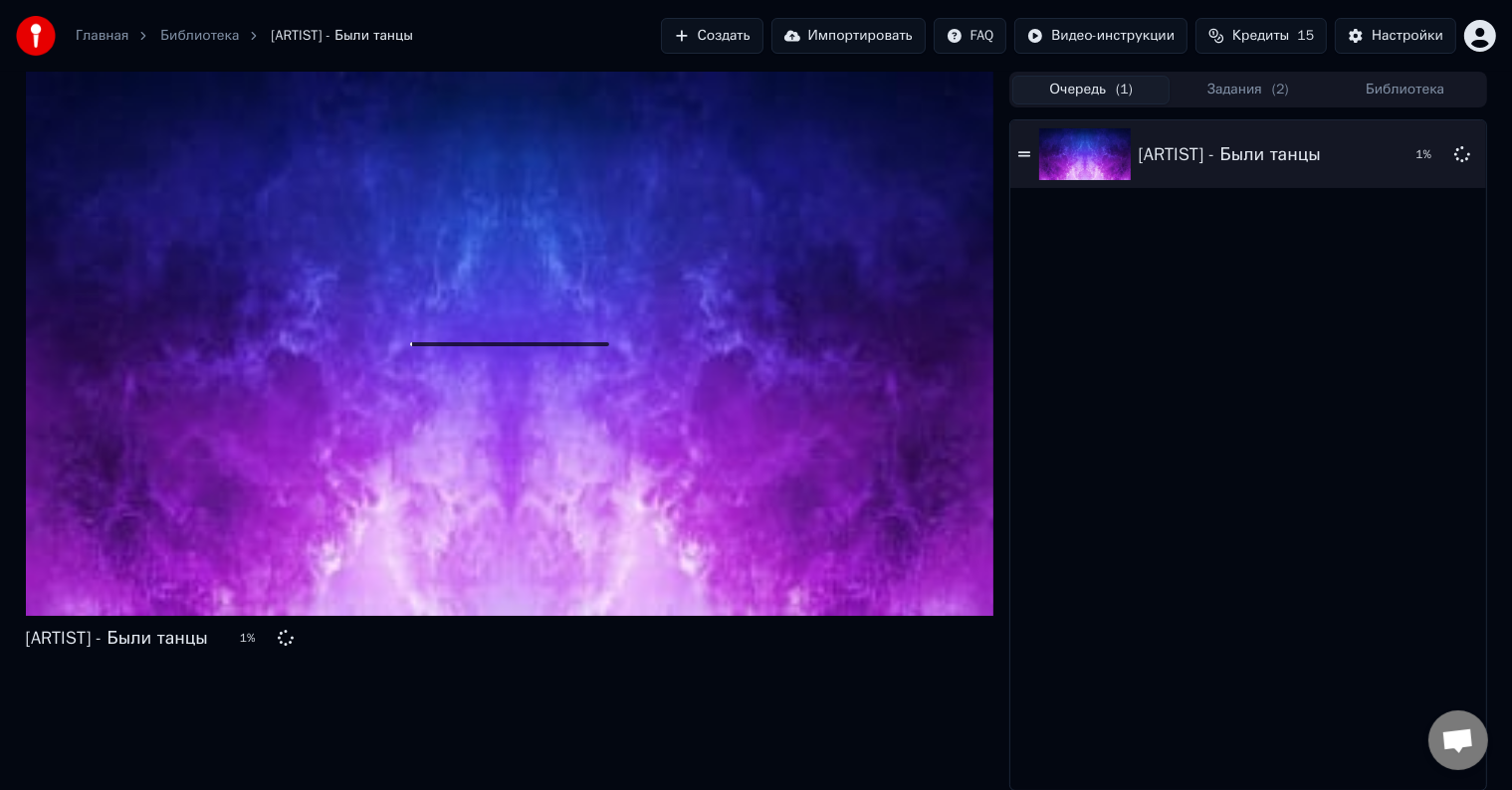 click on "Очередь ( 1 )" at bounding box center [1091, 90] 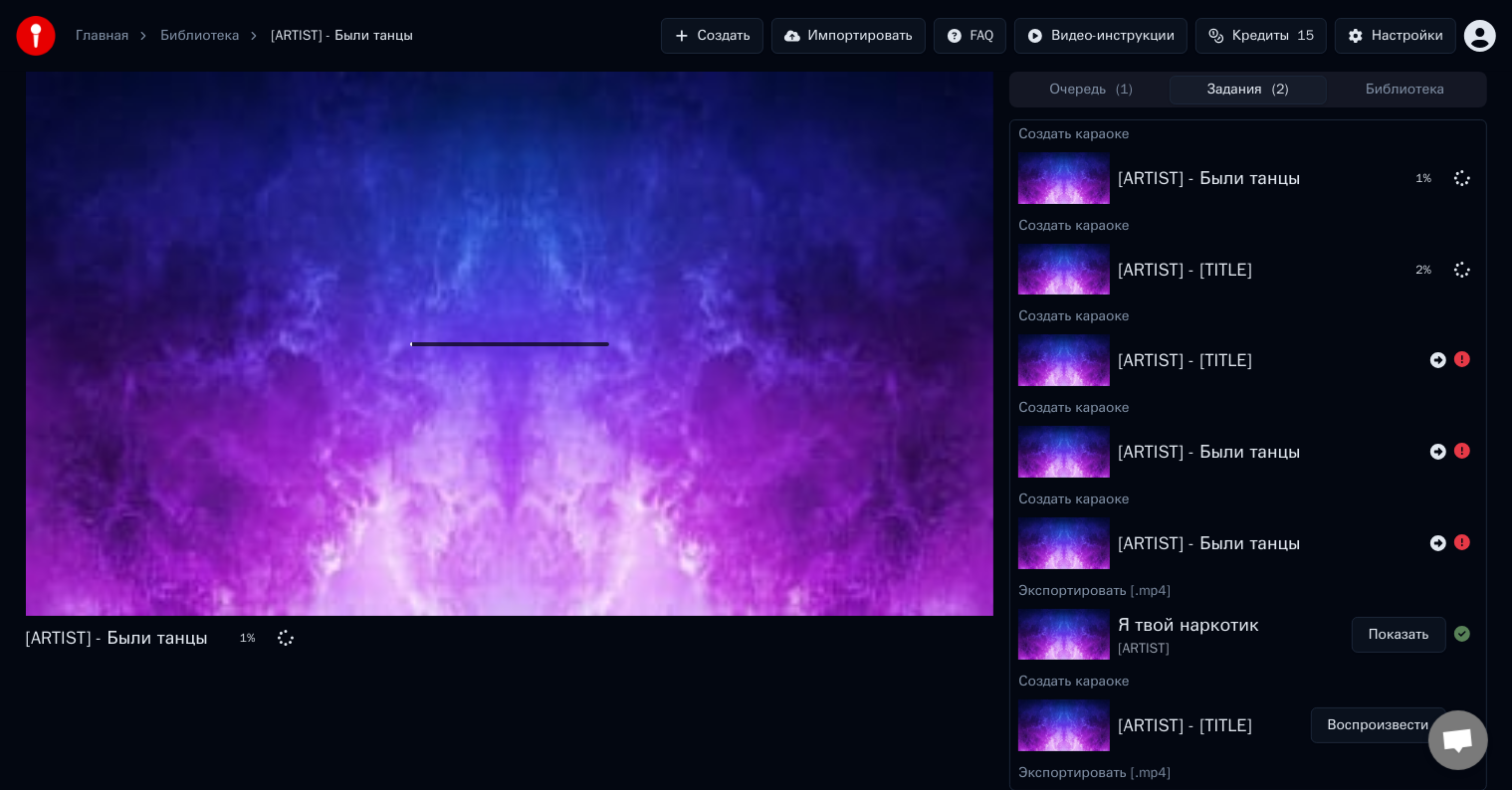 click on "Задания ( 2 )" at bounding box center [1248, 90] 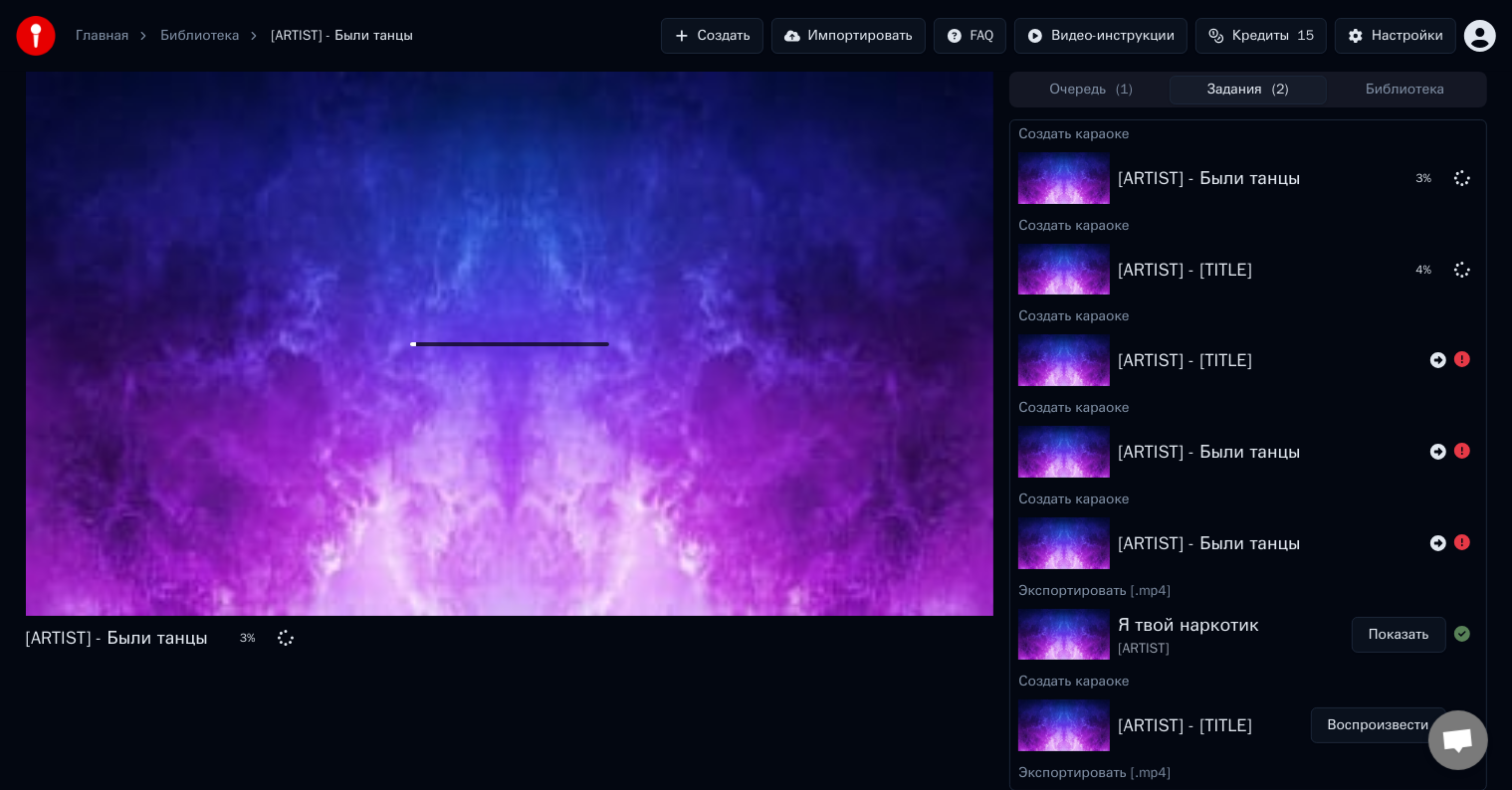 click on "Кредиты 15" at bounding box center (1261, 36) 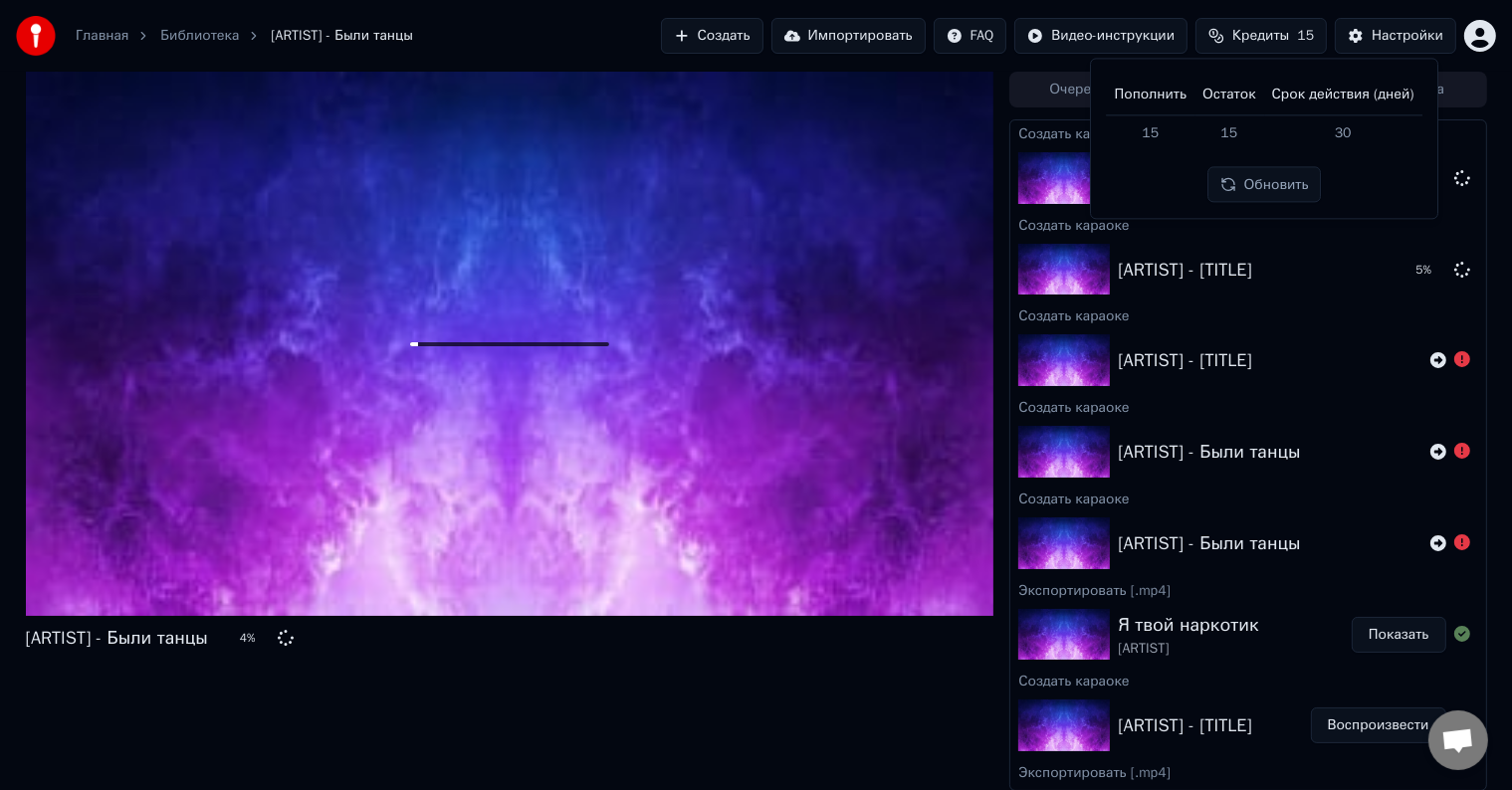 click on "Кредиты 15" at bounding box center (1261, 36) 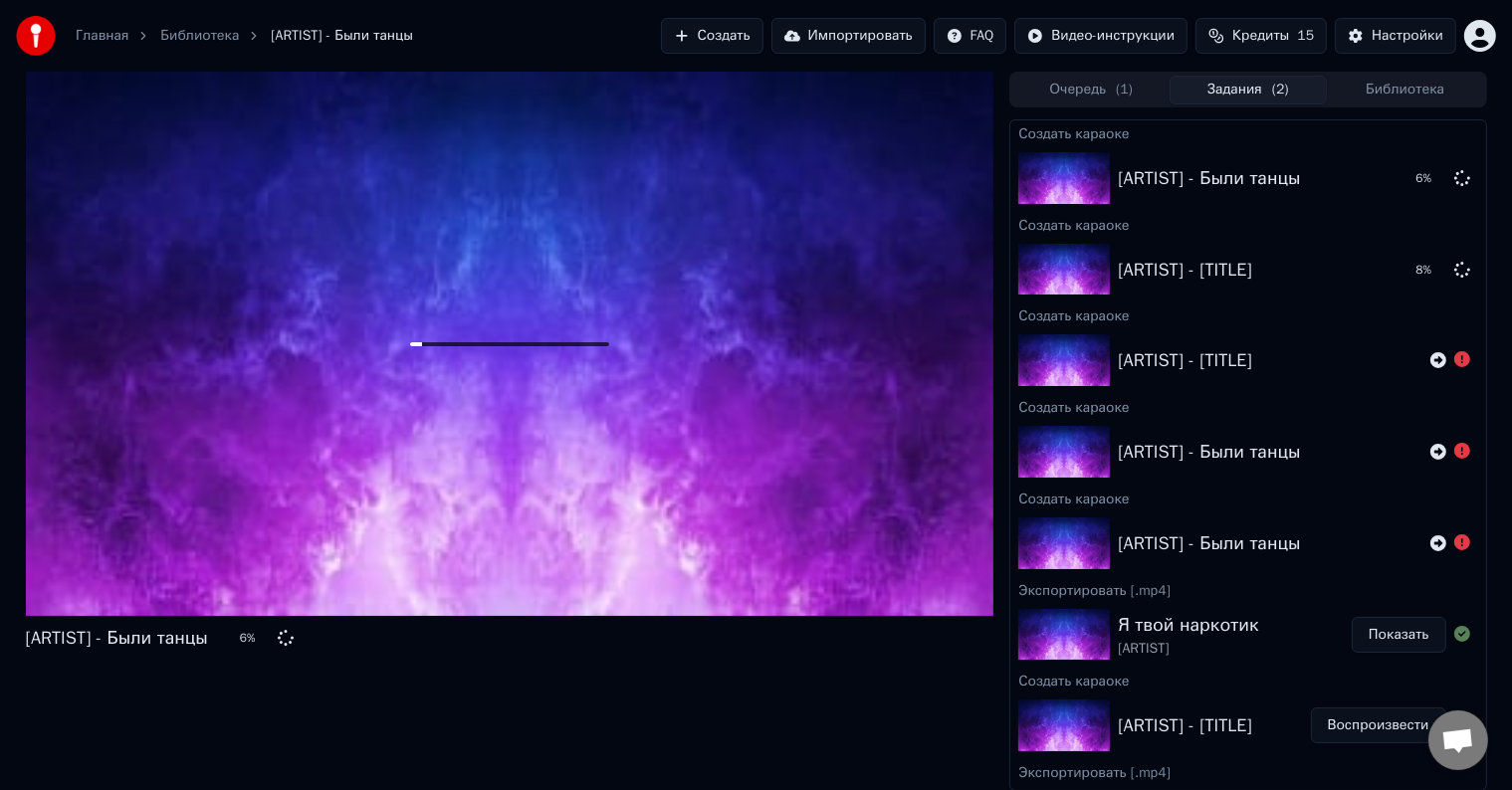 click on "Создать" at bounding box center (712, 36) 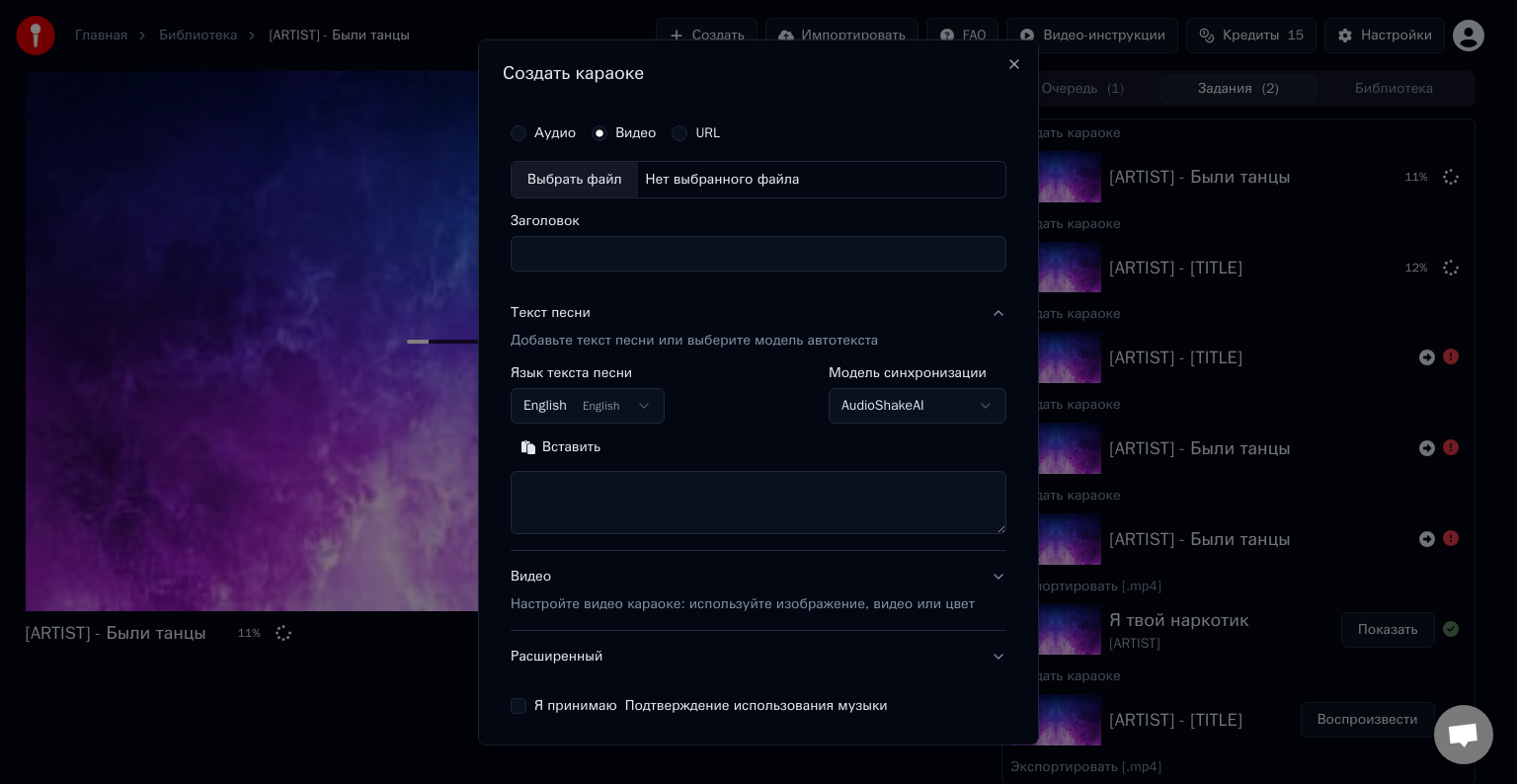click on "Выбрать файл" at bounding box center [575, 180] 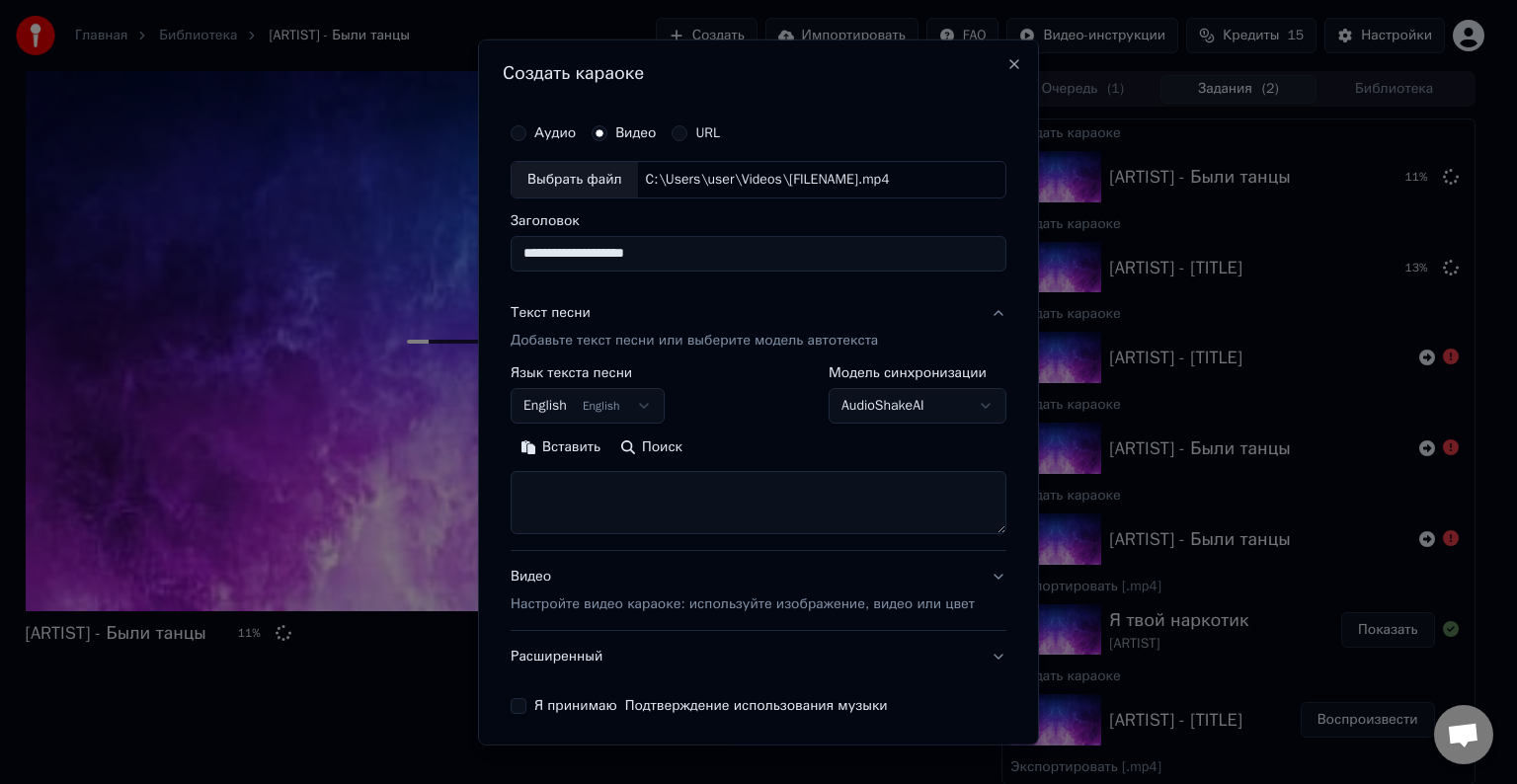 click on "**********" at bounding box center (758, 254) 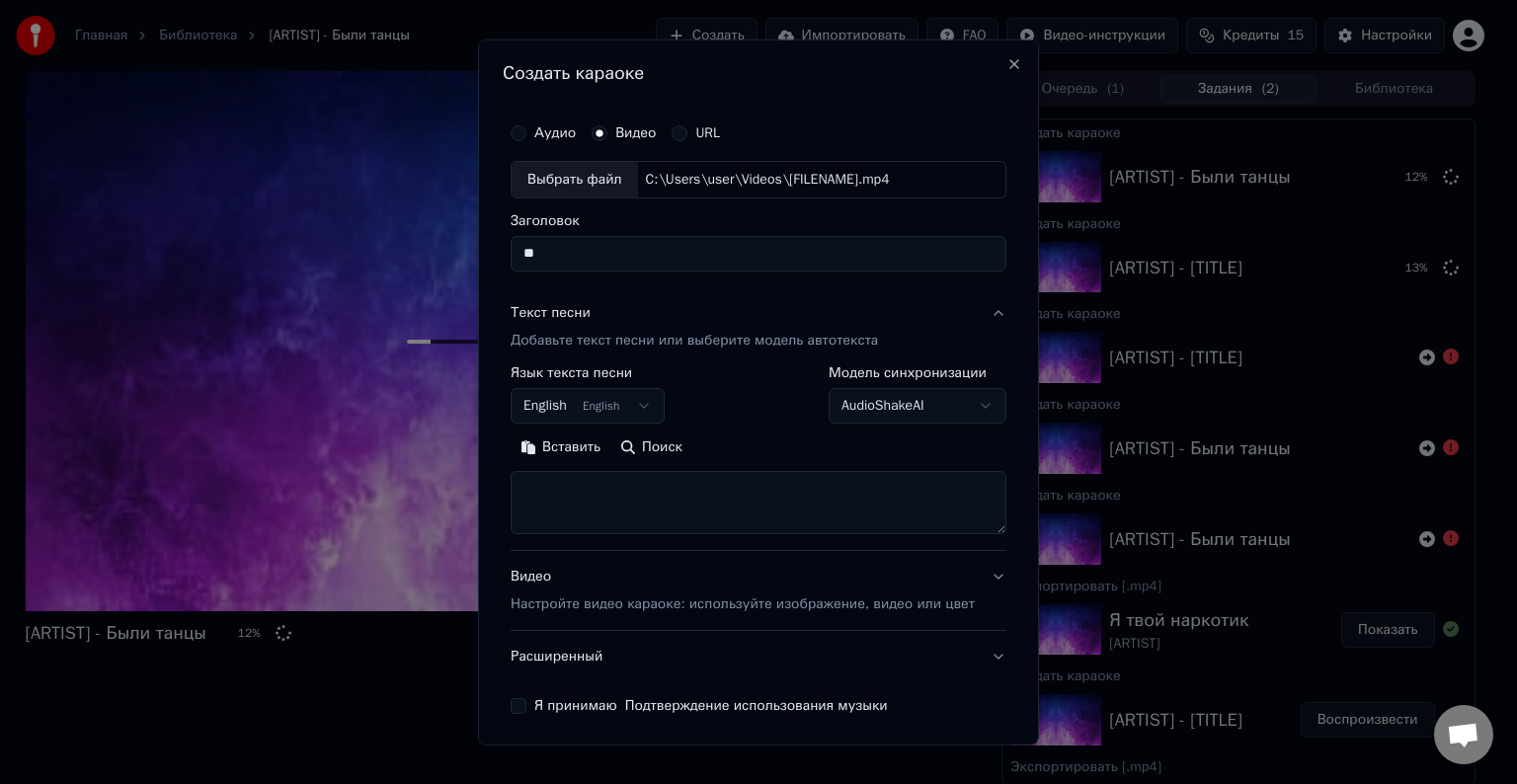 type on "*" 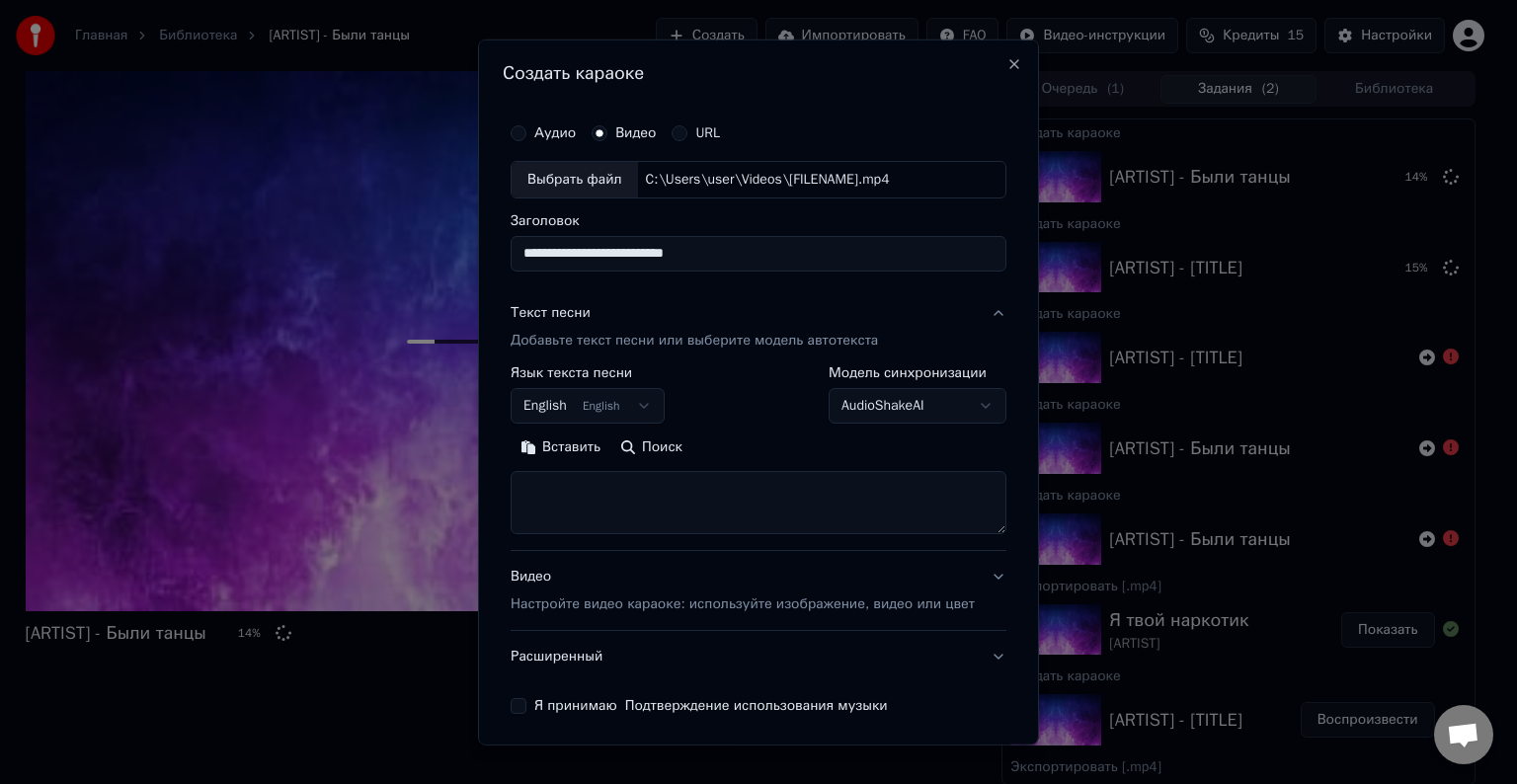 type on "**********" 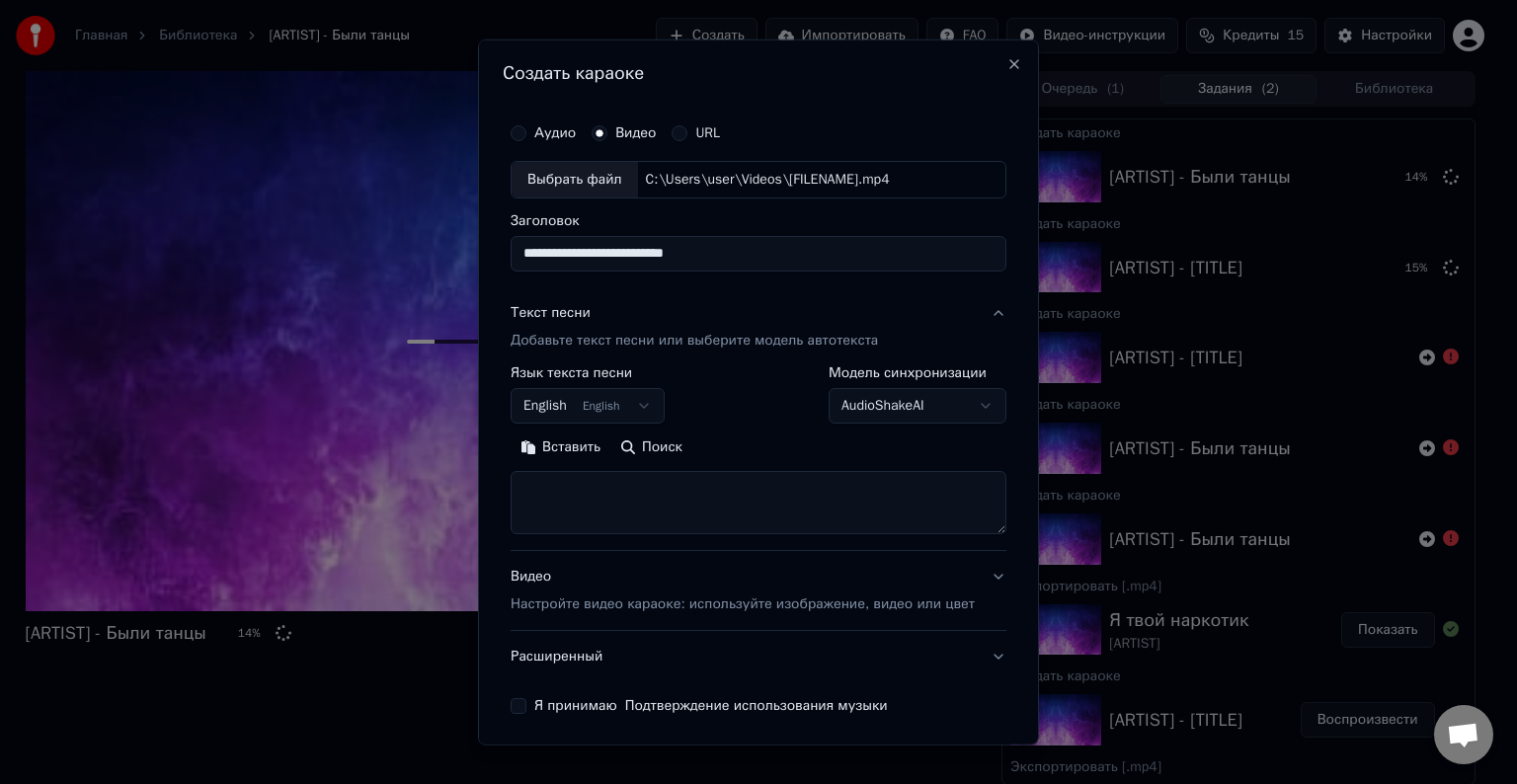 click on "English English" at bounding box center (588, 406) 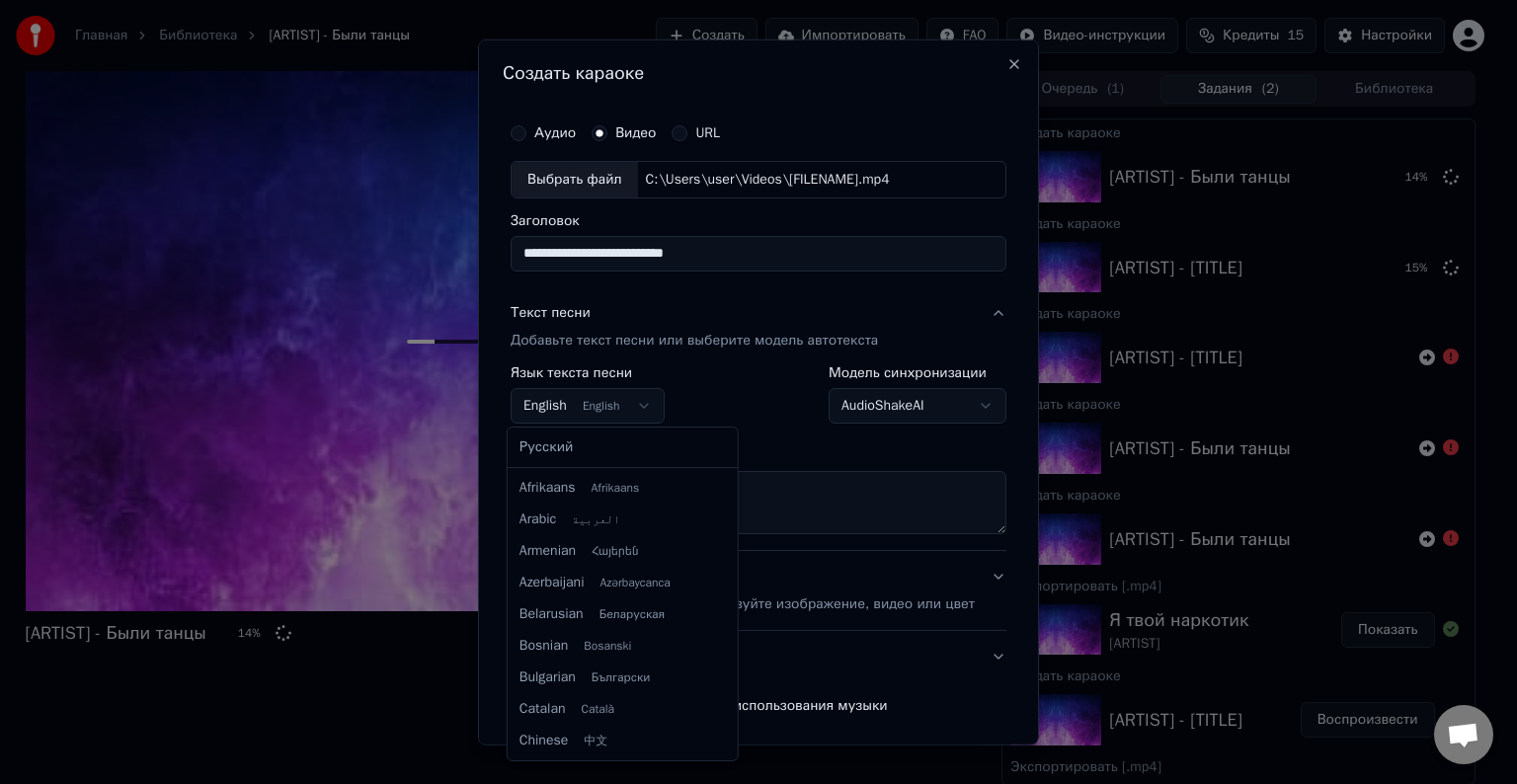 scroll, scrollTop: 158, scrollLeft: 0, axis: vertical 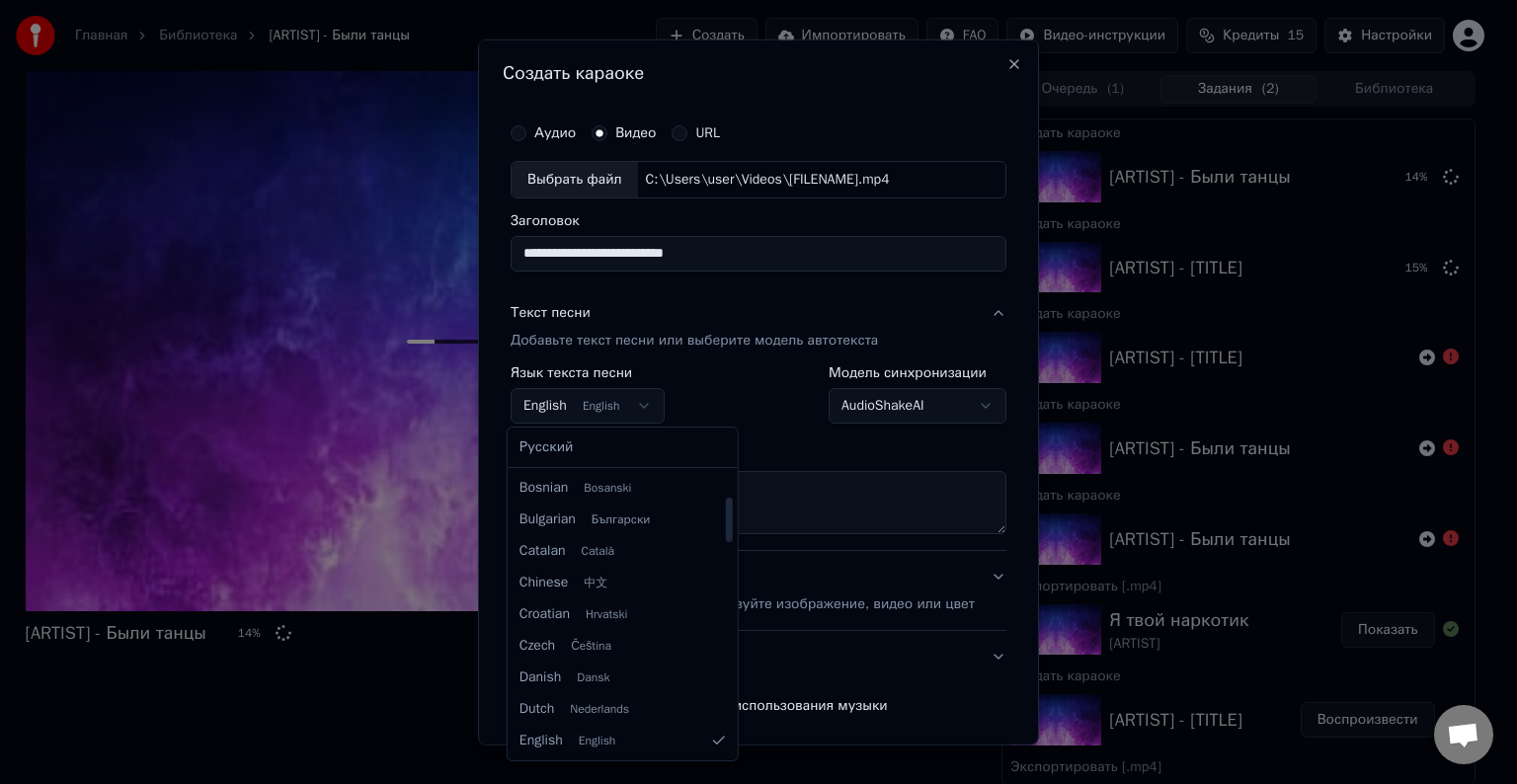 select on "**" 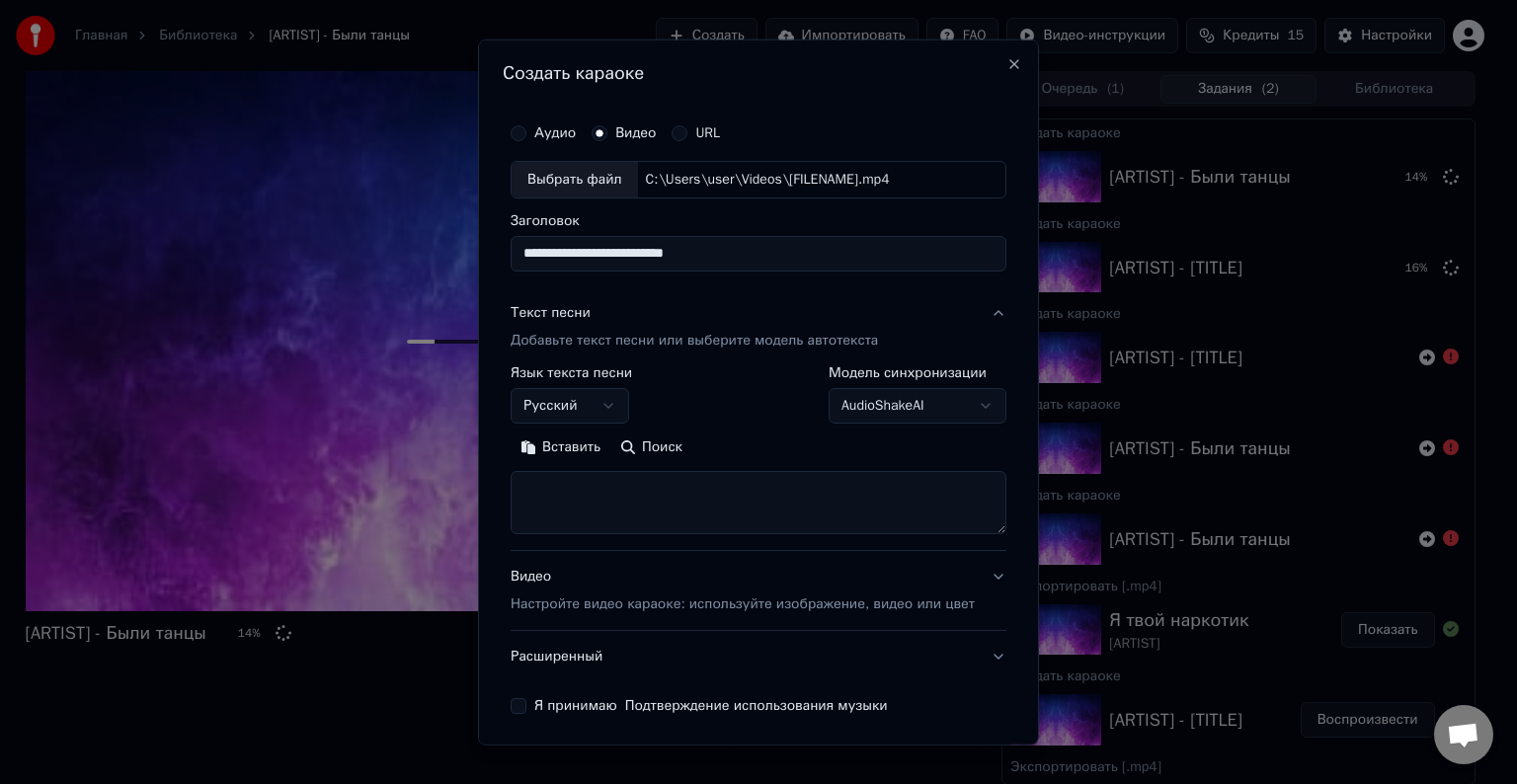click at bounding box center [758, 503] 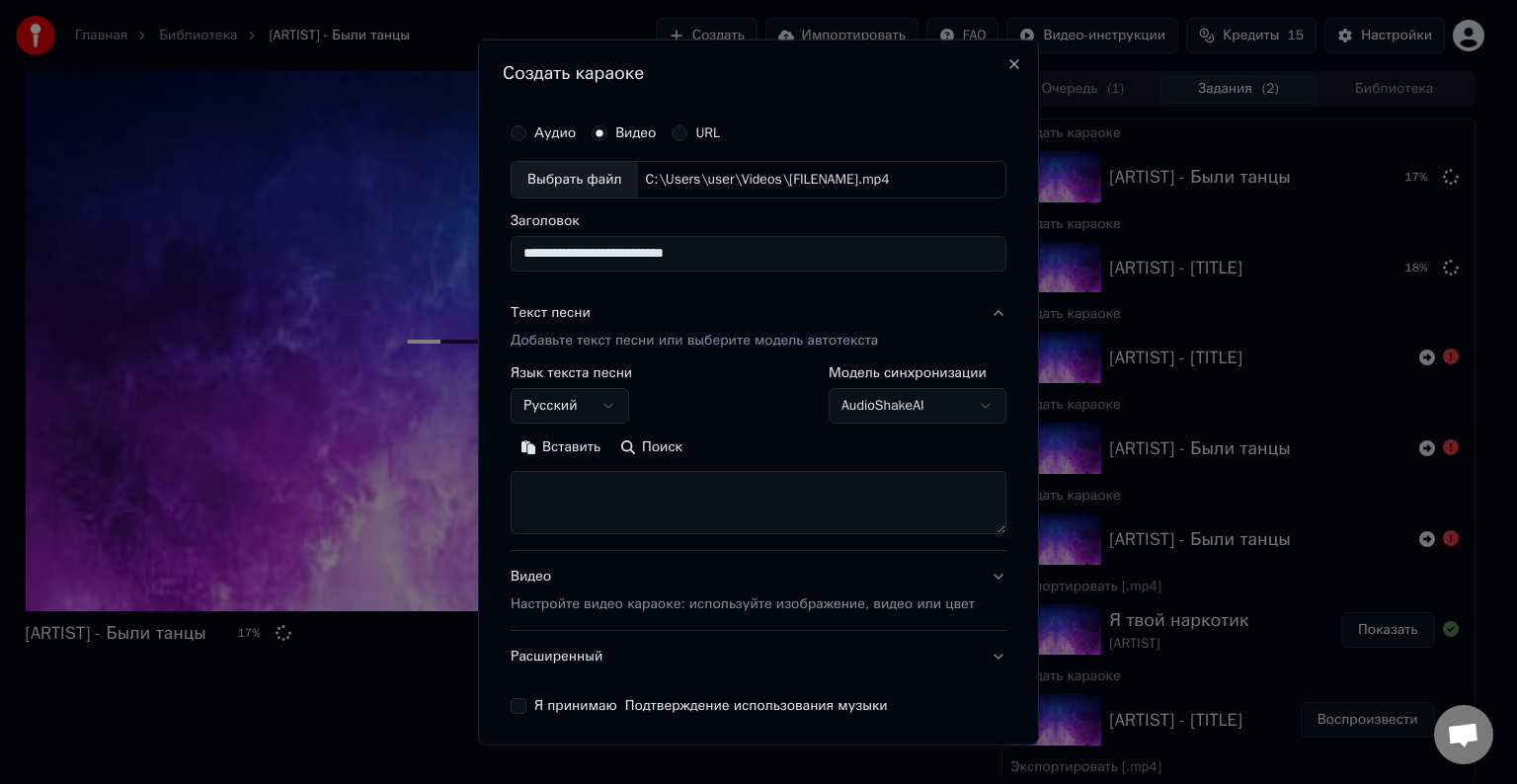 click on "Поиск" at bounding box center [651, 447] 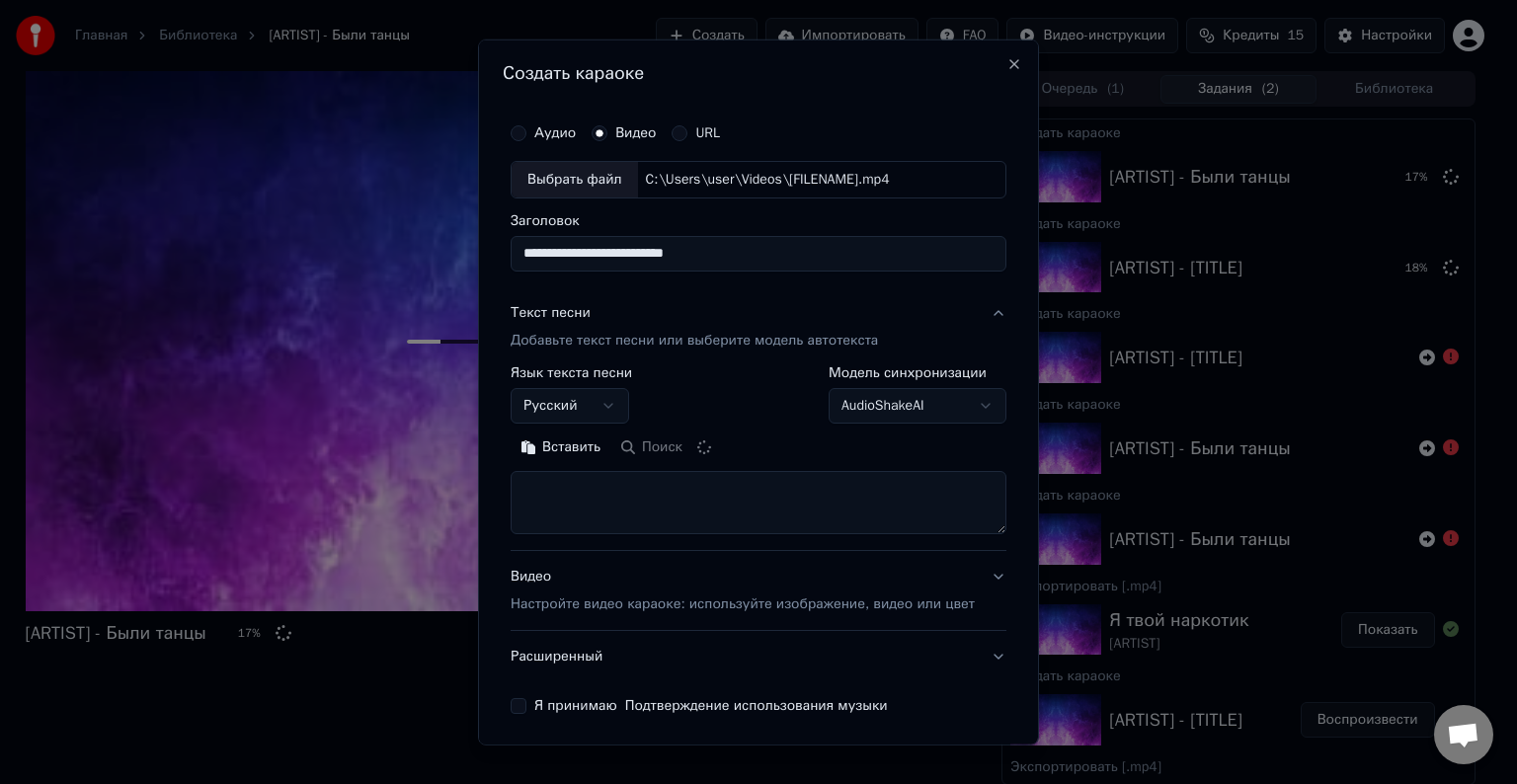 click at bounding box center [758, 503] 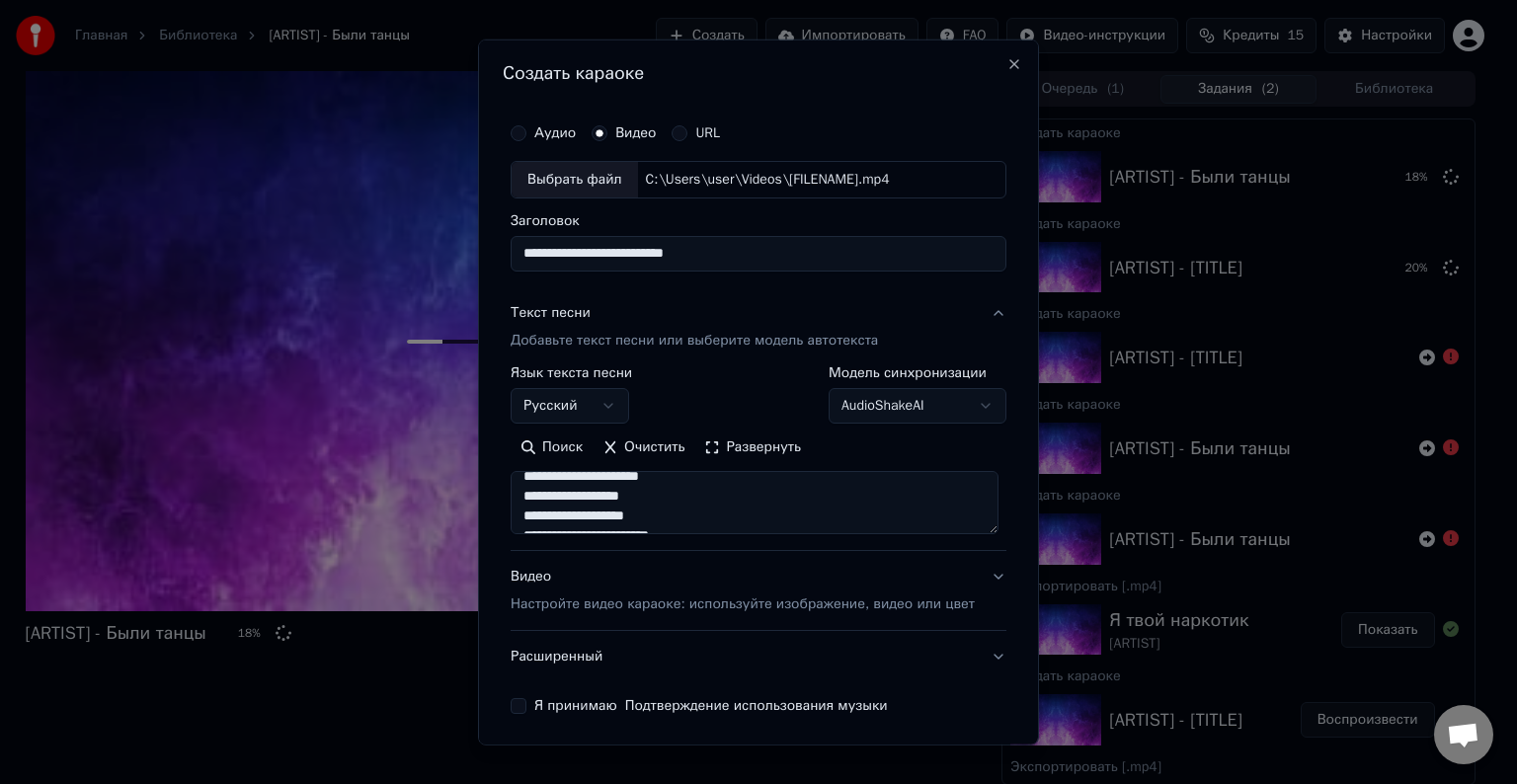 scroll, scrollTop: 782, scrollLeft: 0, axis: vertical 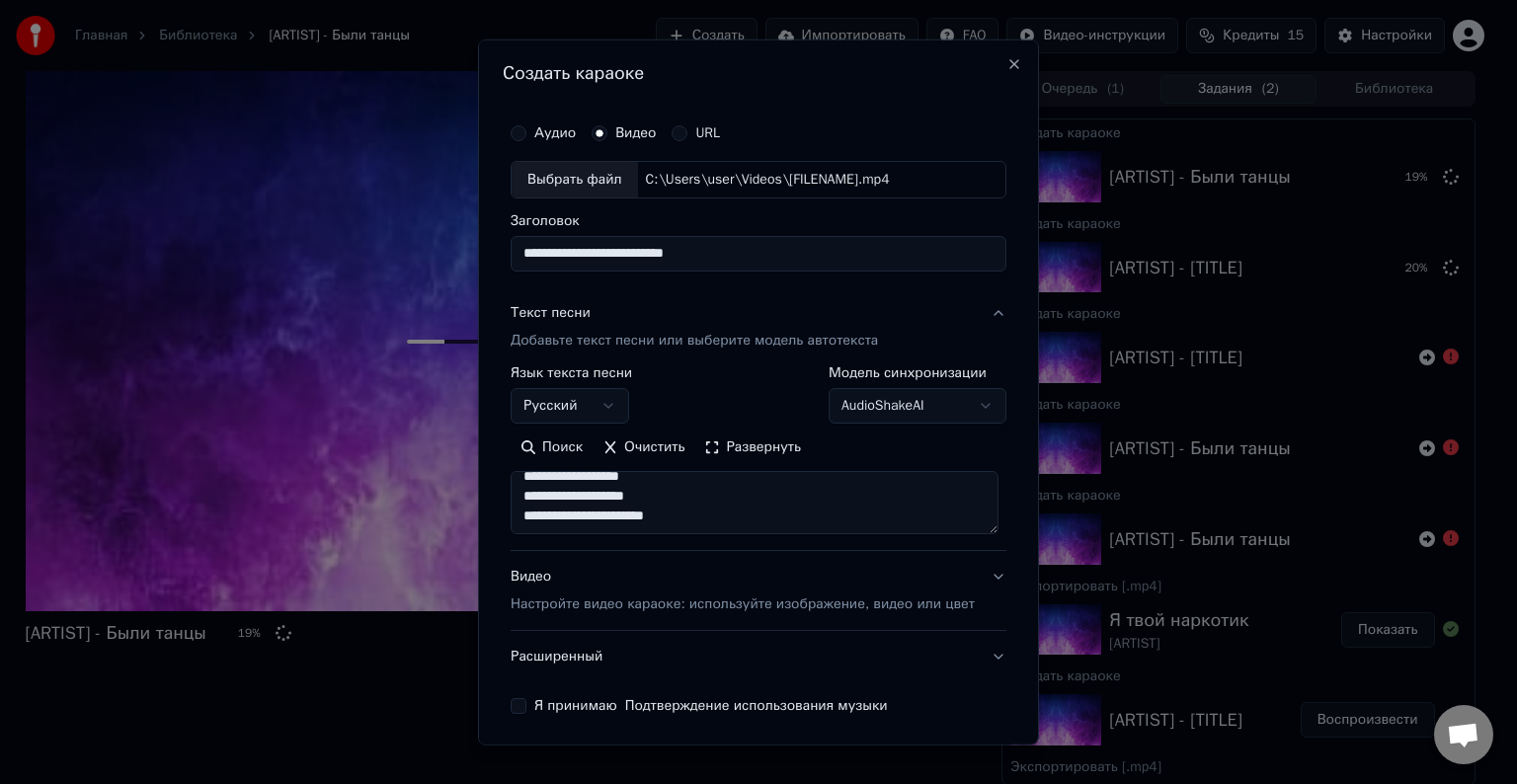 paste on "**********" 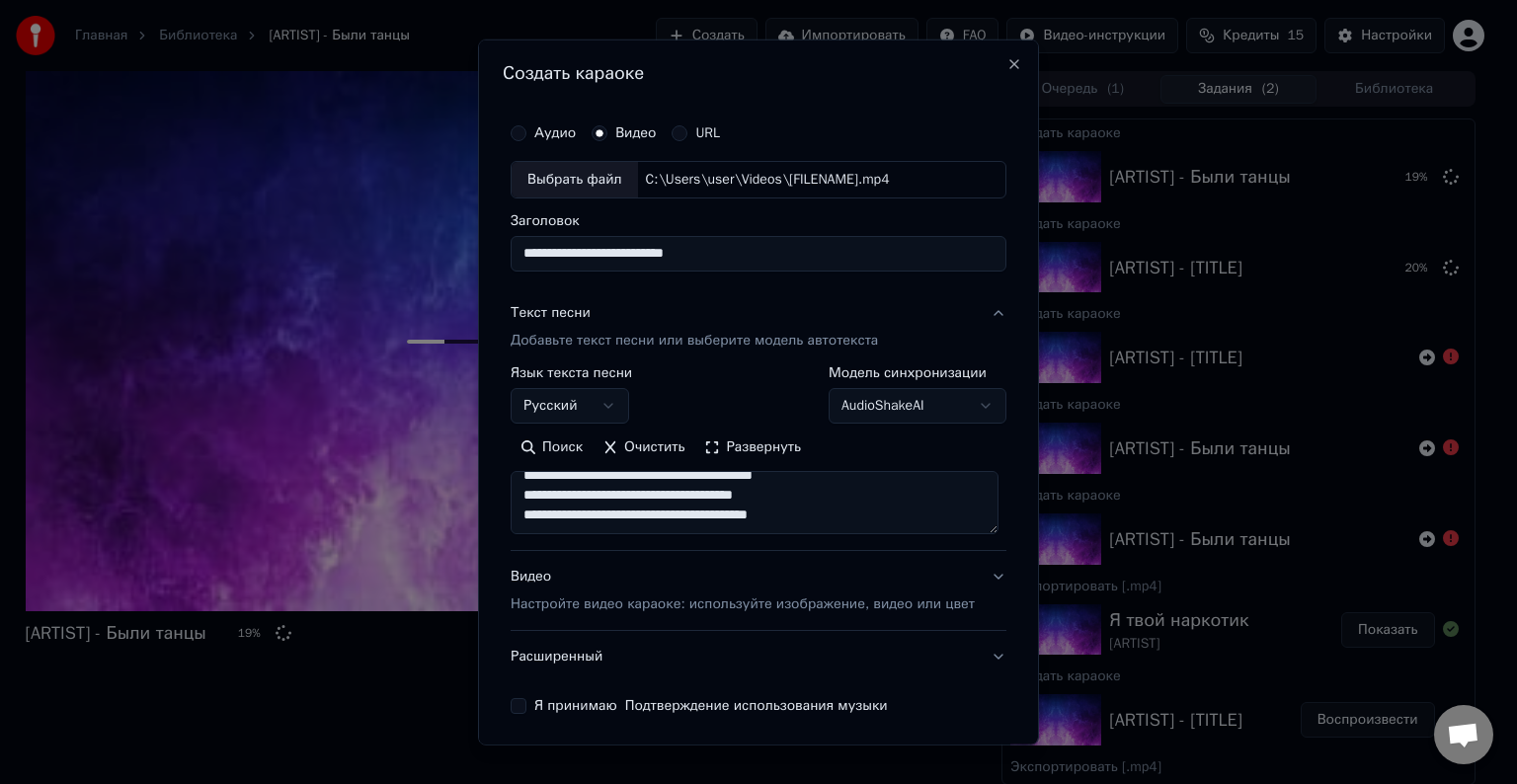 scroll, scrollTop: 428, scrollLeft: 0, axis: vertical 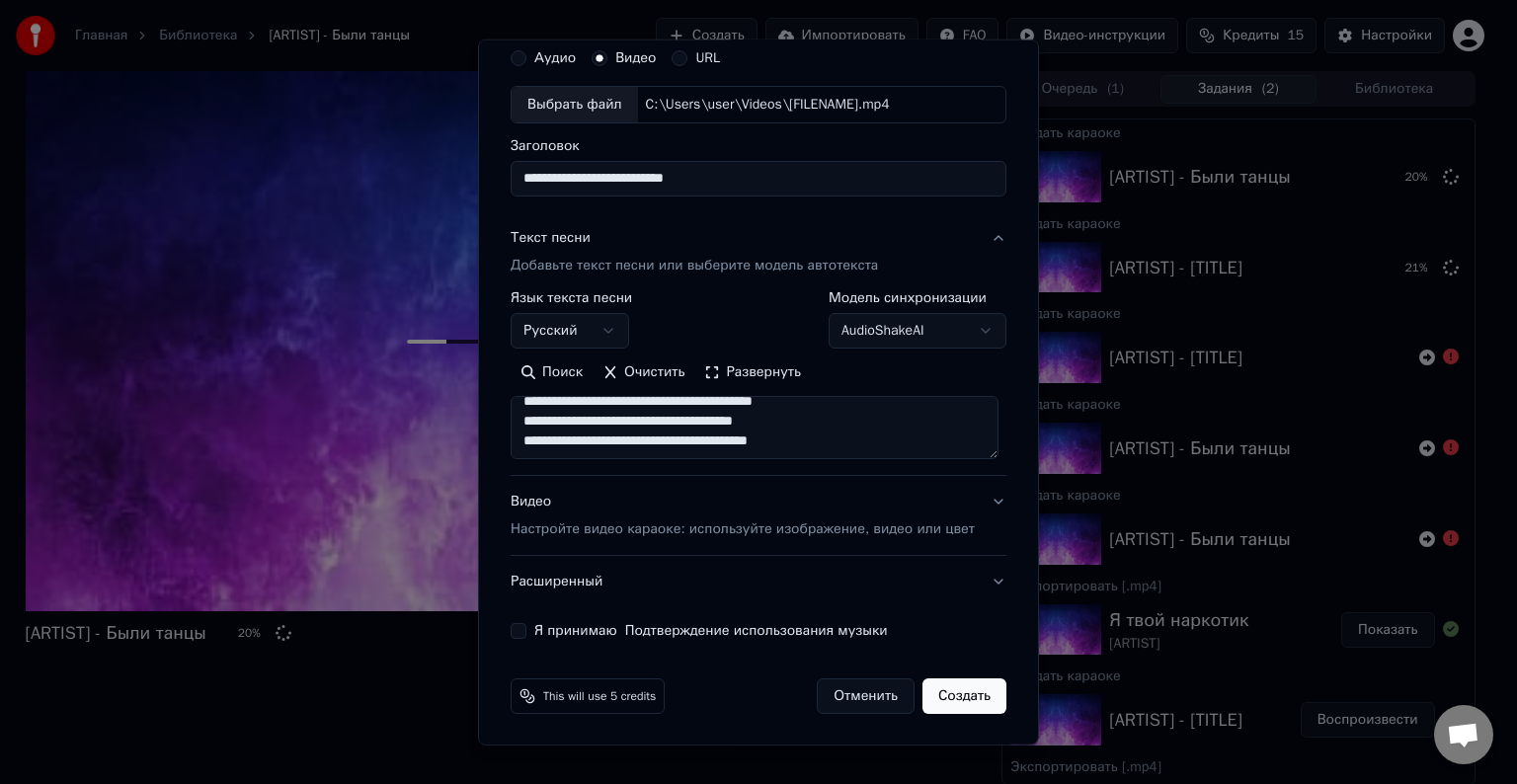 type on "**********" 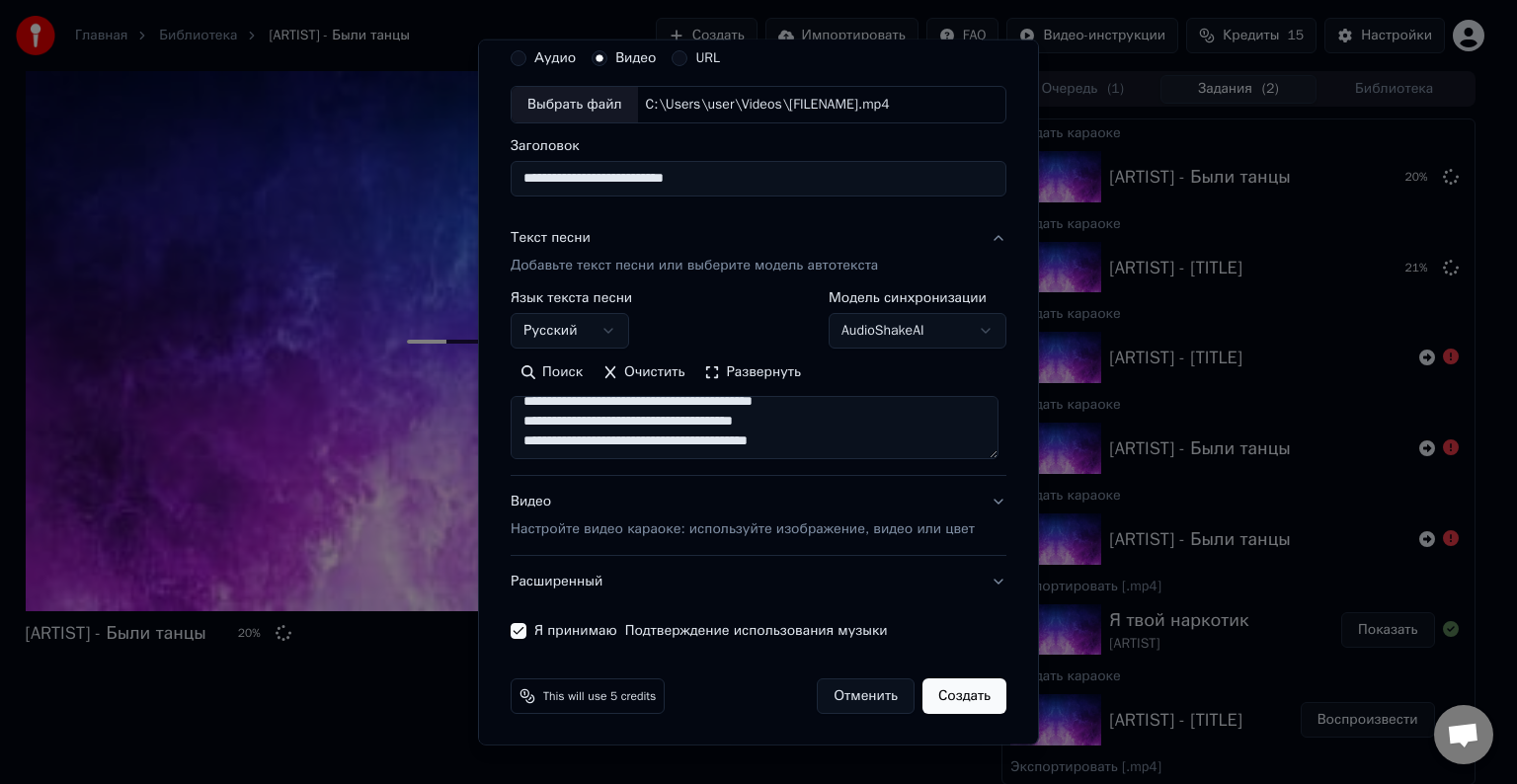 click on "Создать" at bounding box center [964, 696] 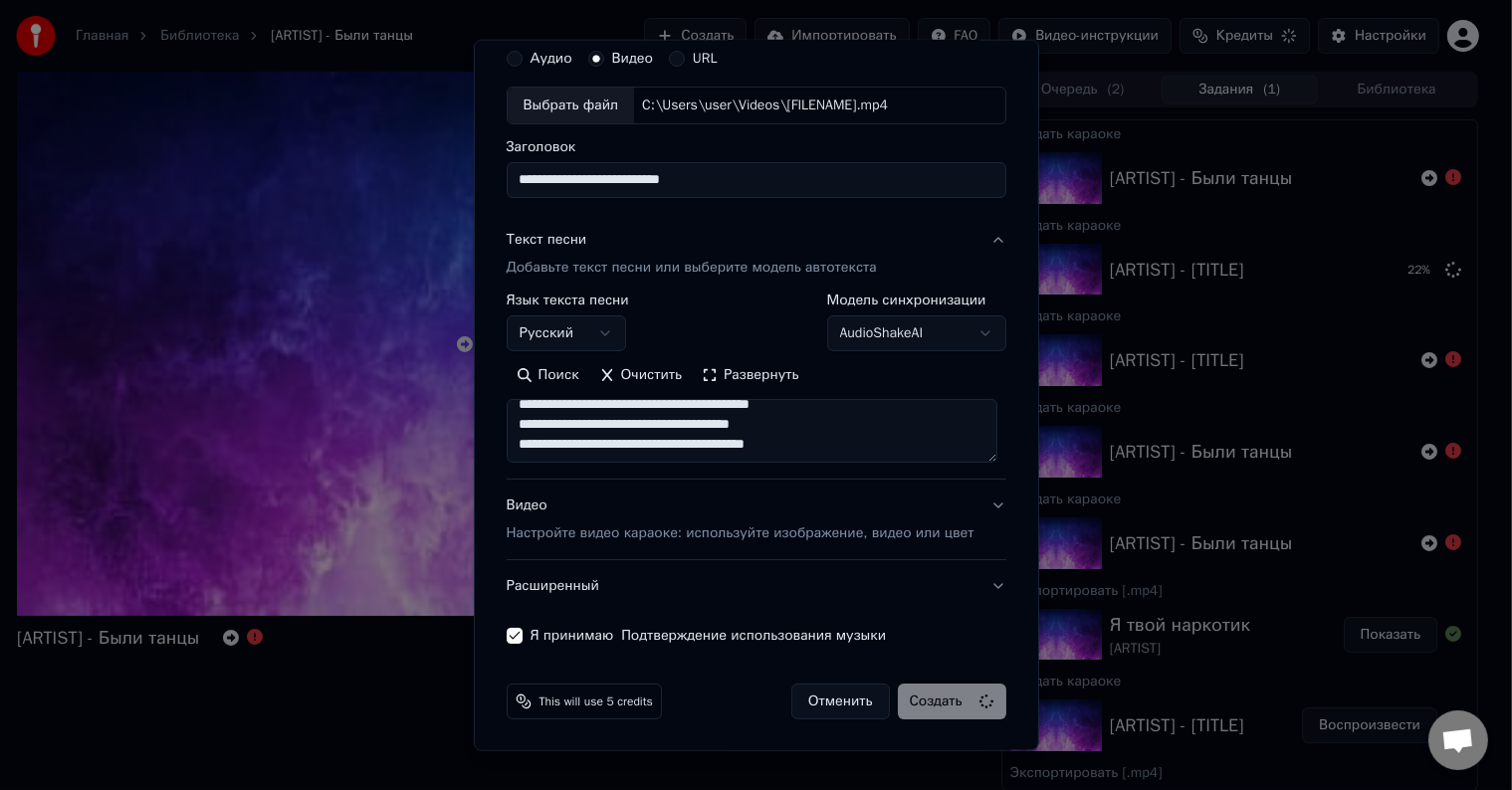 type 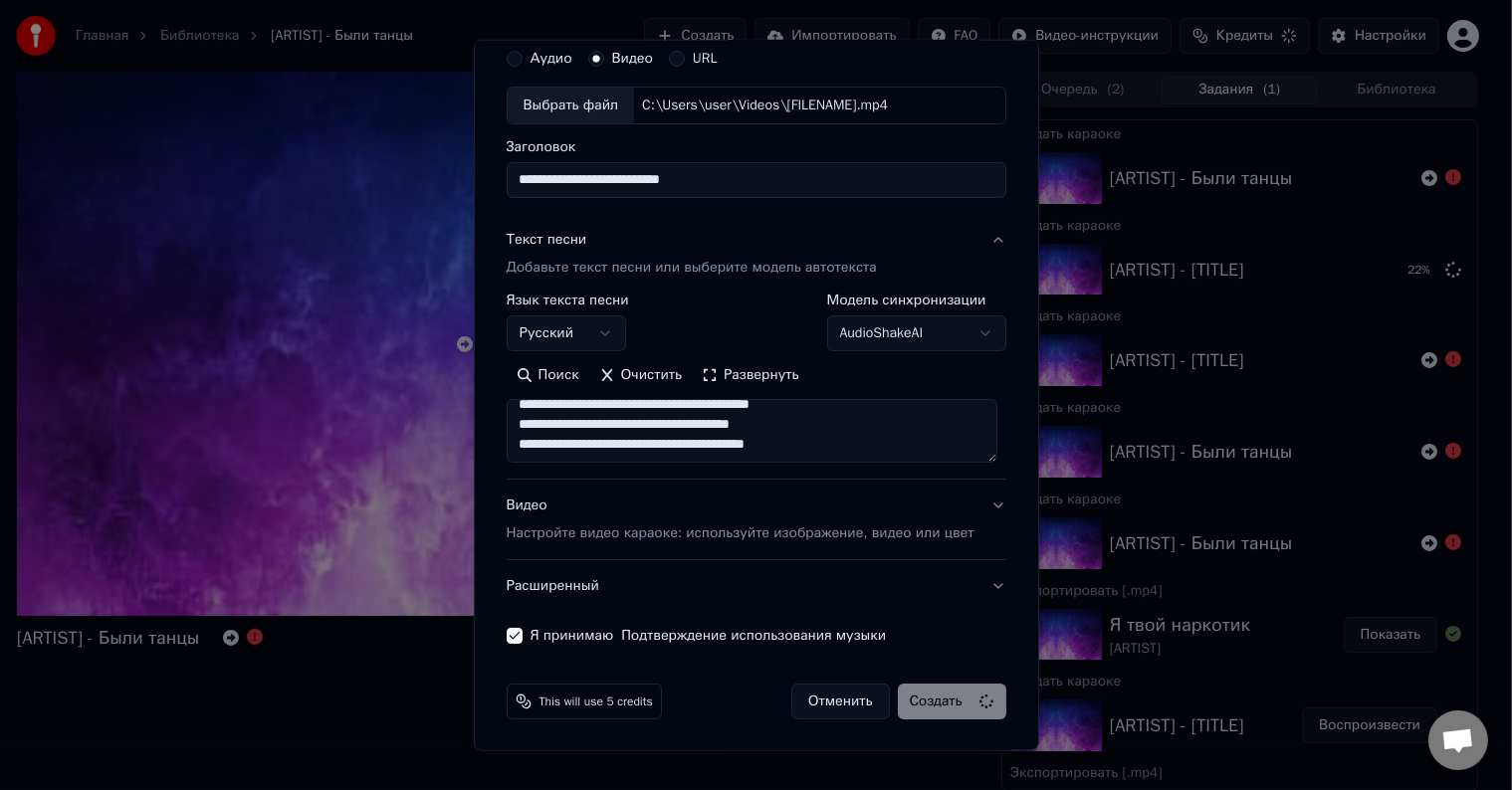 type 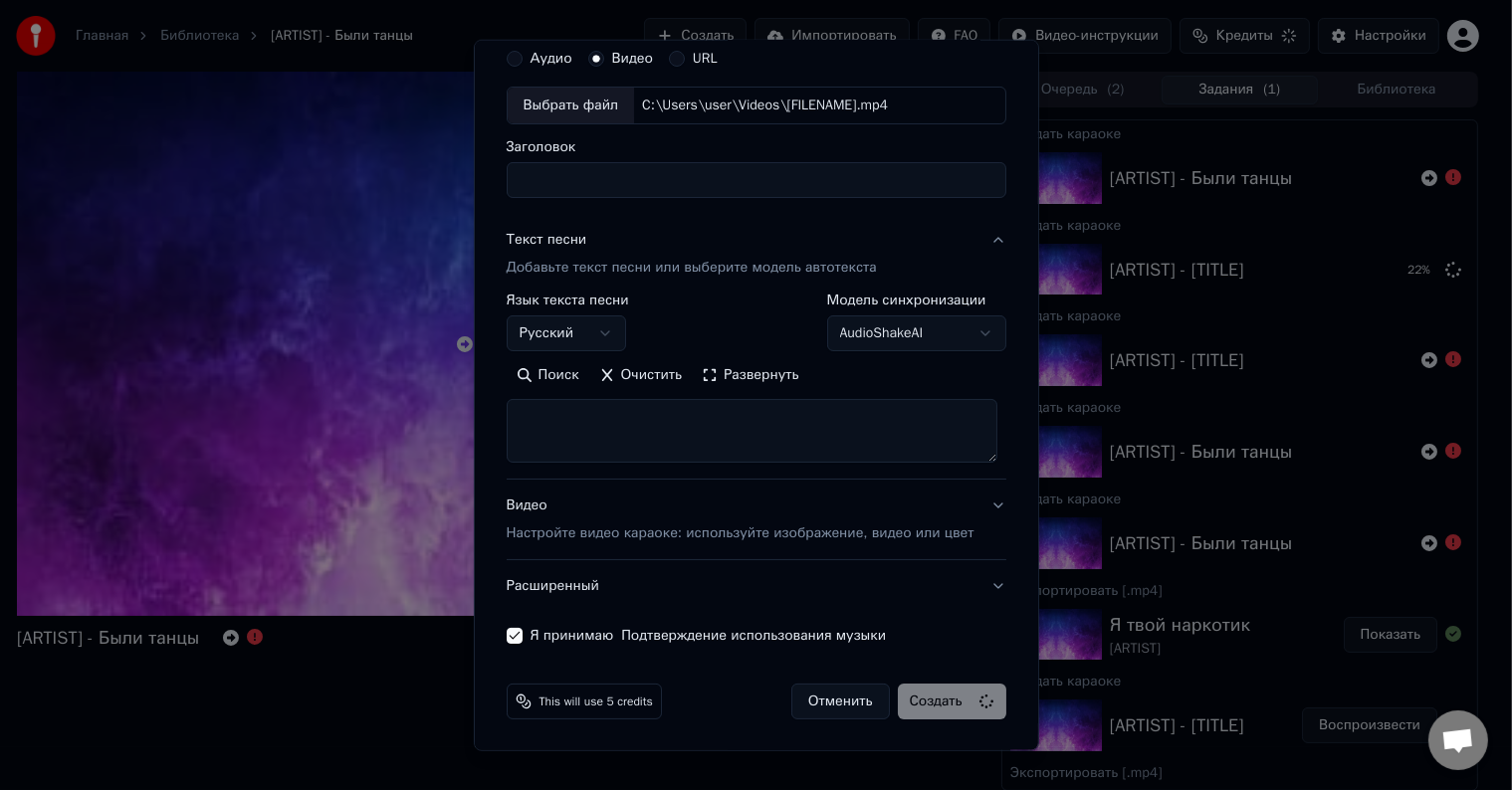 select 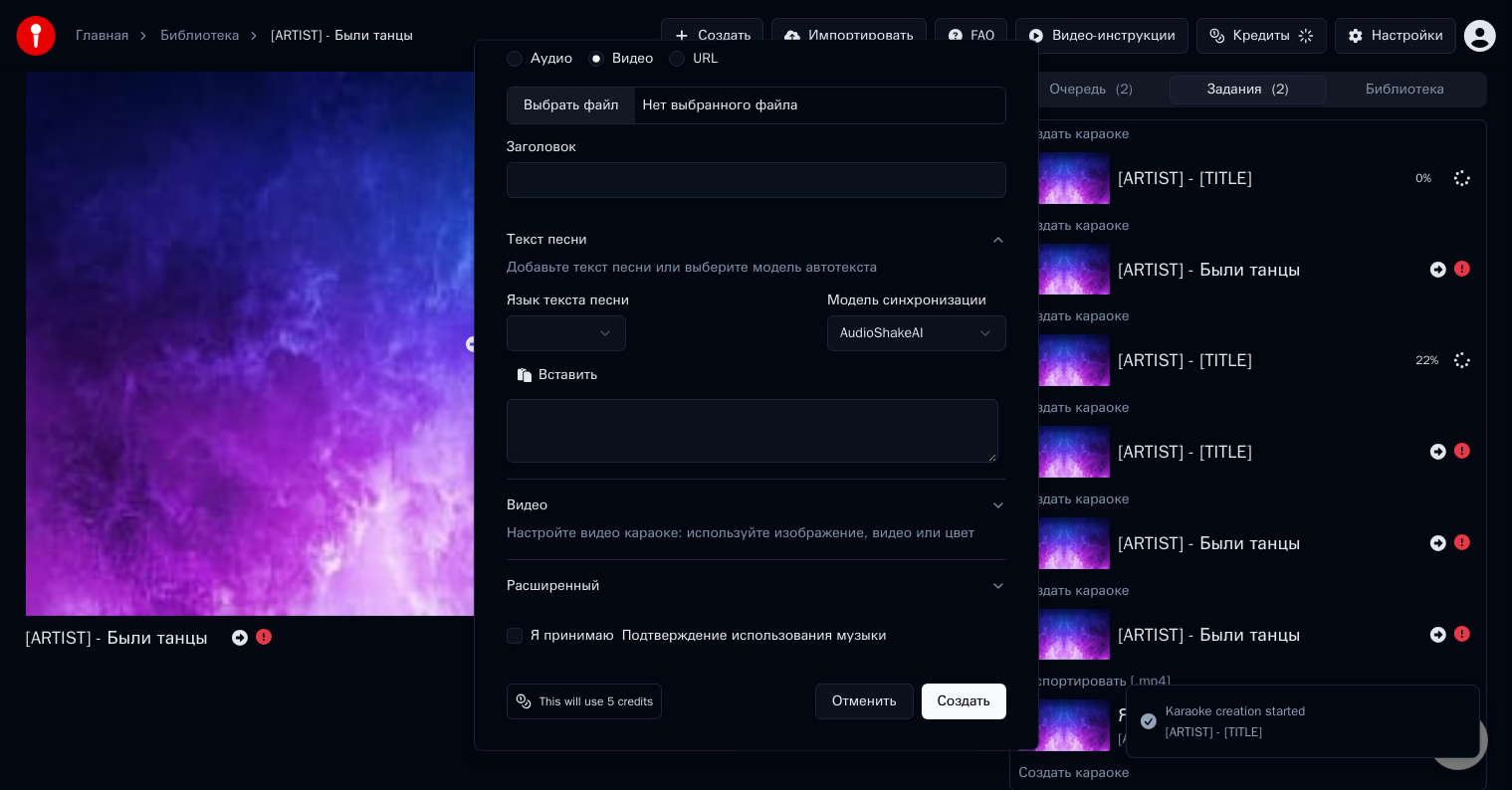 scroll, scrollTop: 0, scrollLeft: 0, axis: both 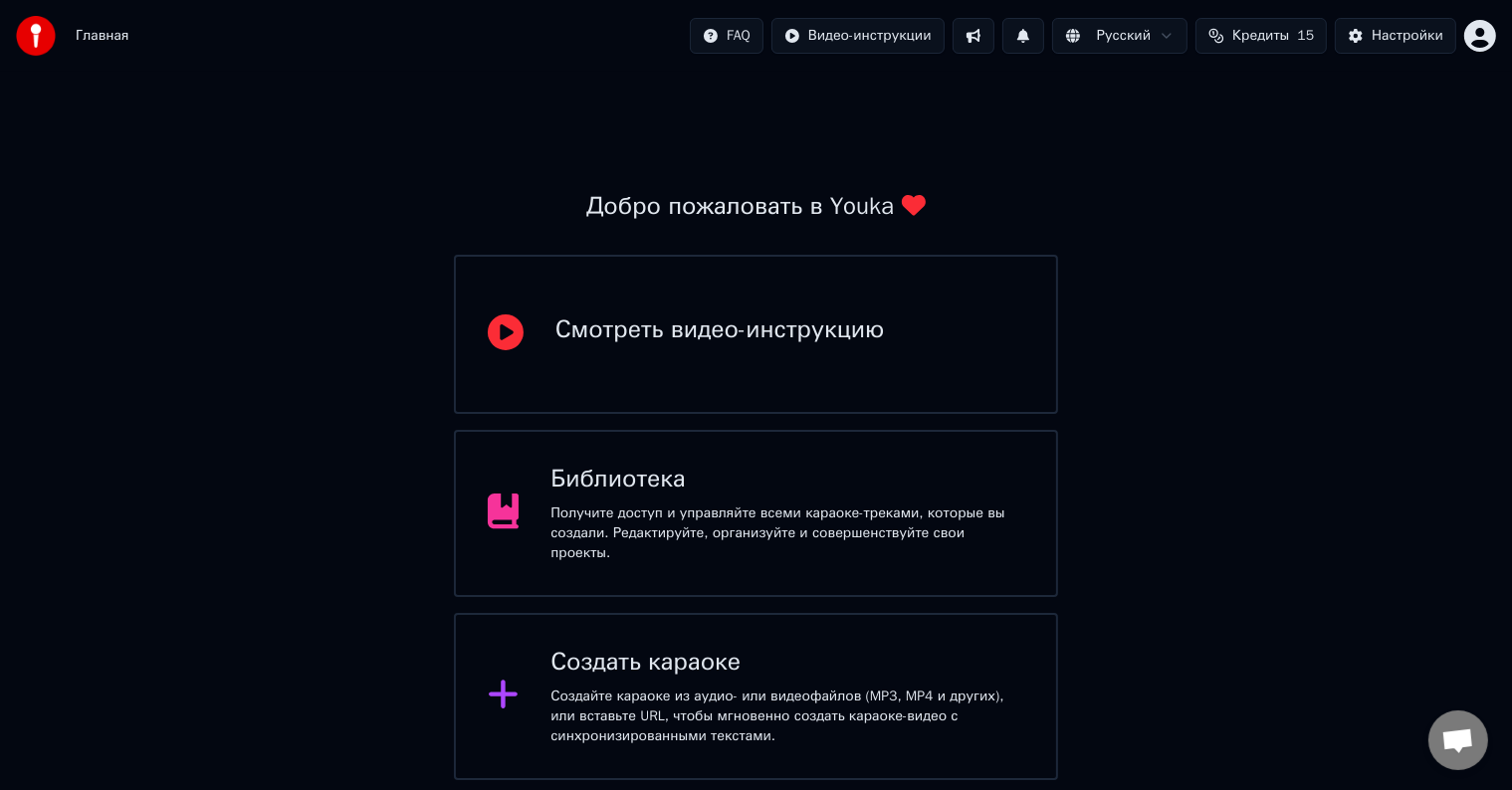 click on "Создайте караоке из аудио- или видеофайлов (MP3, MP4 и других), или вставьте URL, чтобы мгновенно создать караоке-видео с синхронизированными текстами." at bounding box center (787, 716) 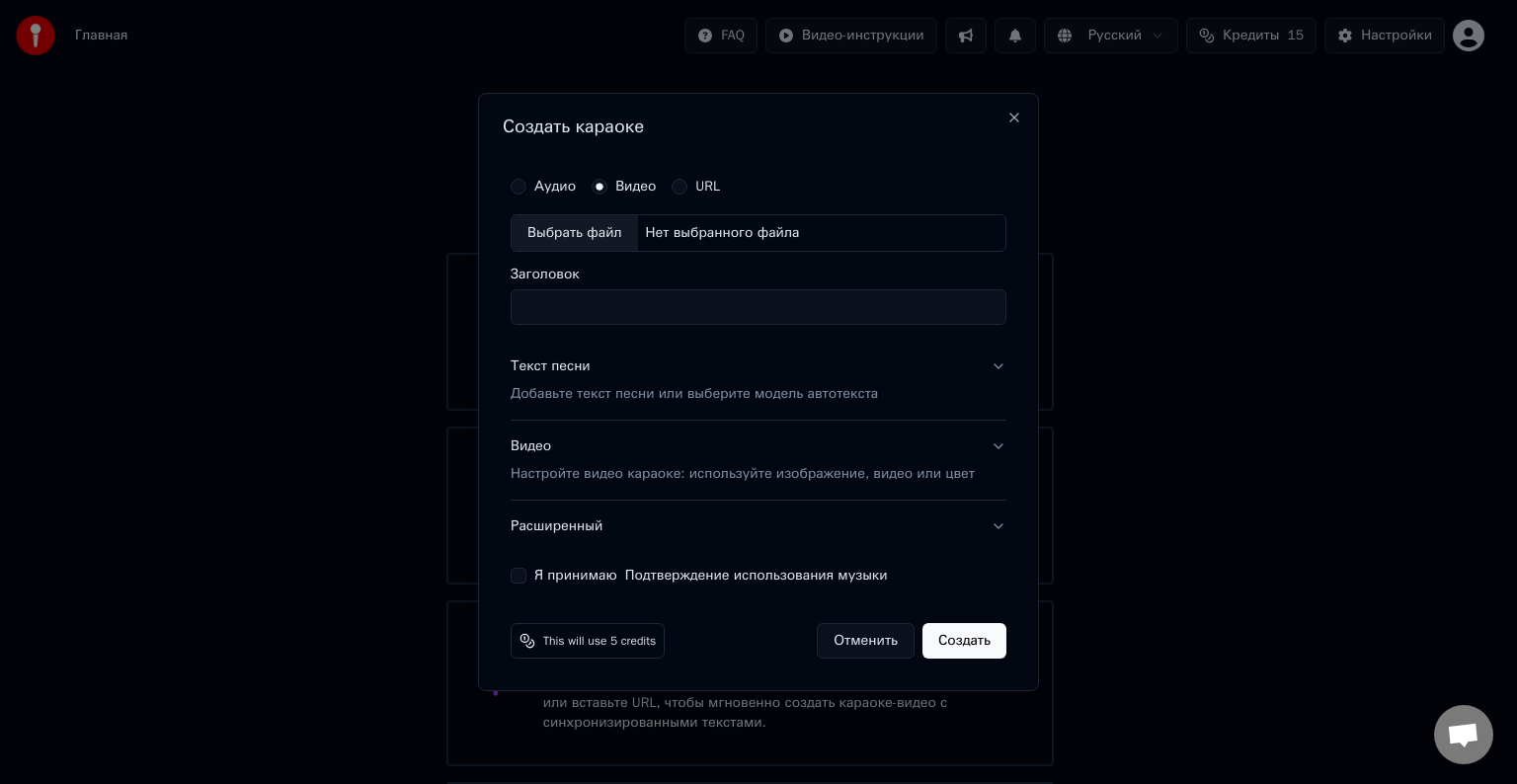 click on "Выбрать файл Нет выбранного файла" at bounding box center [758, 233] 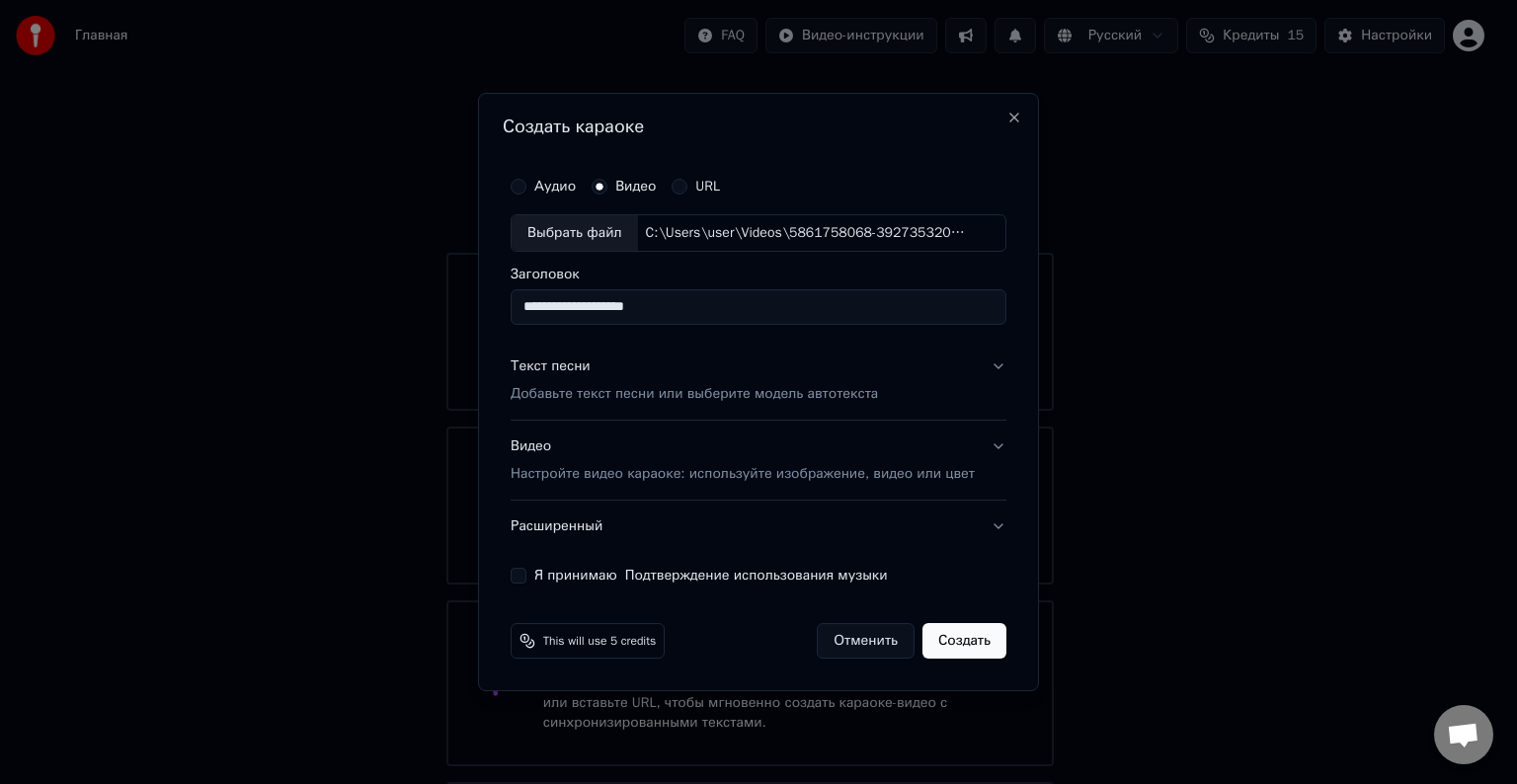 click on "Выбрать файл" at bounding box center [575, 233] 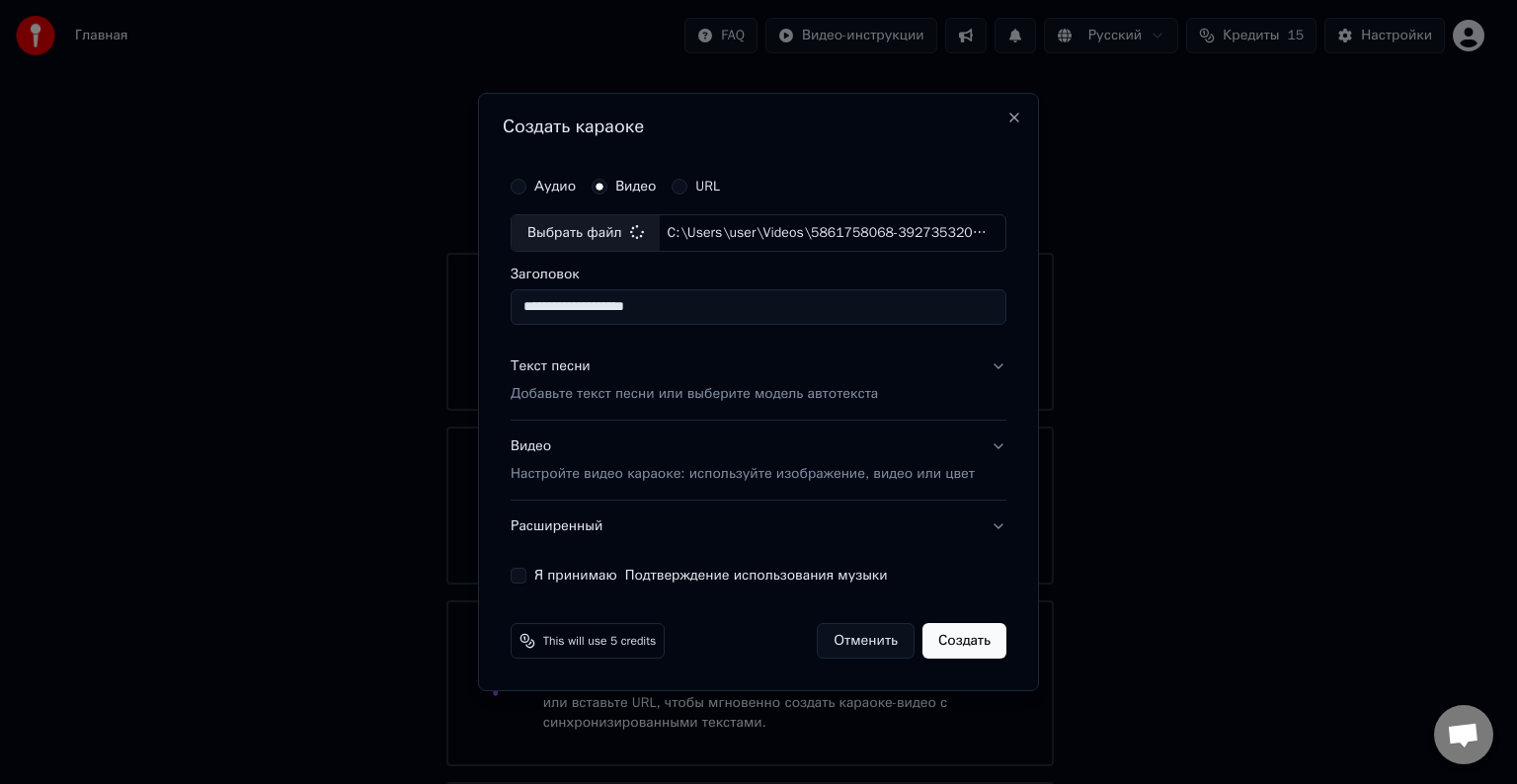 type on "**********" 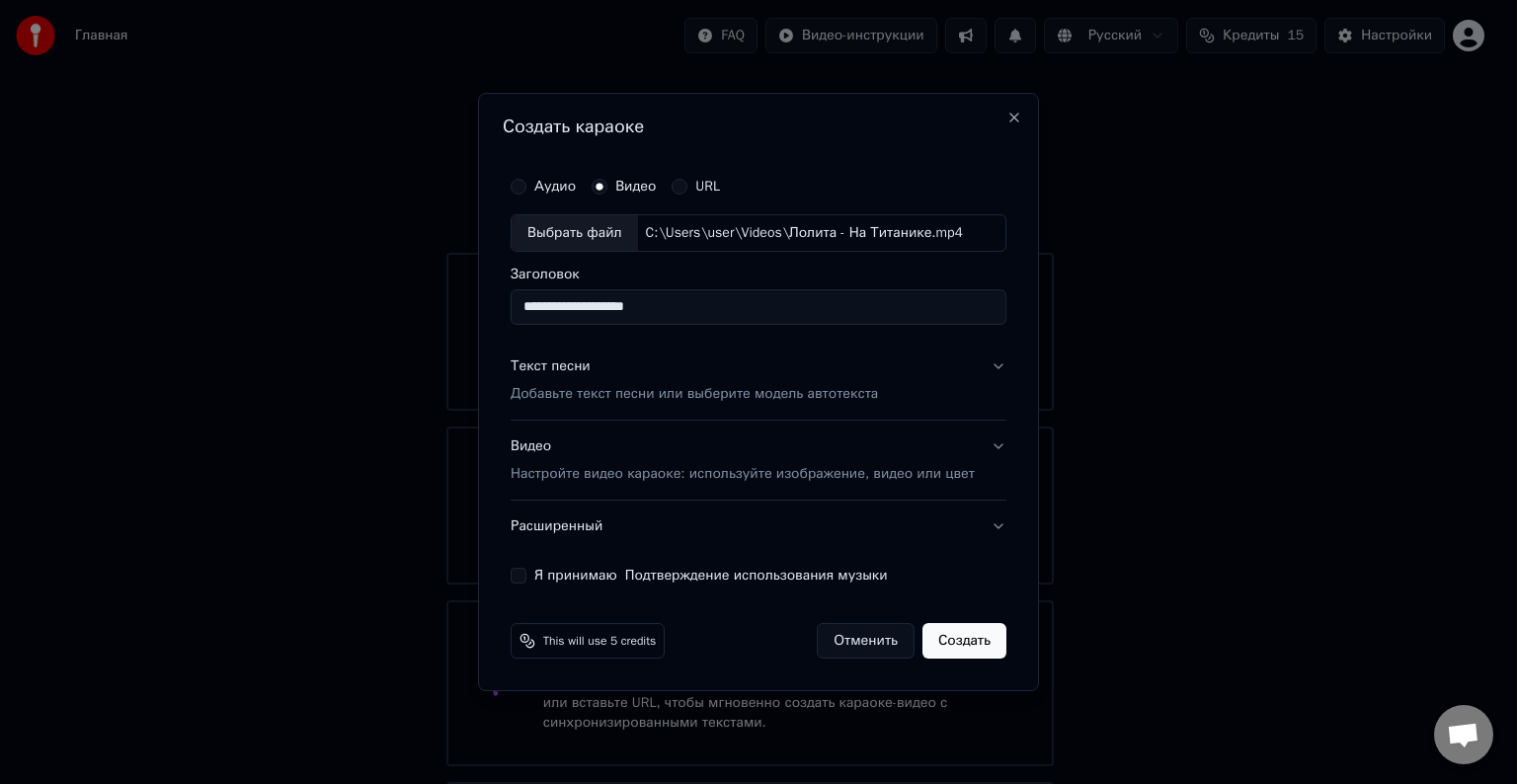 click on "Текст песни Добавьте текст песни или выберите модель автотекста" at bounding box center (694, 380) 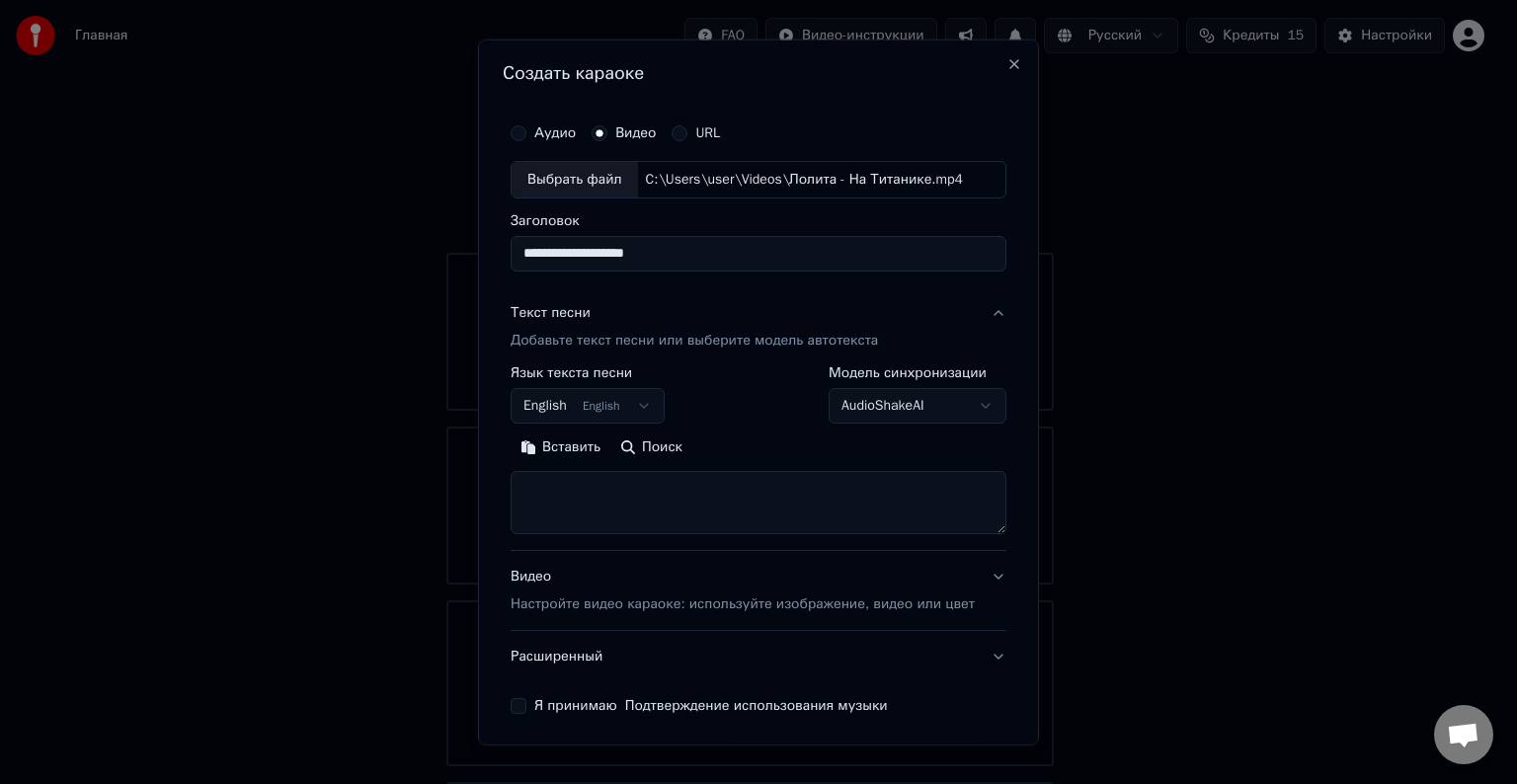 click at bounding box center [758, 503] 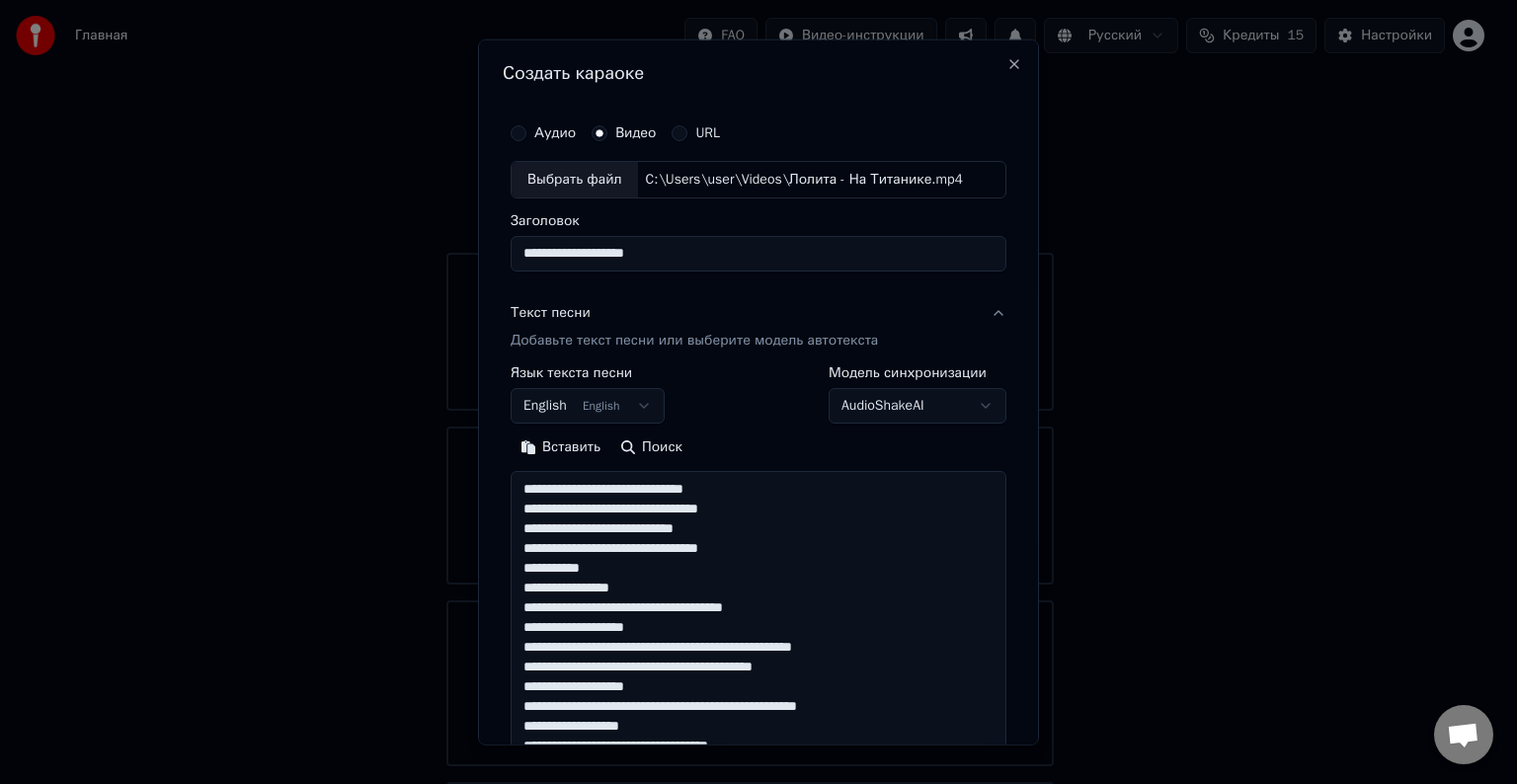 scroll, scrollTop: 932, scrollLeft: 0, axis: vertical 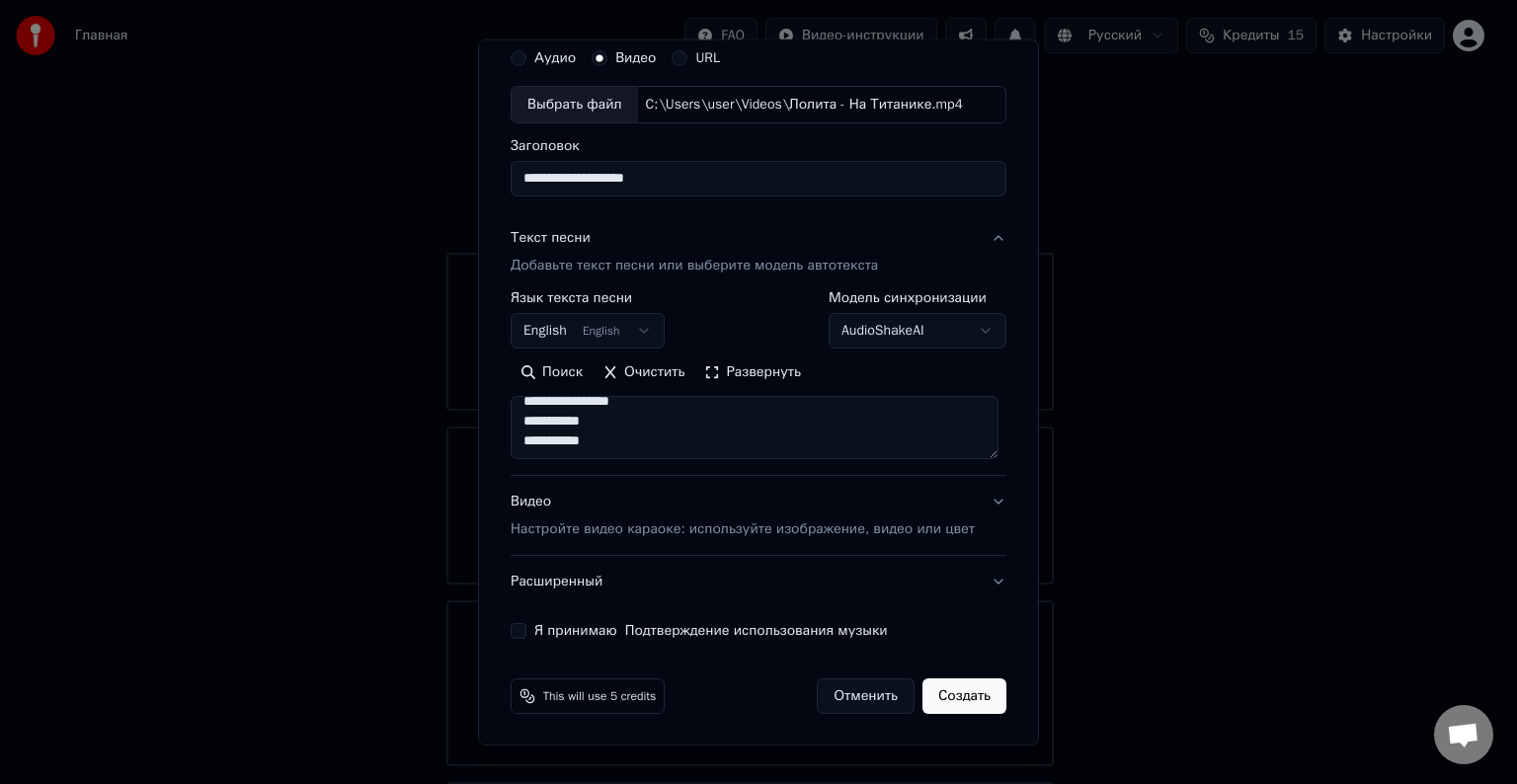 type on "**********" 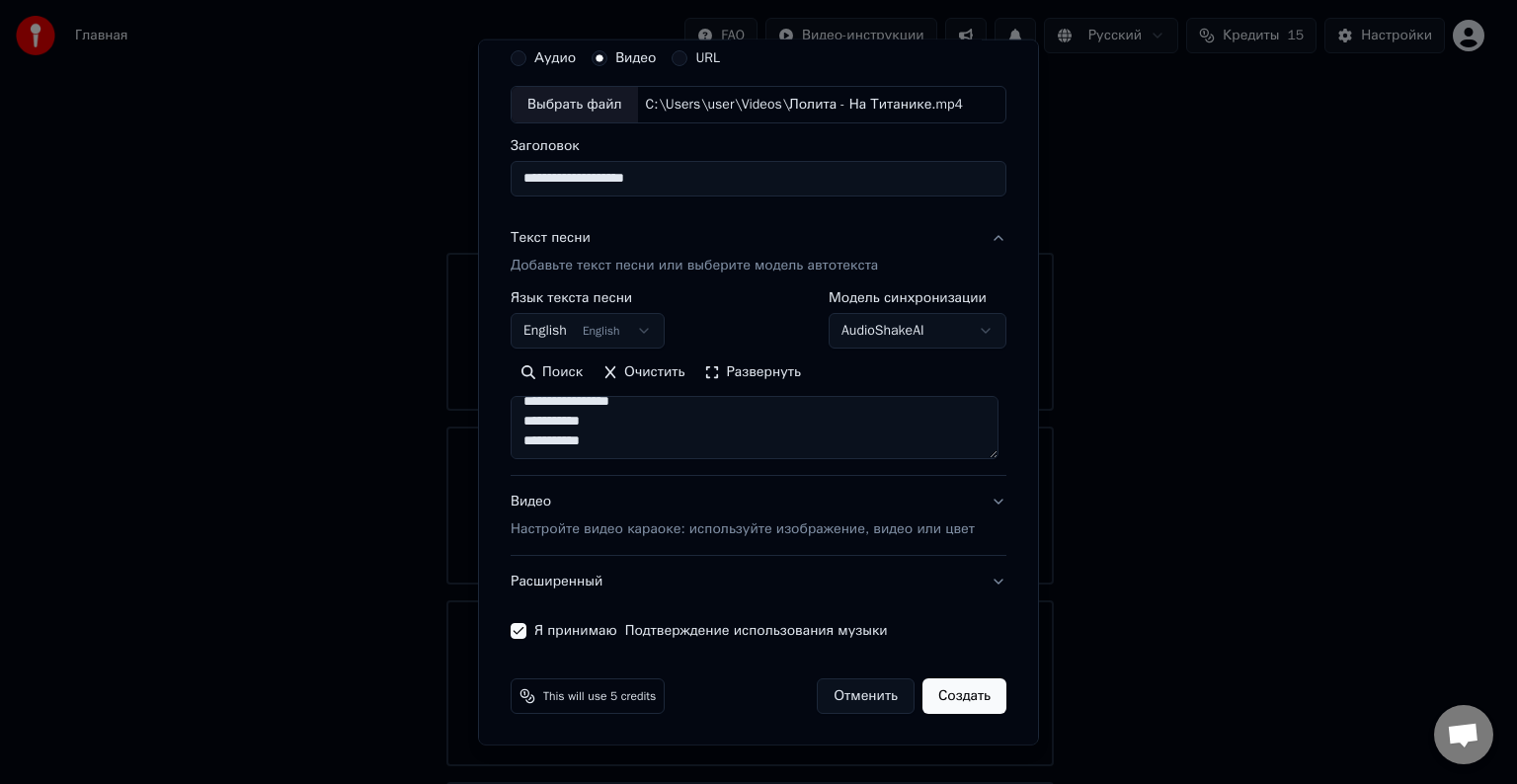 click on "Создать" at bounding box center (964, 696) 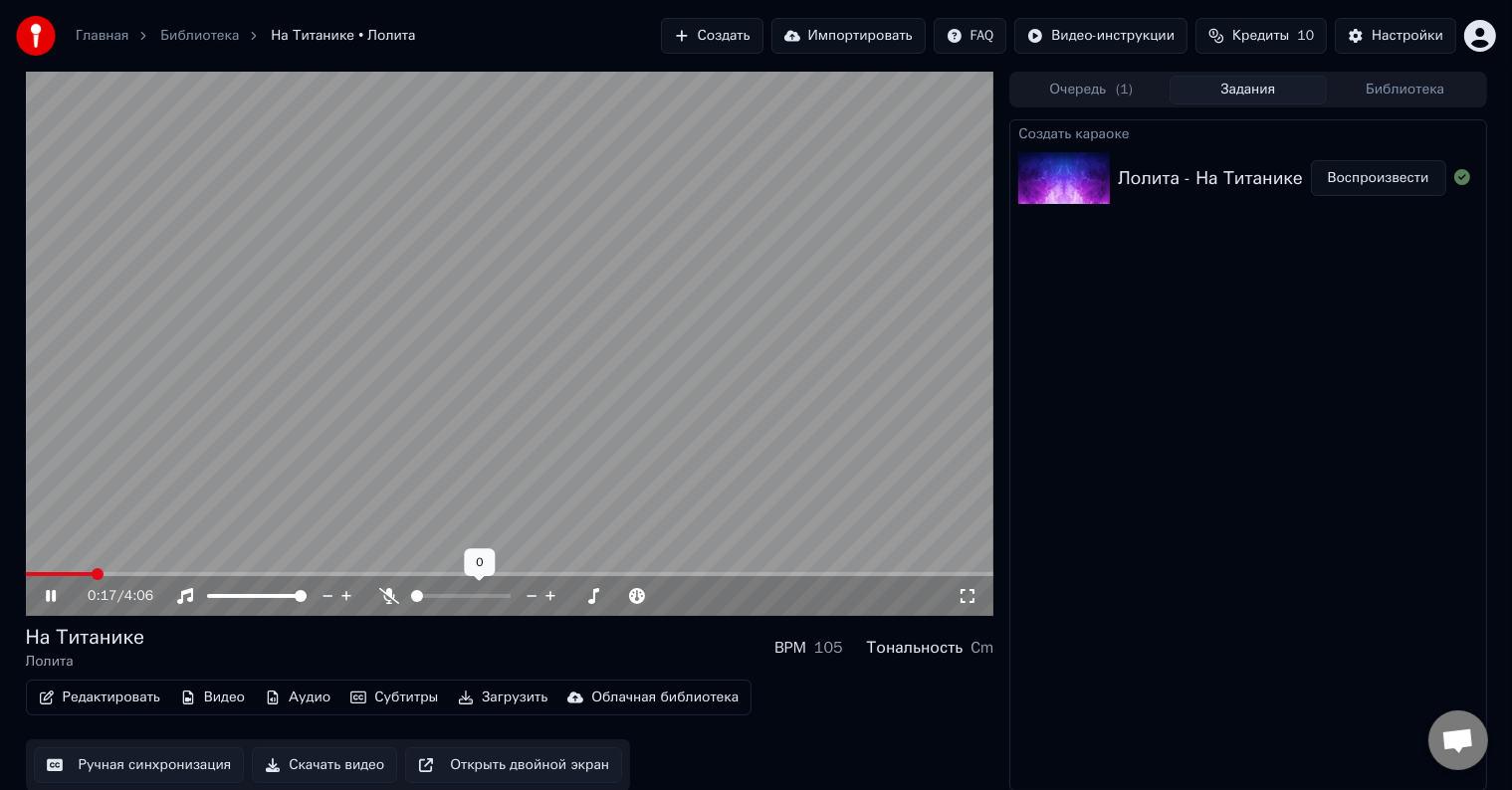 click 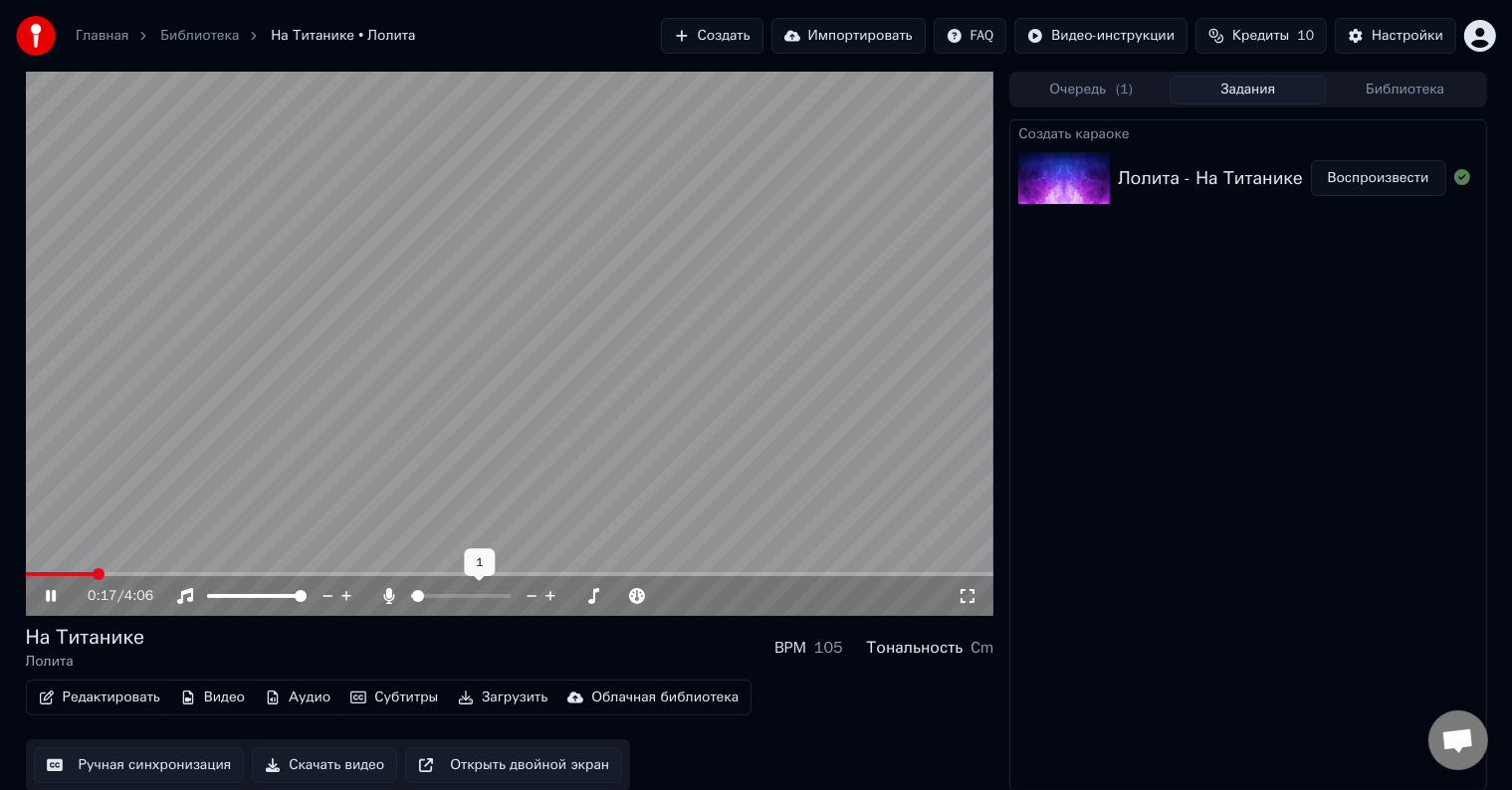 click 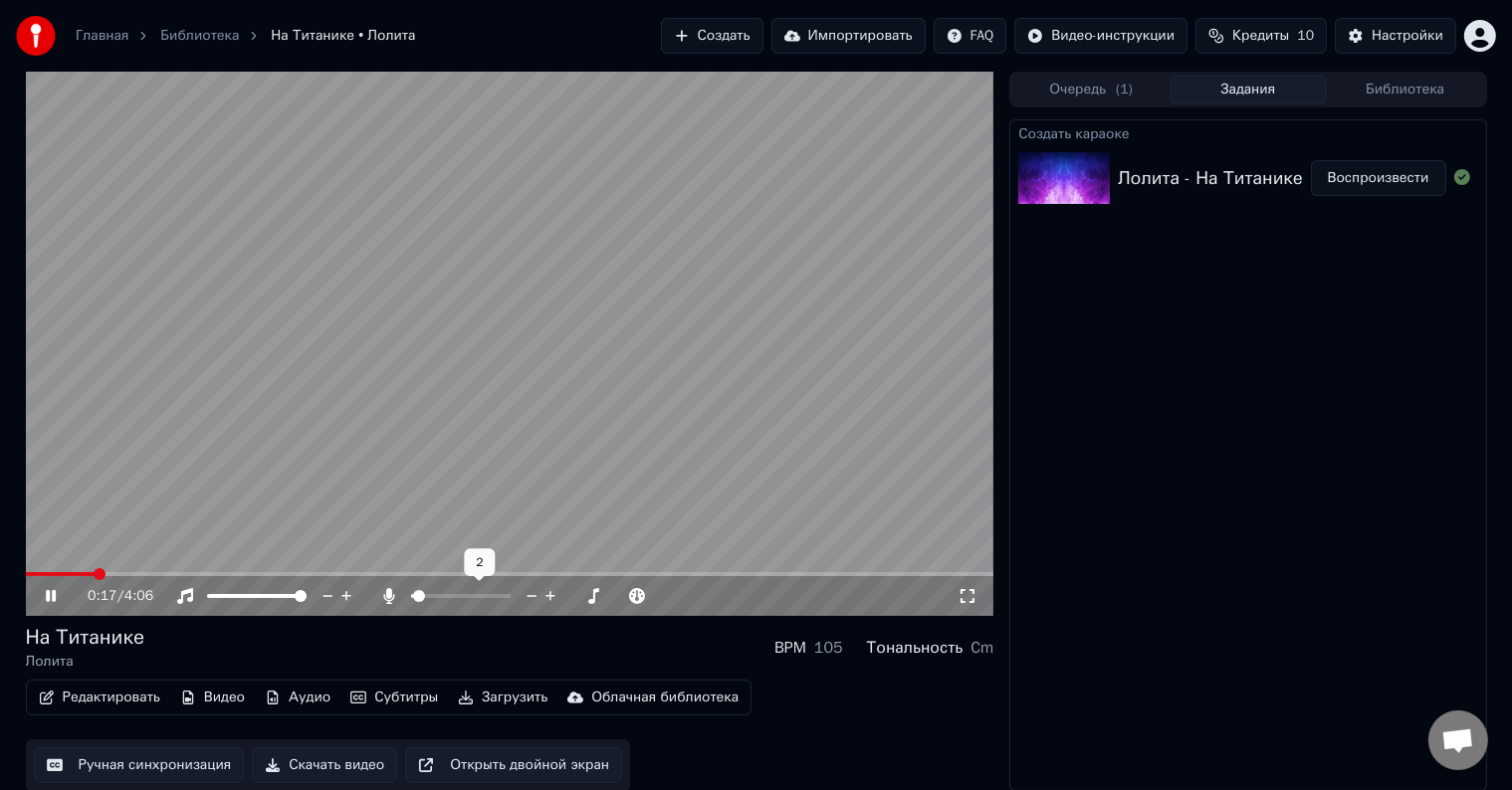 click 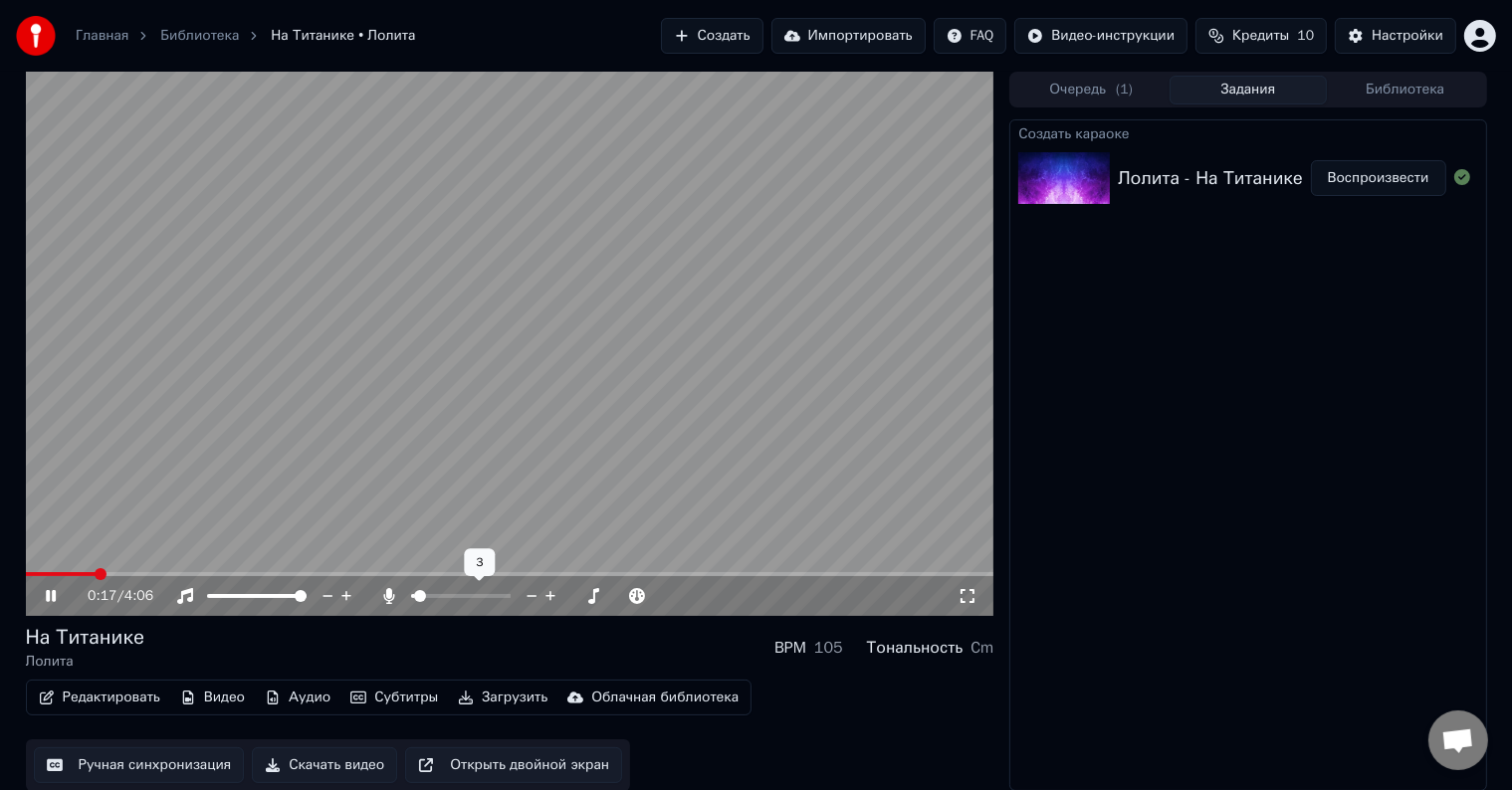 click 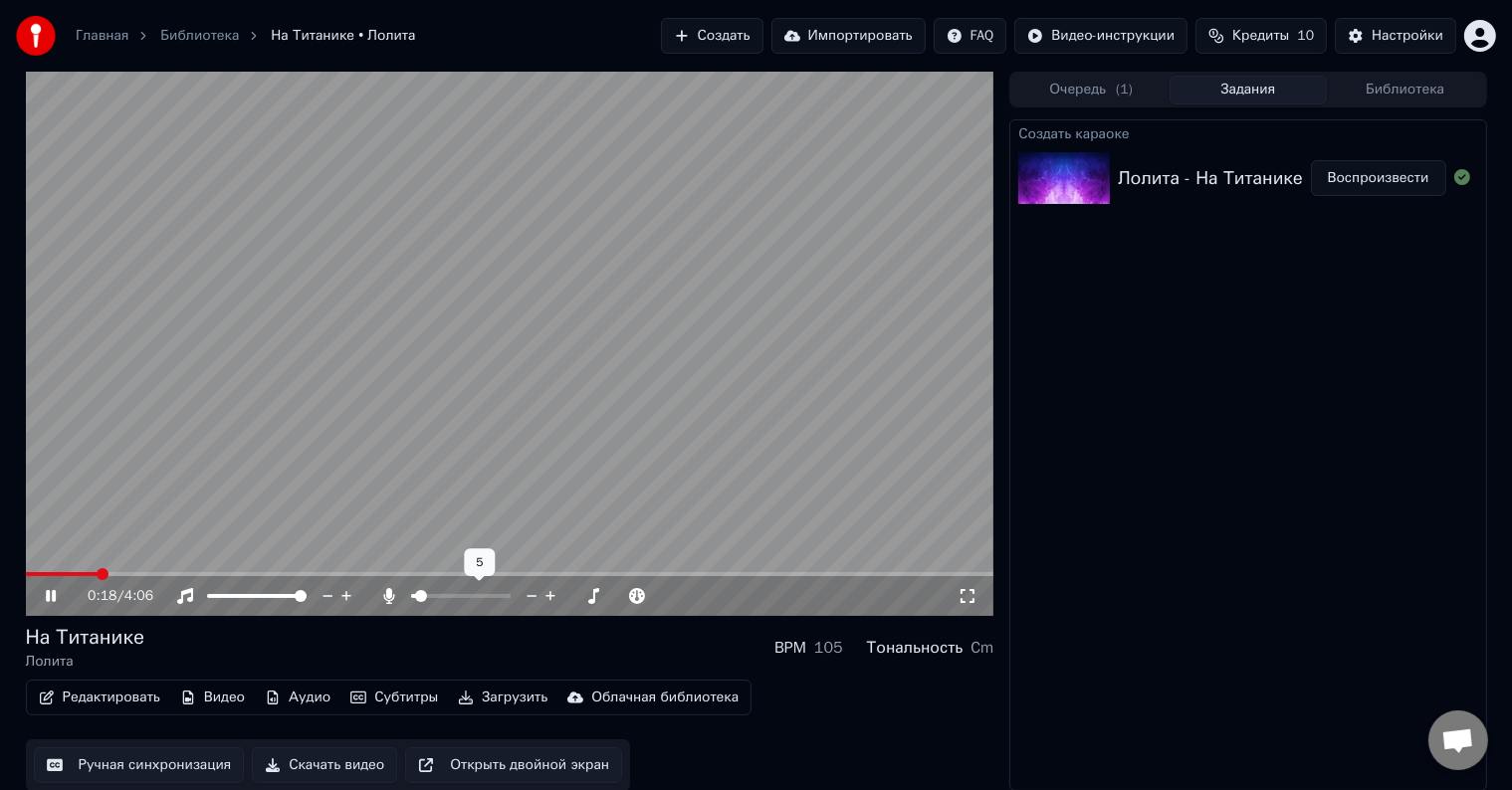 click 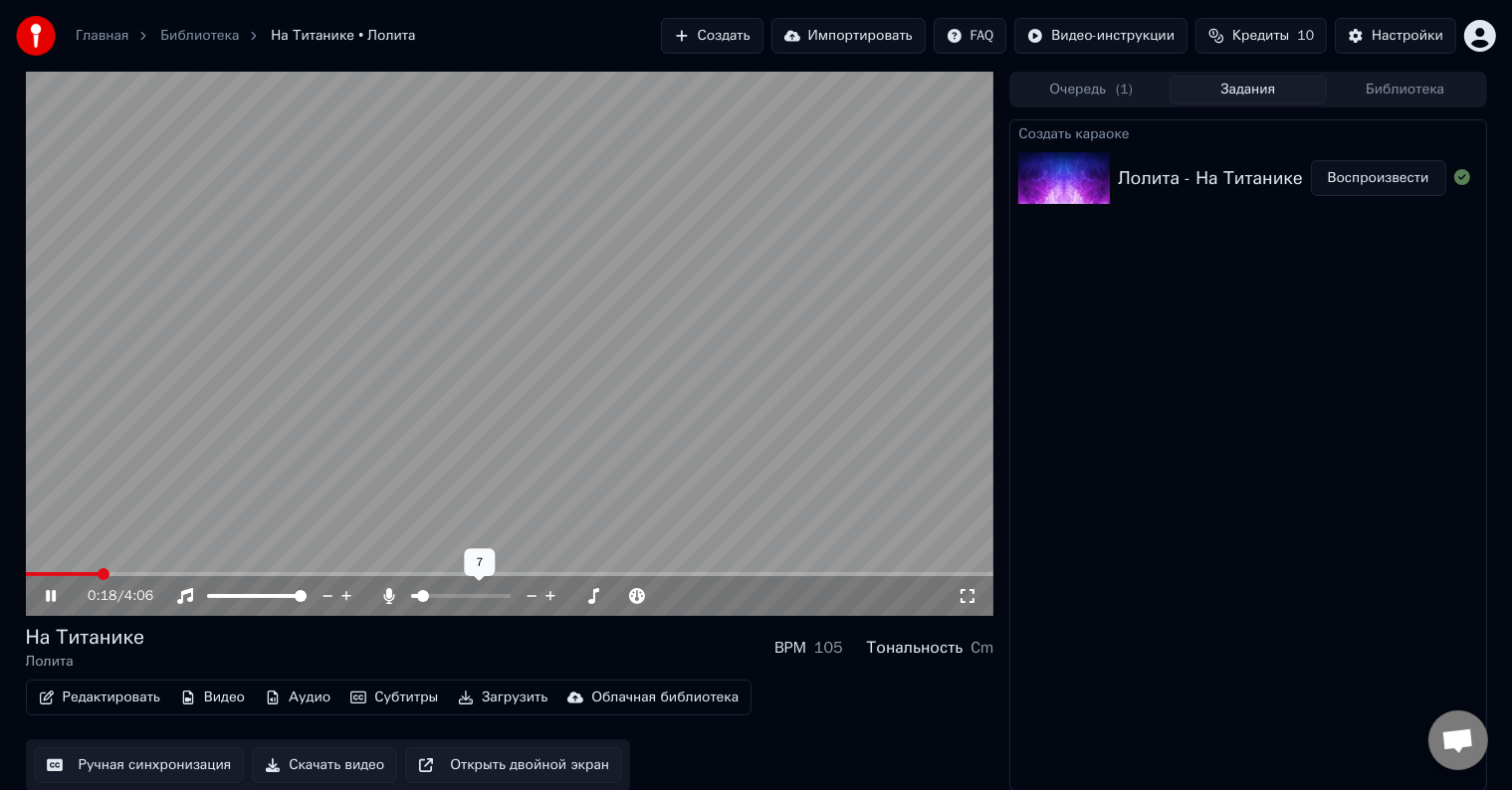 click 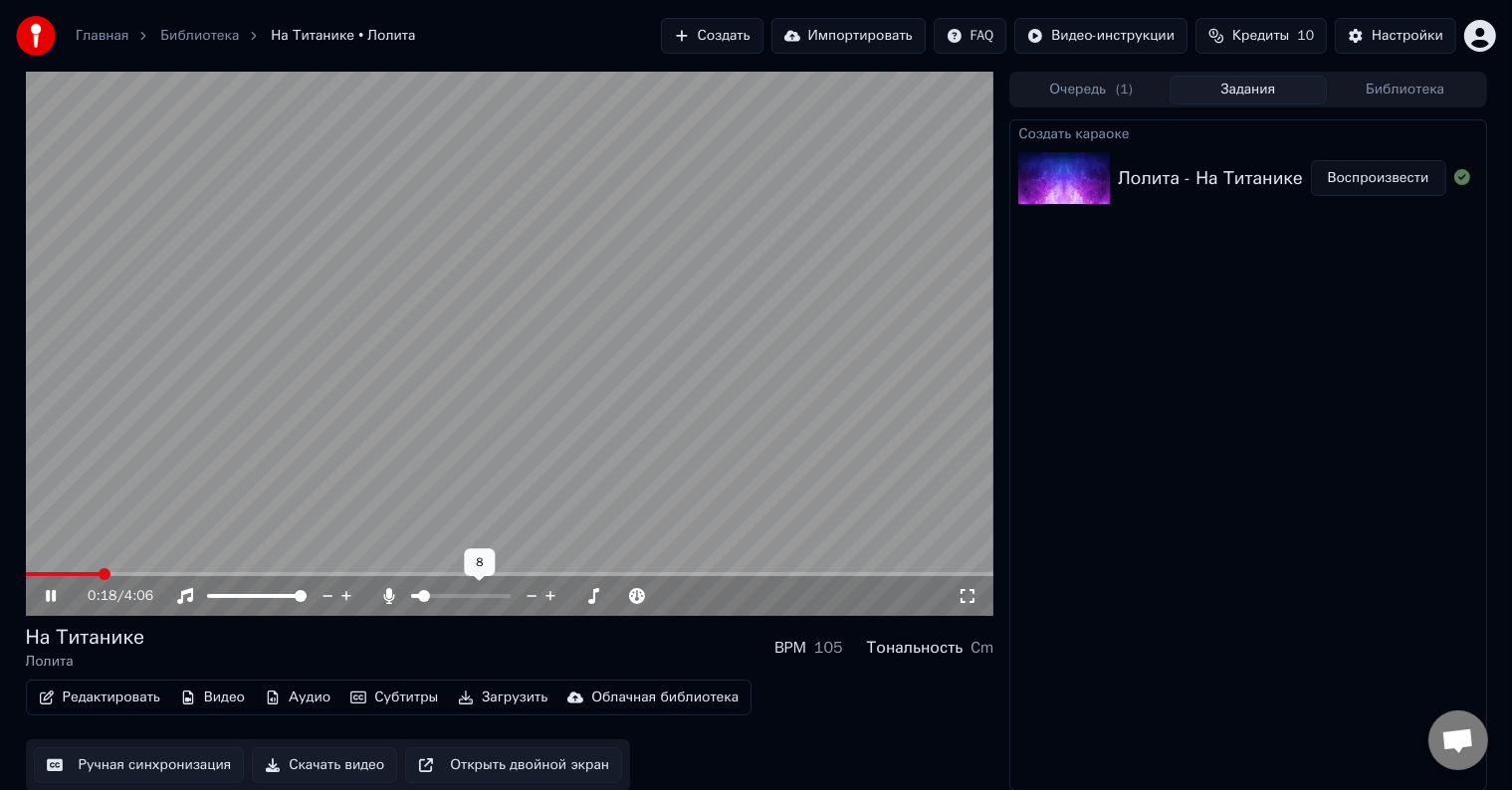click 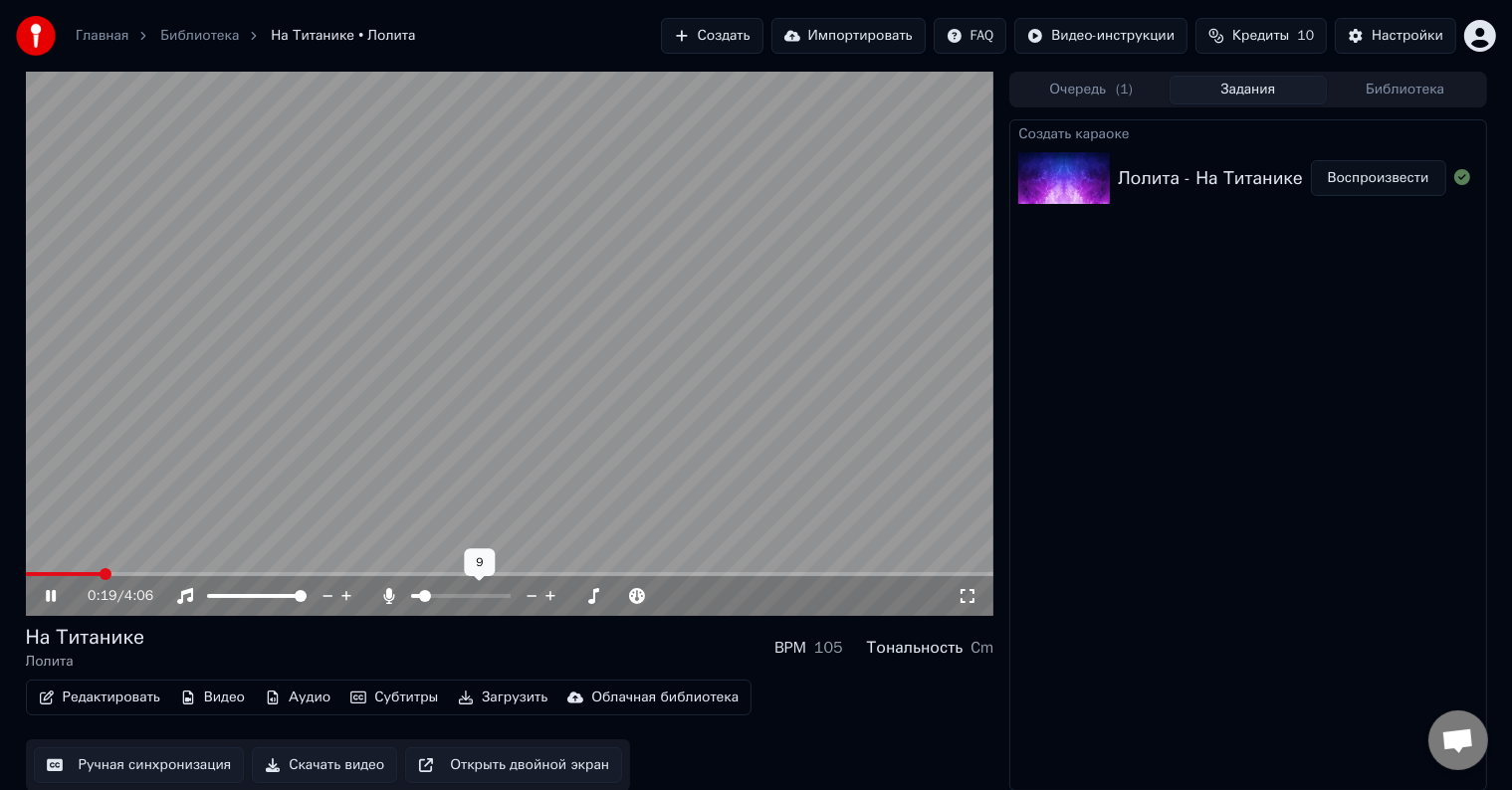 click 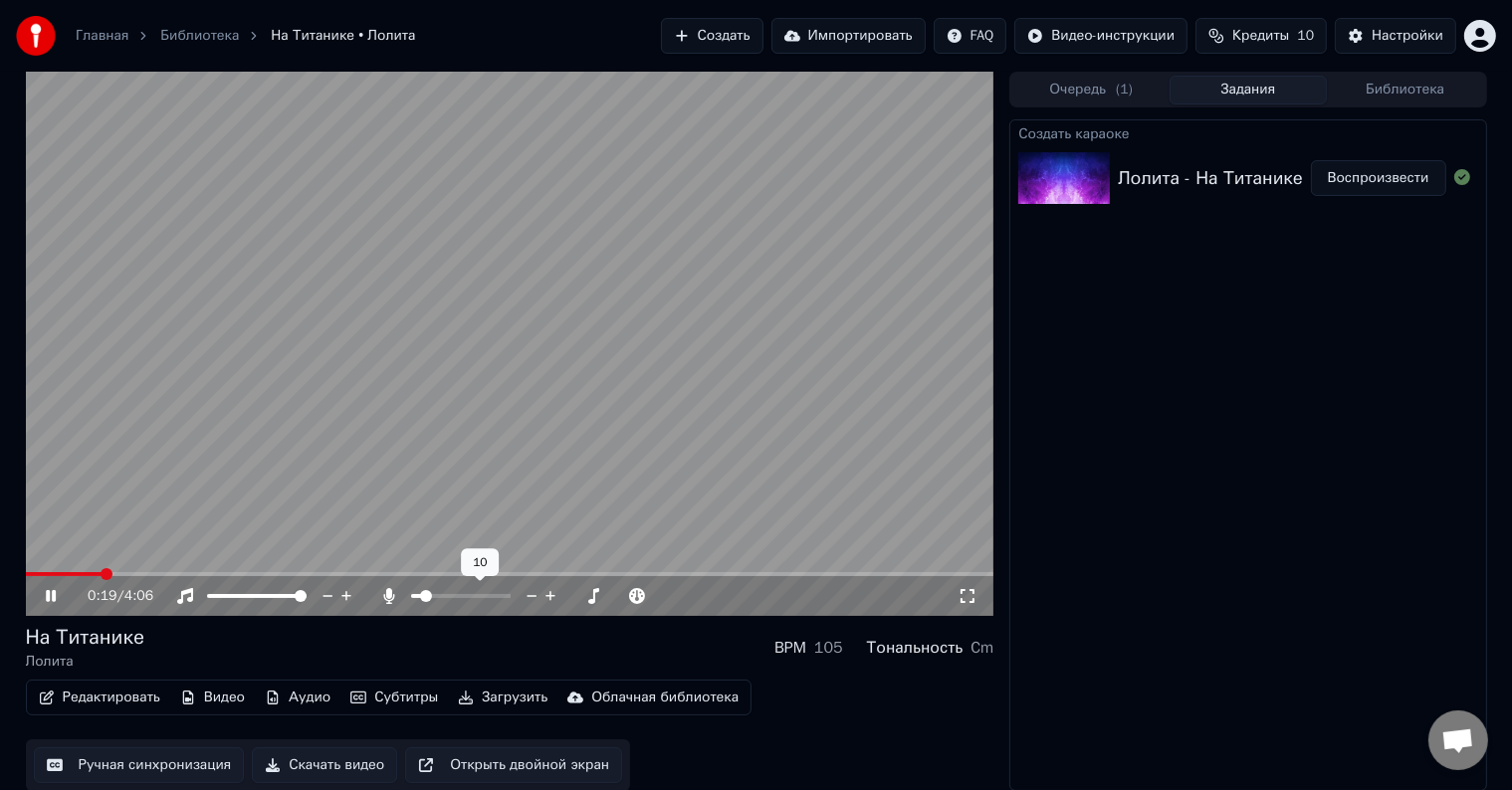 click 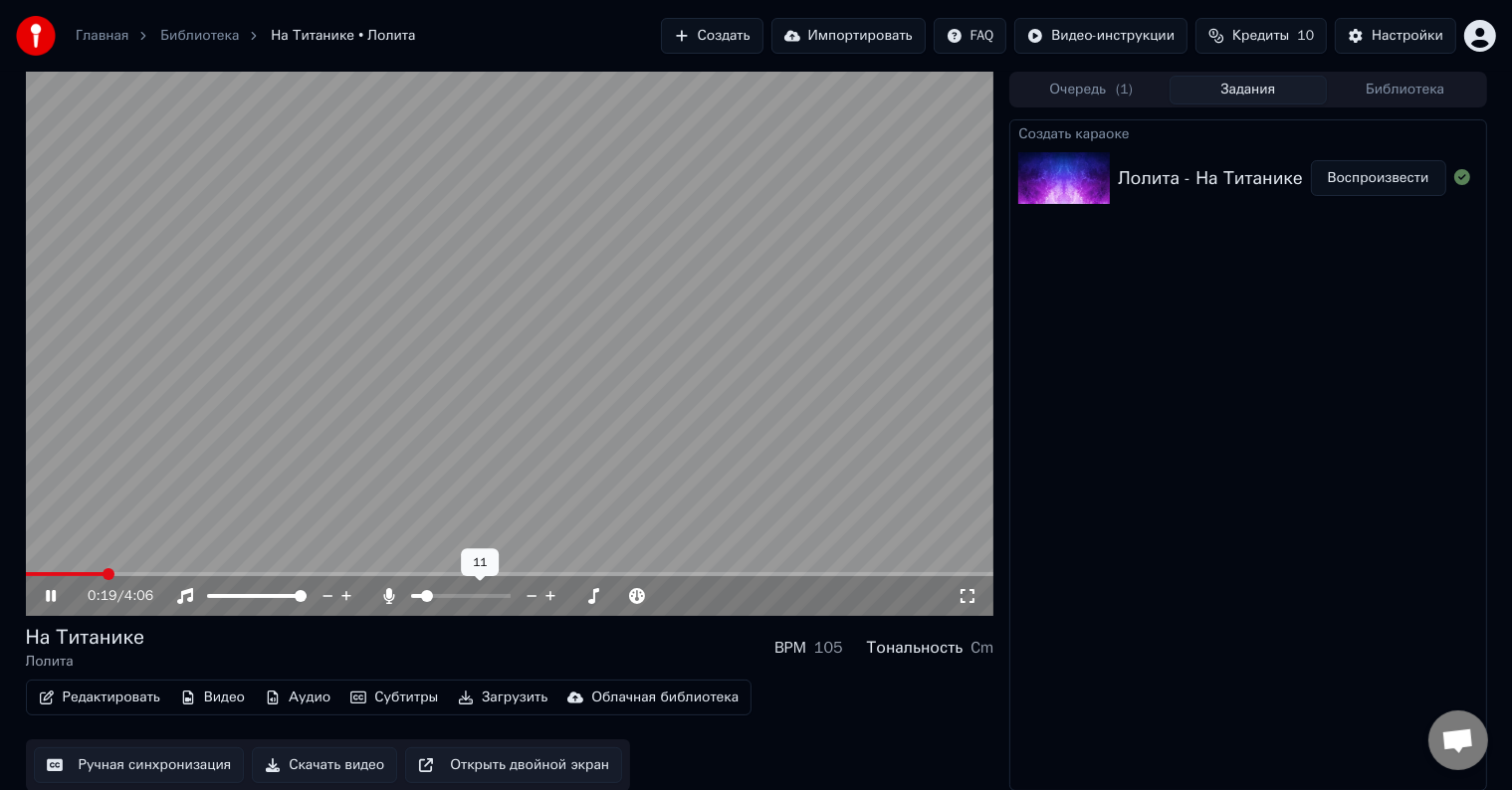 click 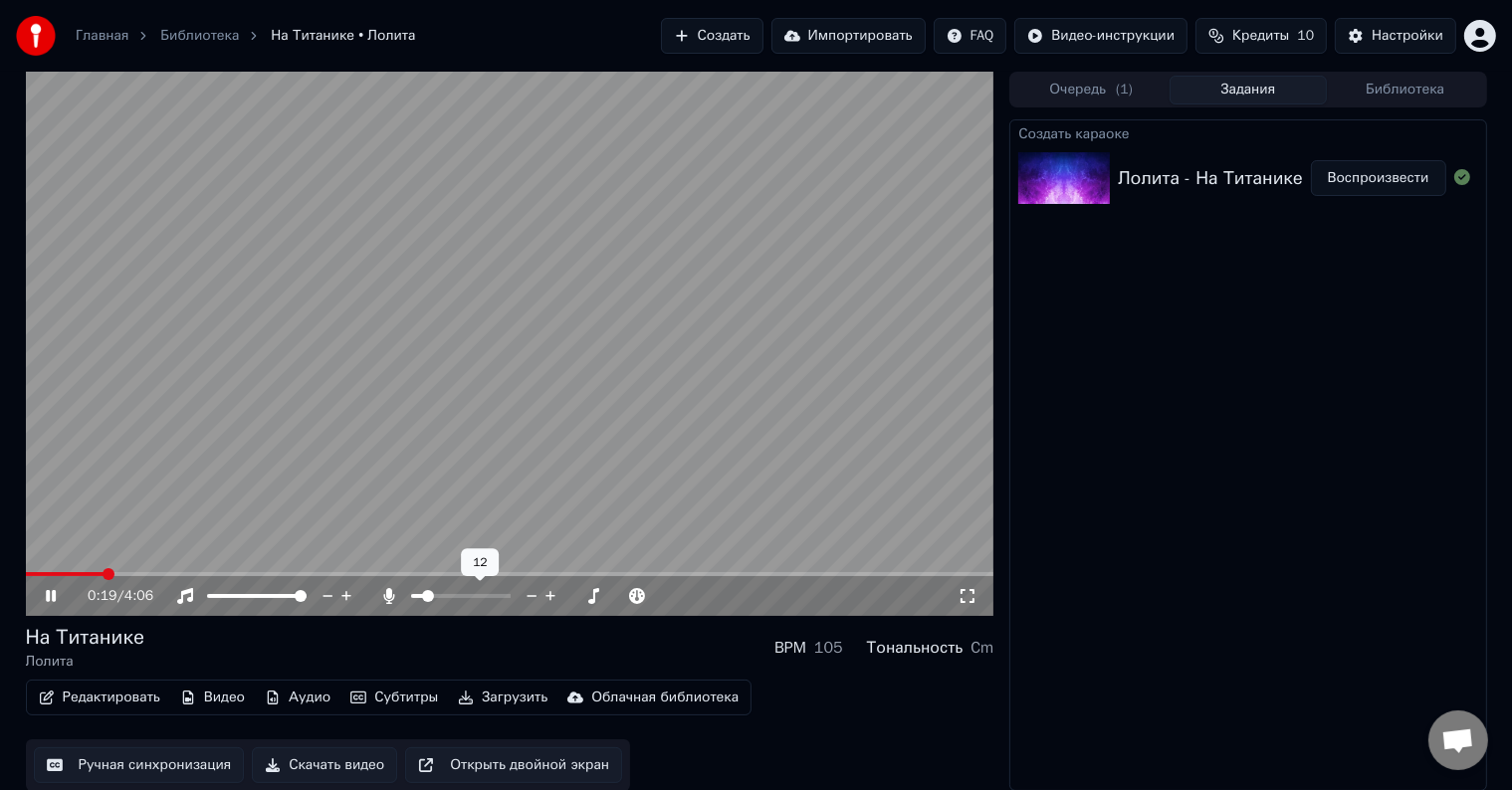 click 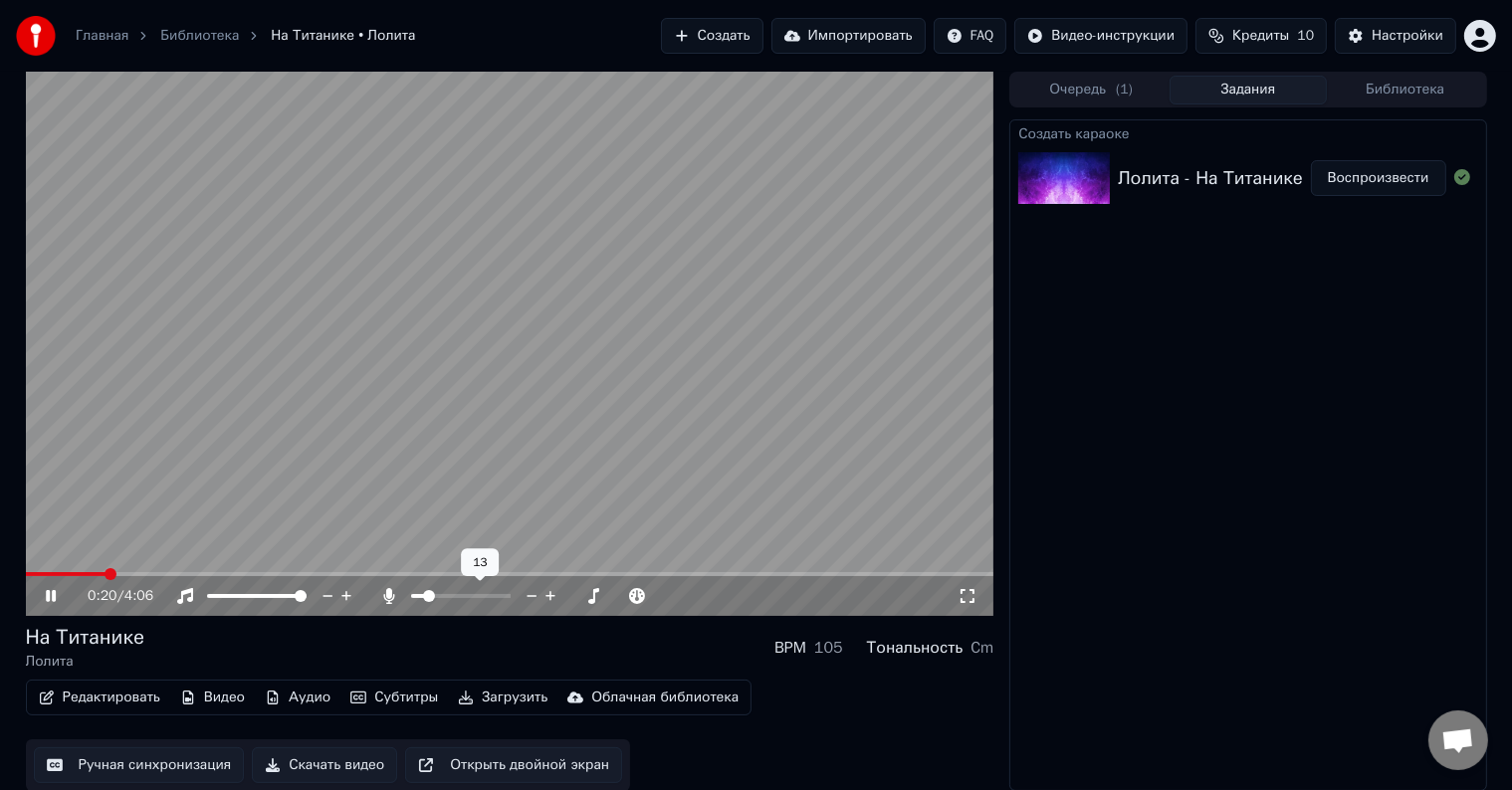 click 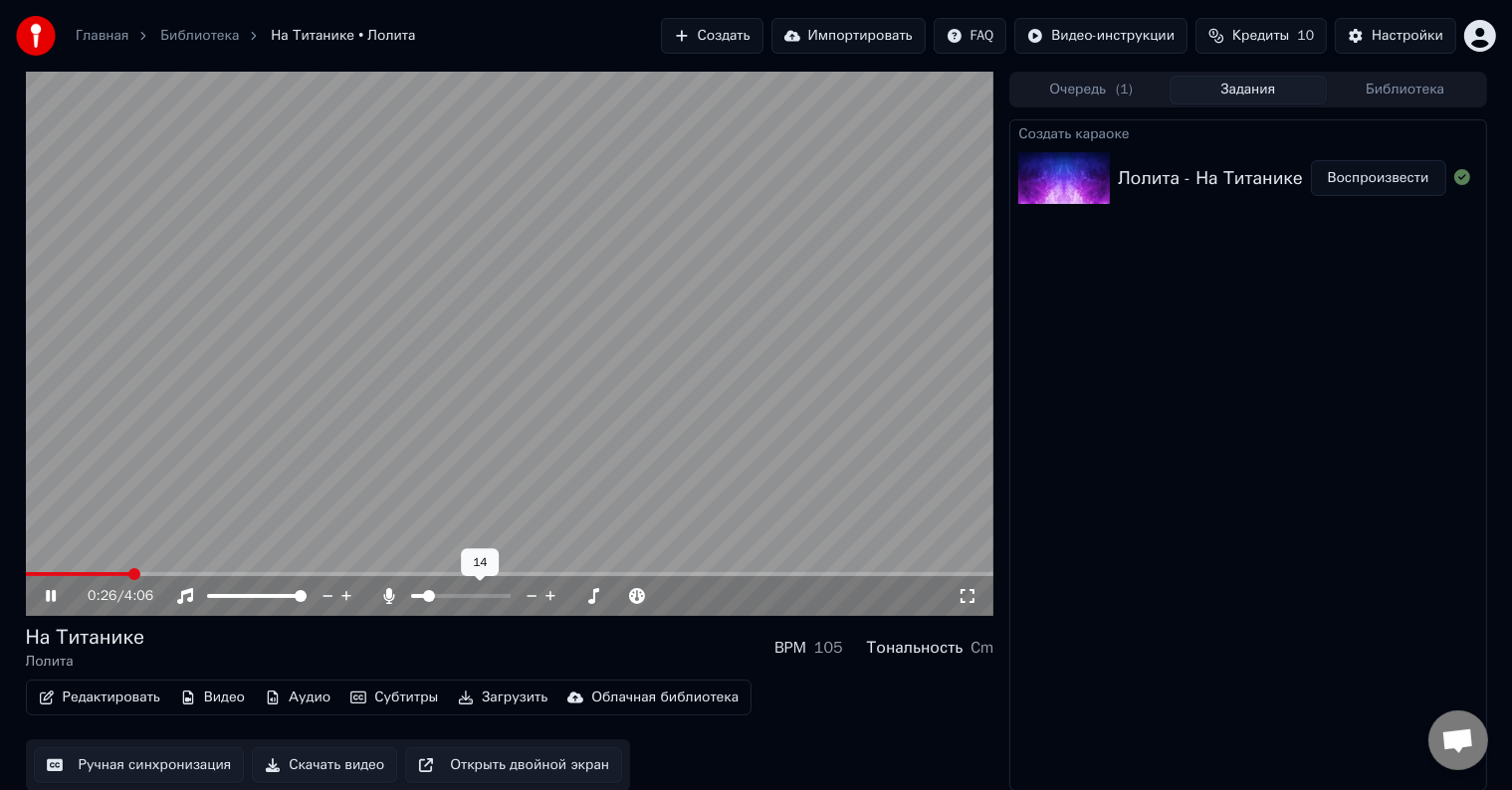 click 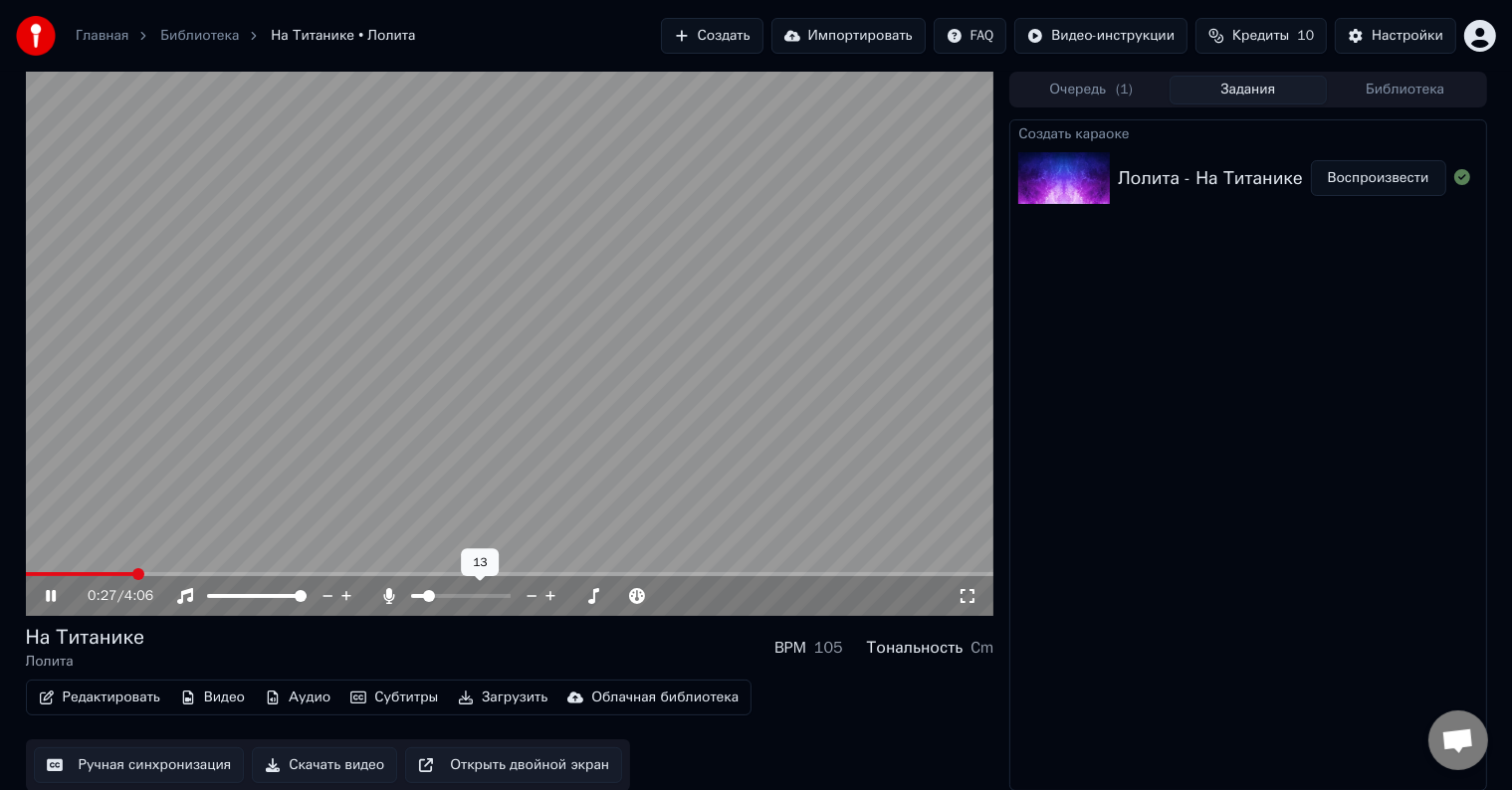 click 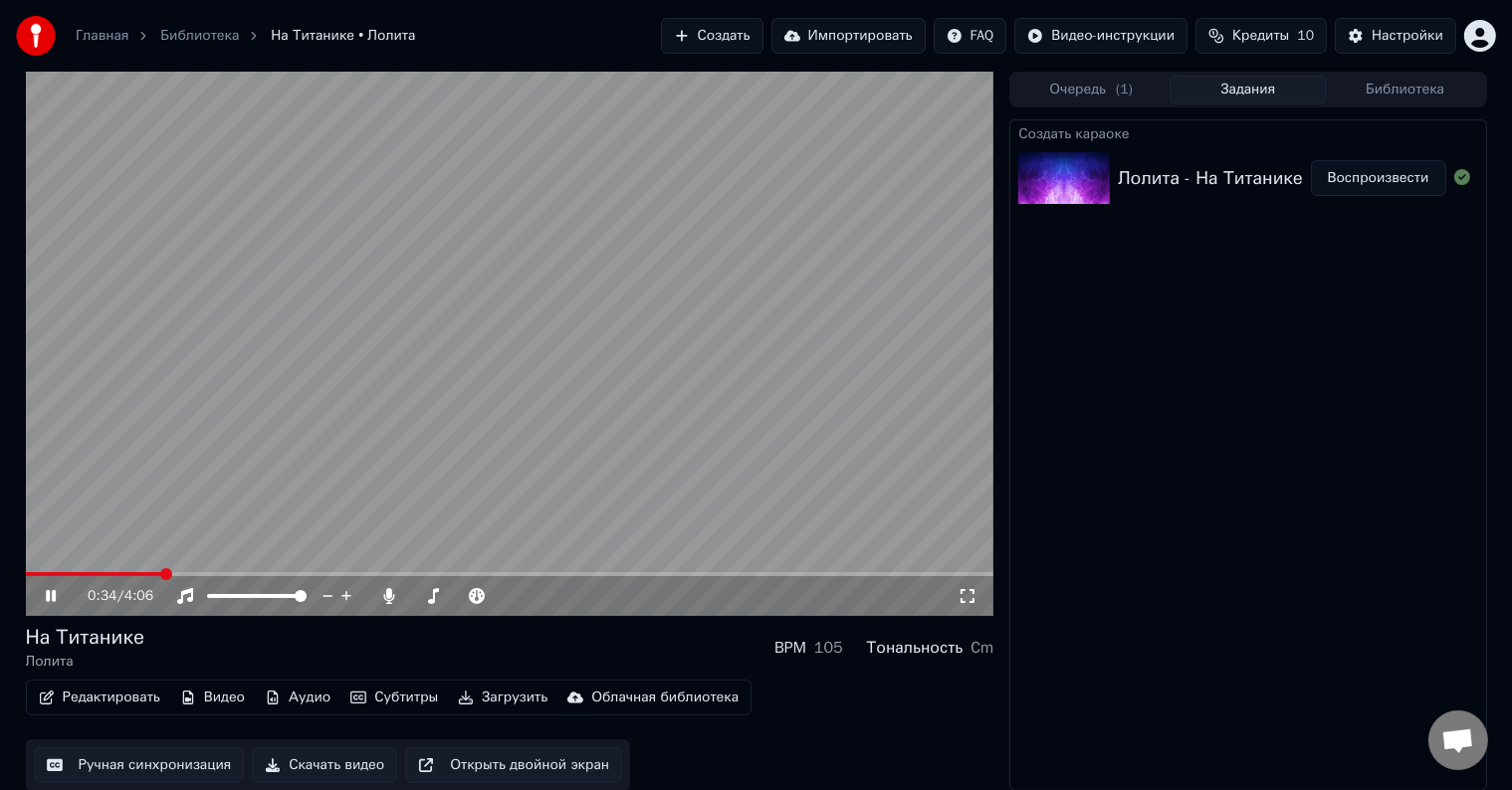 click at bounding box center [94, 574] 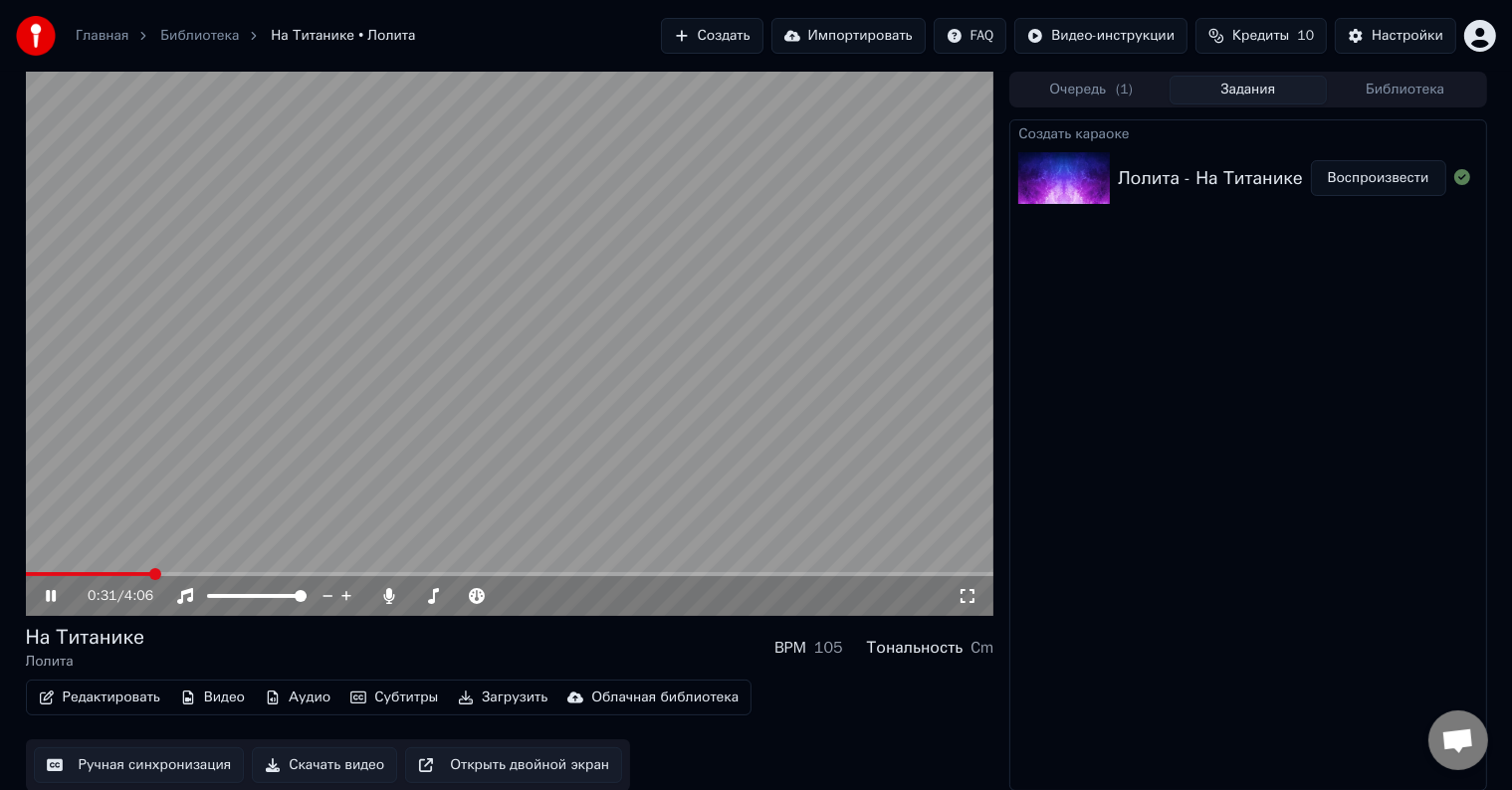 click at bounding box center (89, 574) 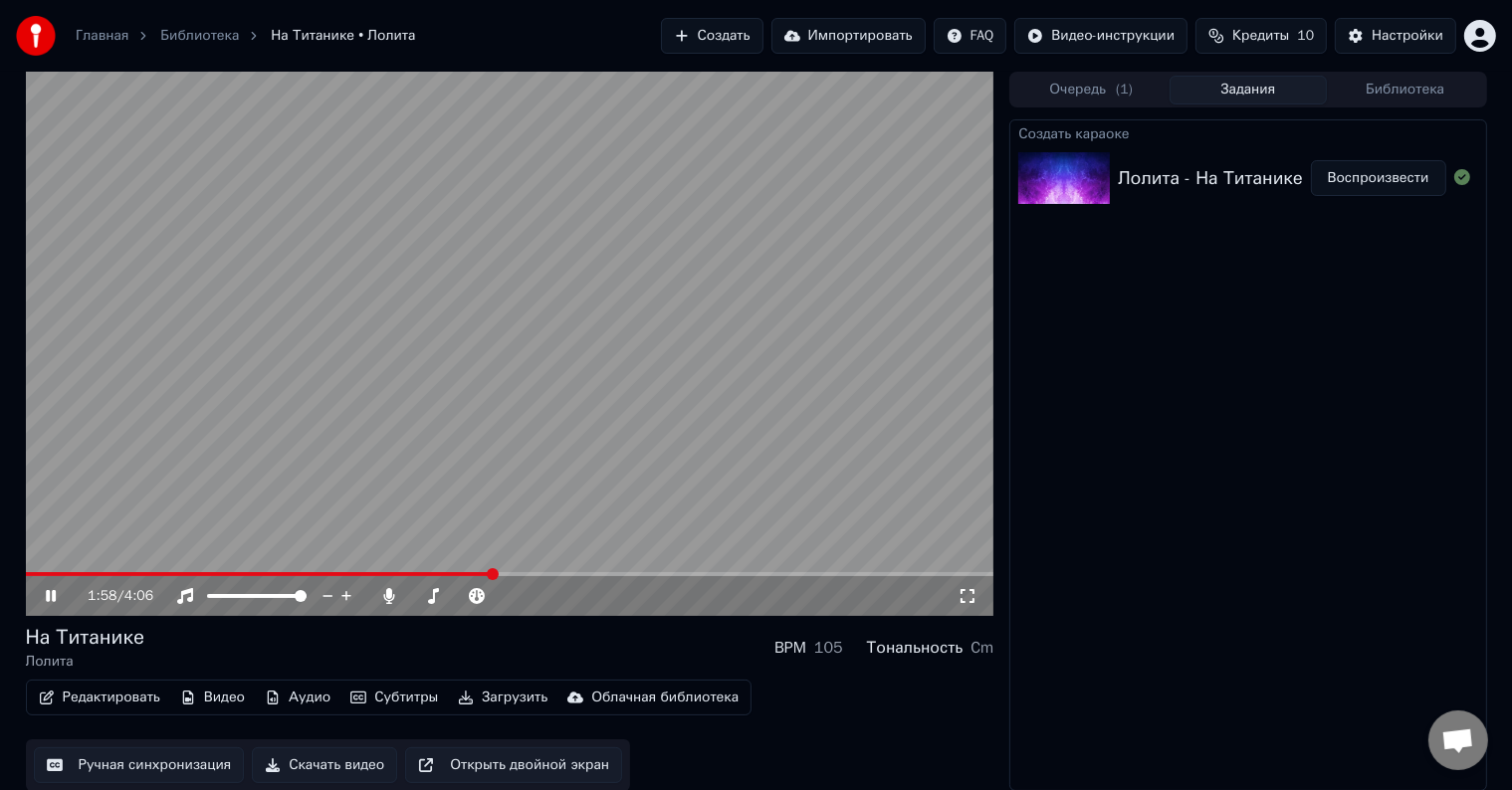 click at bounding box center (510, 343) 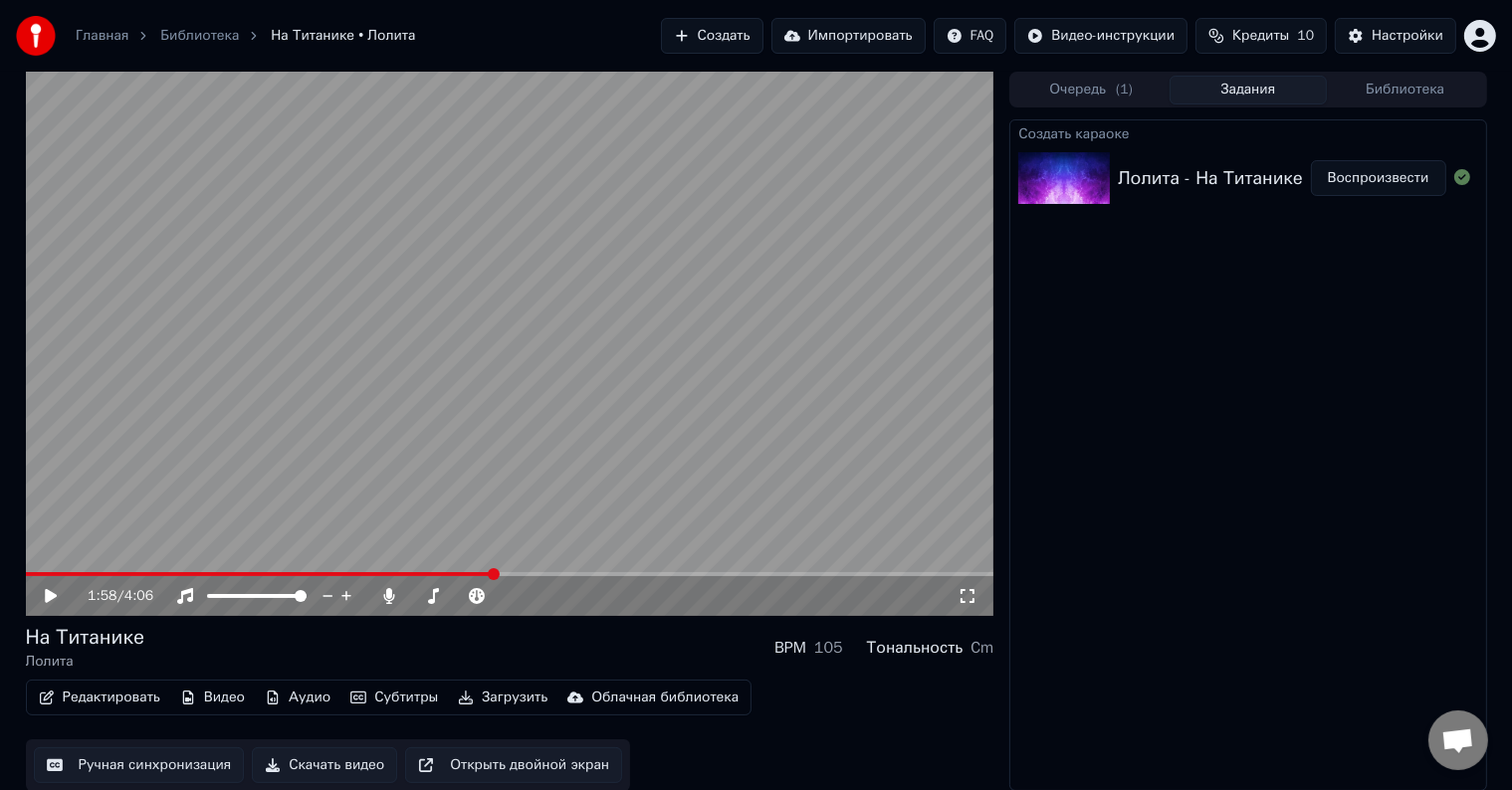 click on "Скачать видео" at bounding box center [324, 765] 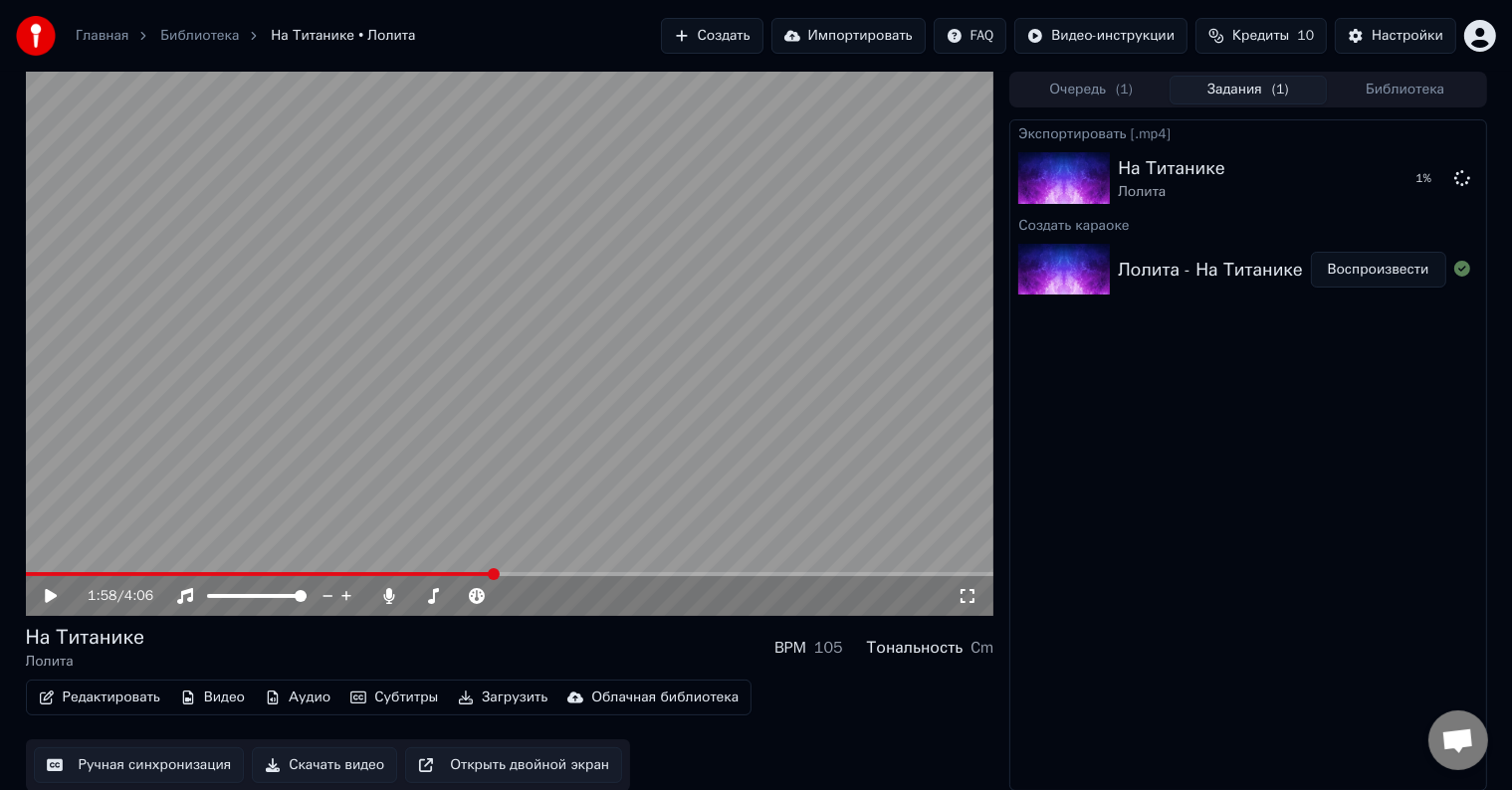 click on "Создать" at bounding box center [712, 36] 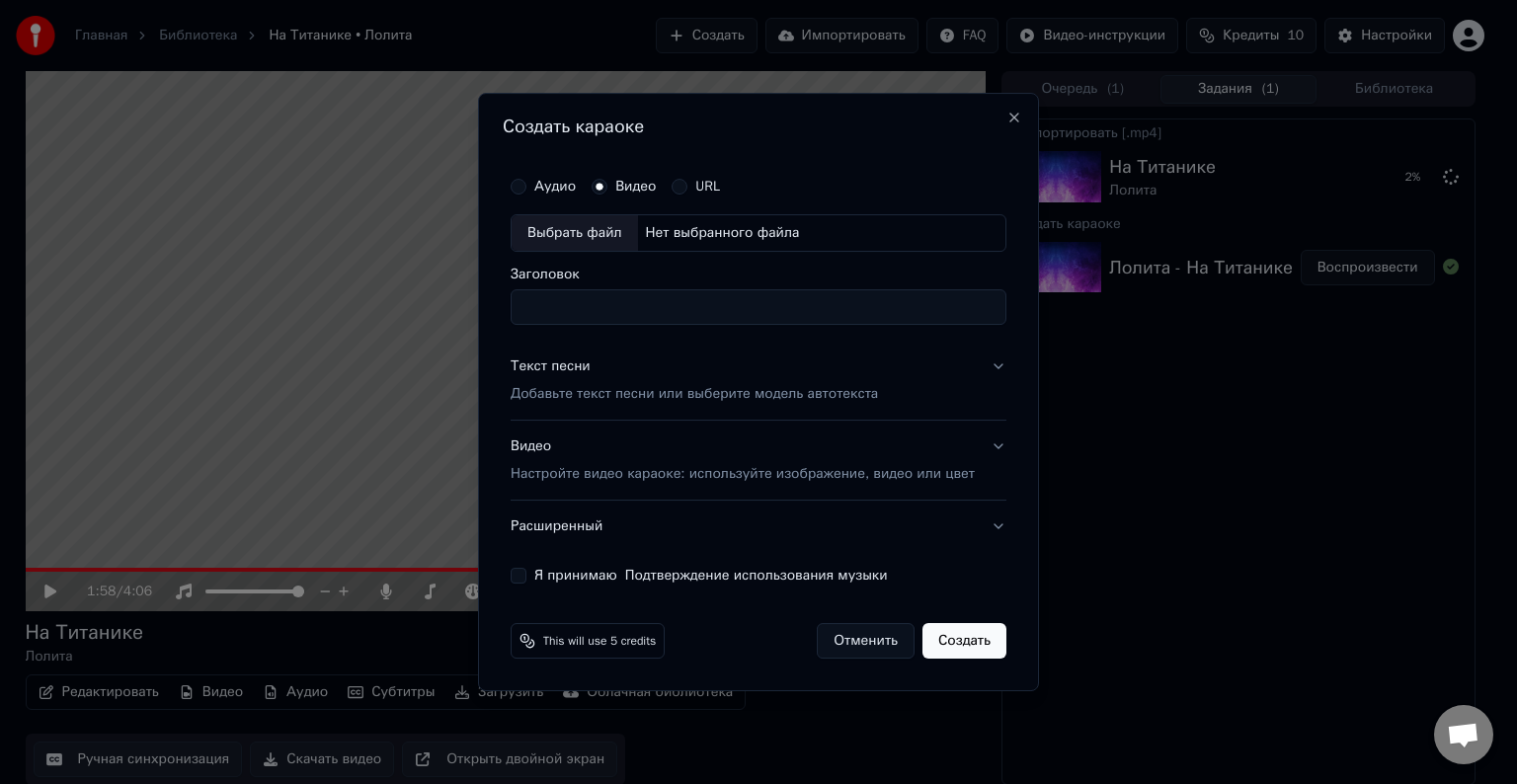 click on "Выбрать файл" at bounding box center [575, 233] 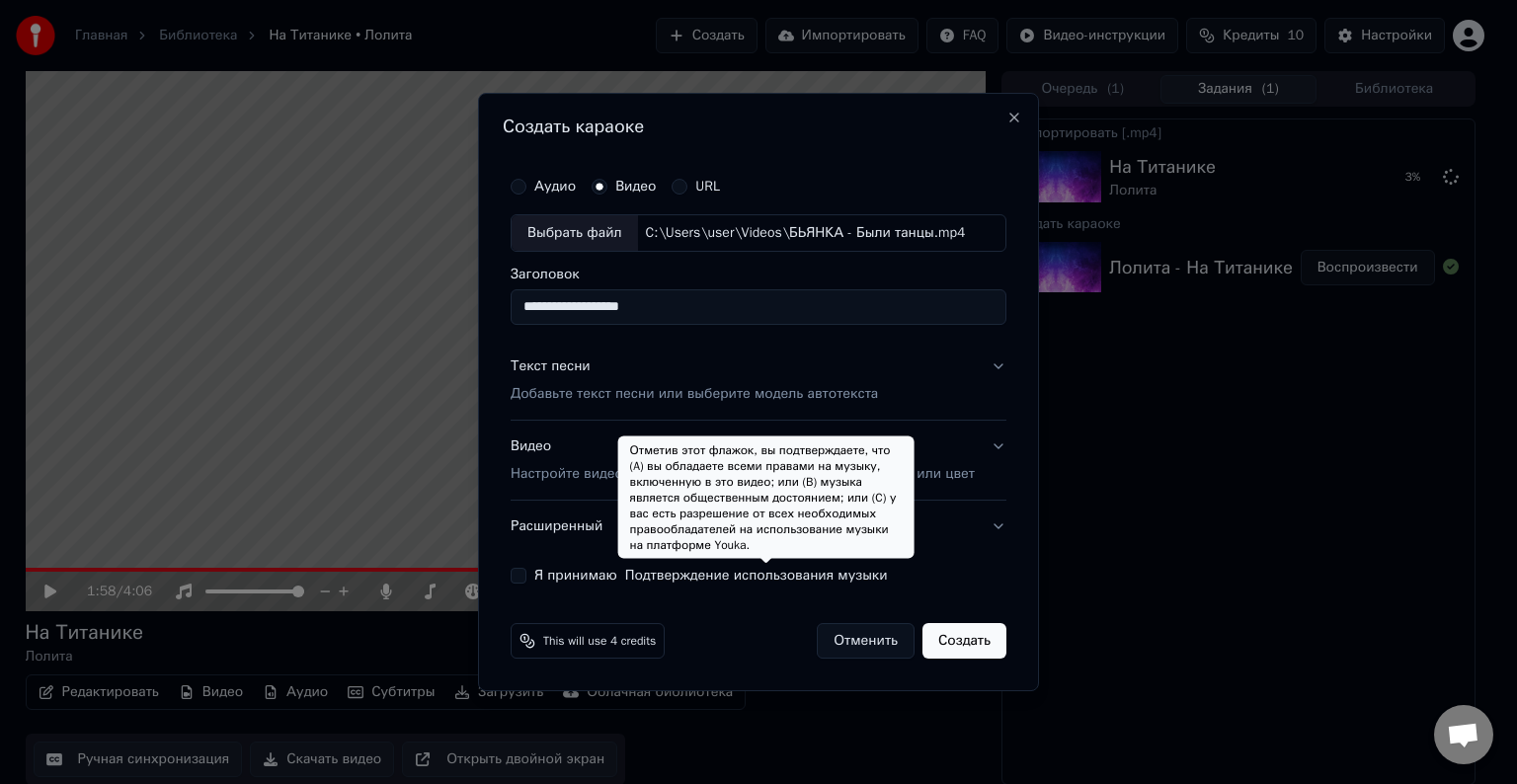 type on "**********" 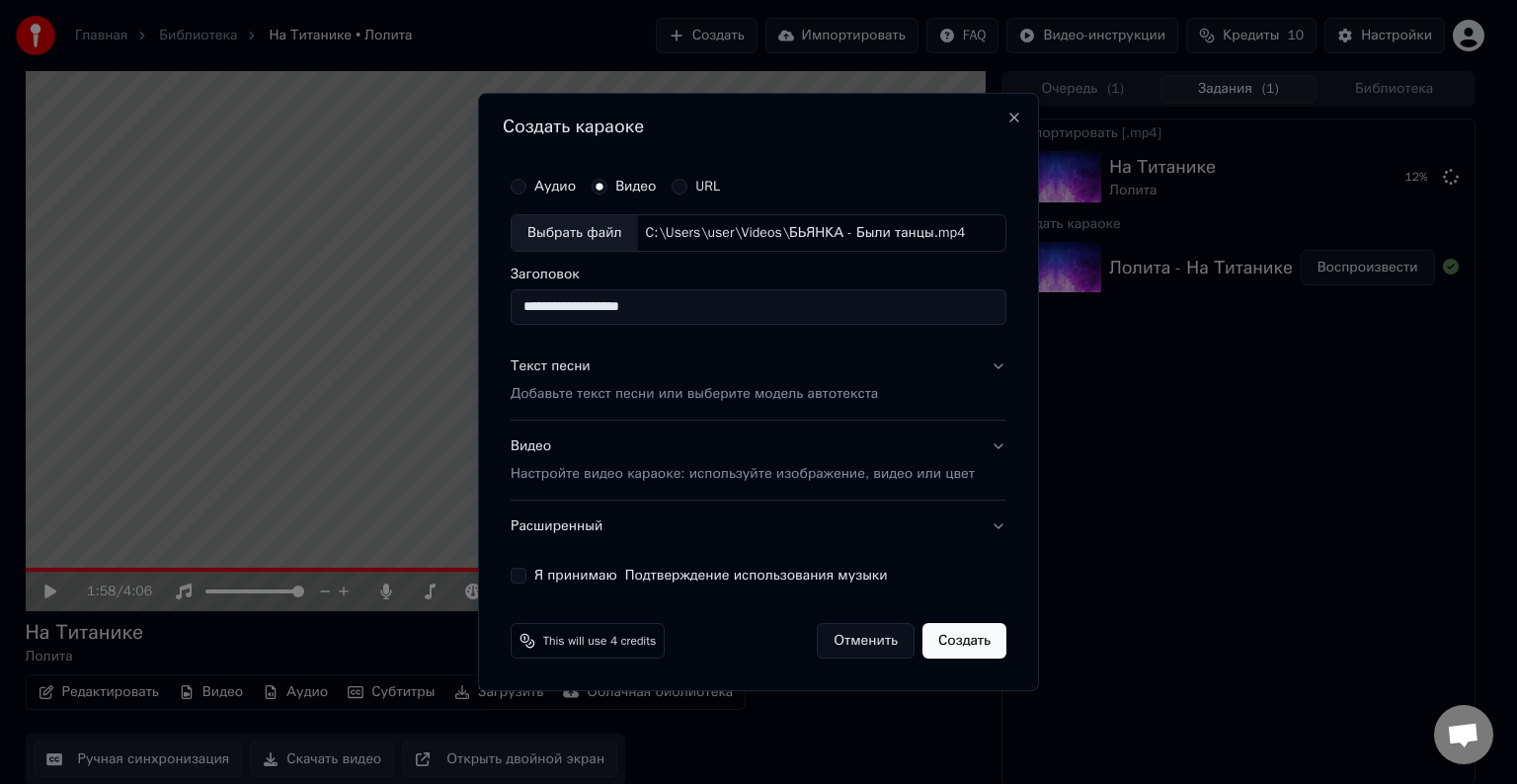 click on "Добавьте текст песни или выберите модель автотекста" at bounding box center (694, 394) 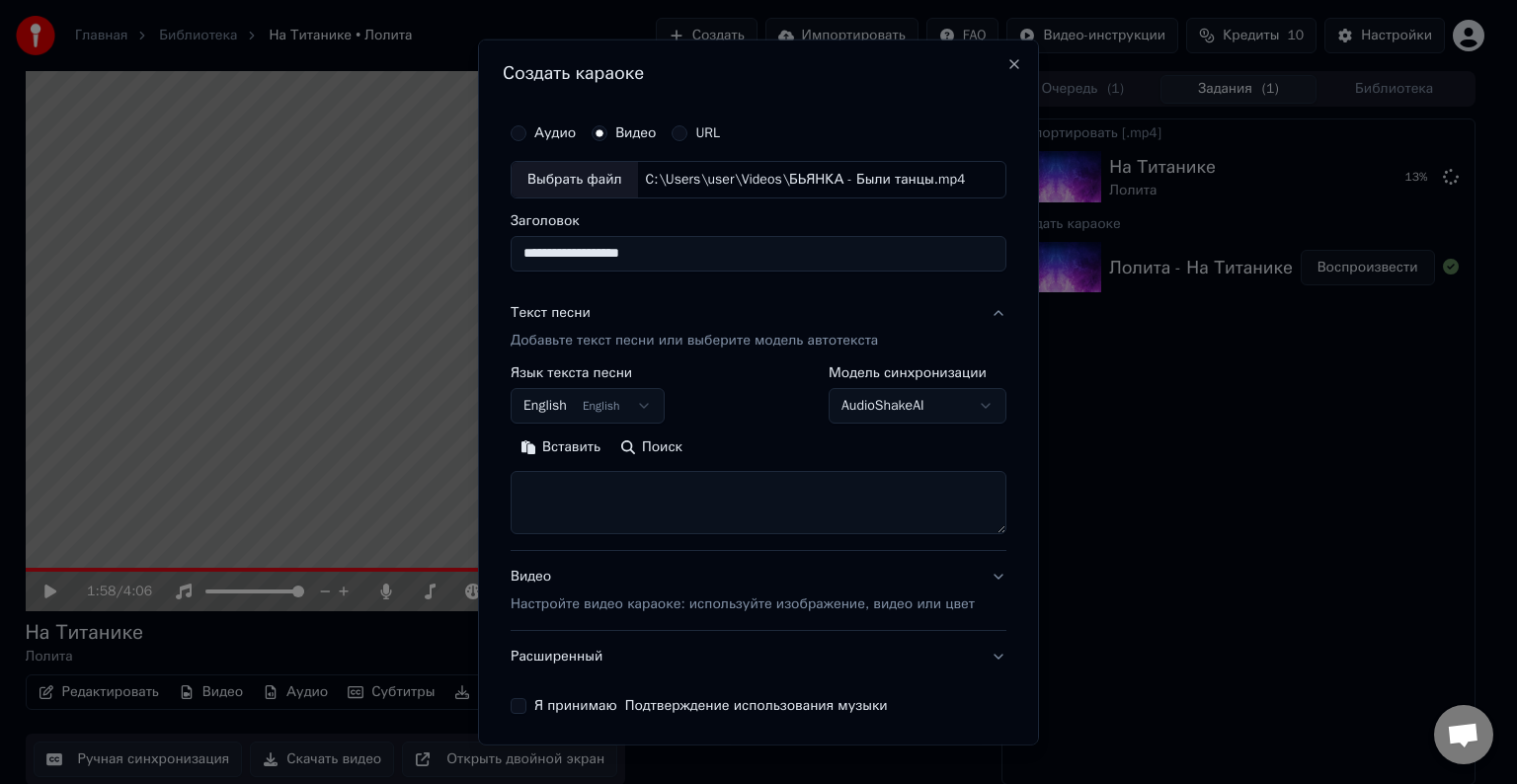 click at bounding box center [758, 503] 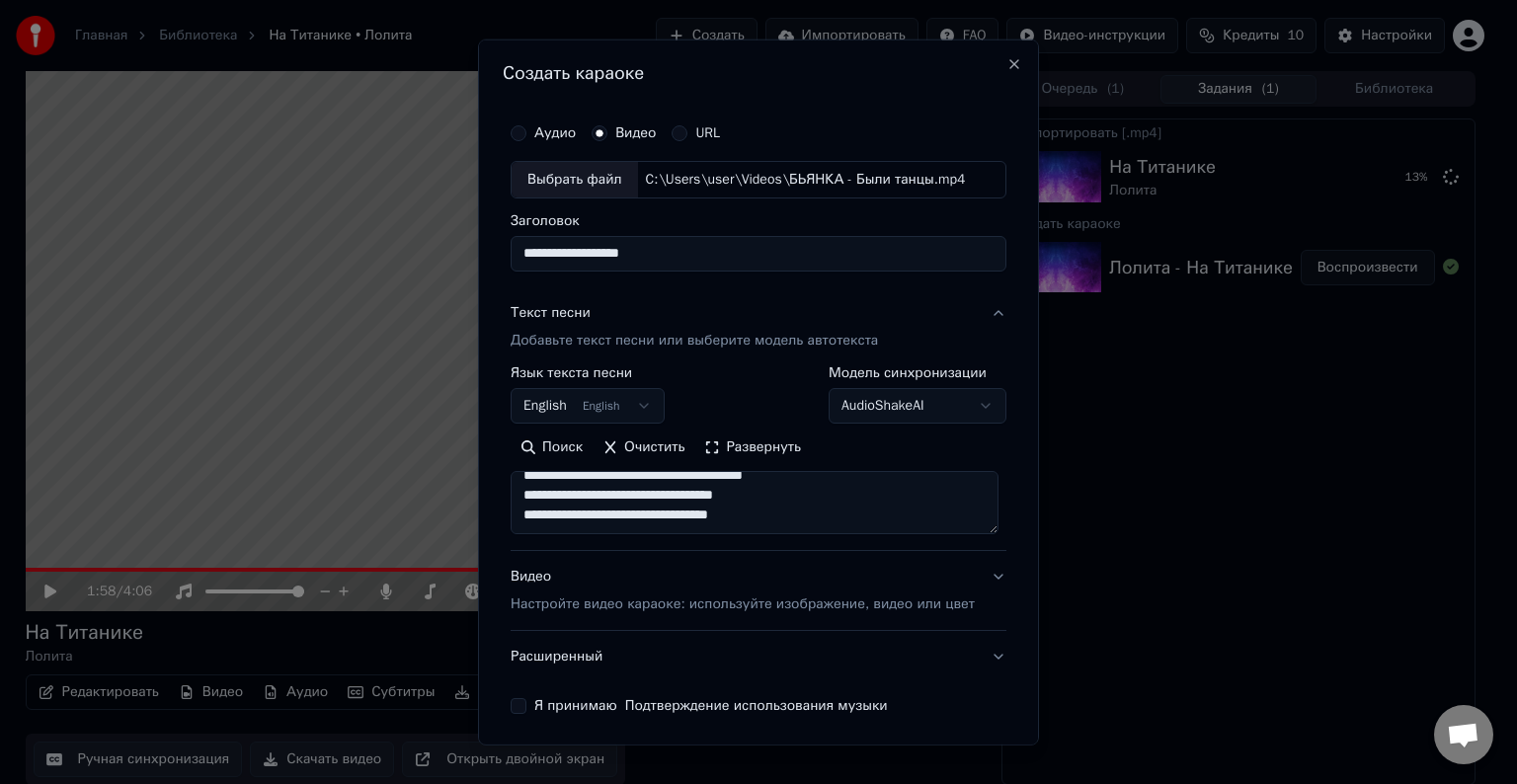 scroll, scrollTop: 1058, scrollLeft: 0, axis: vertical 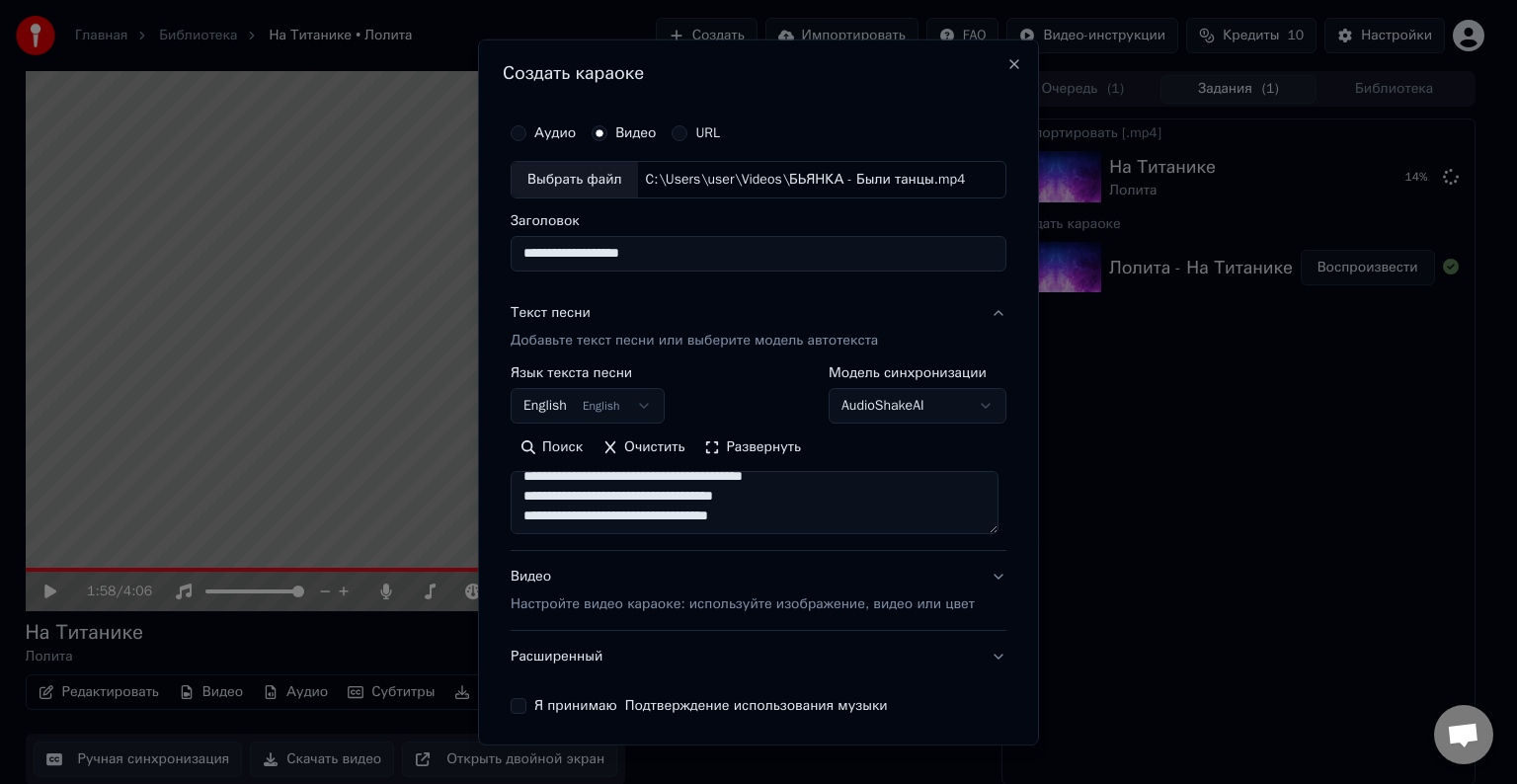 type on "**********" 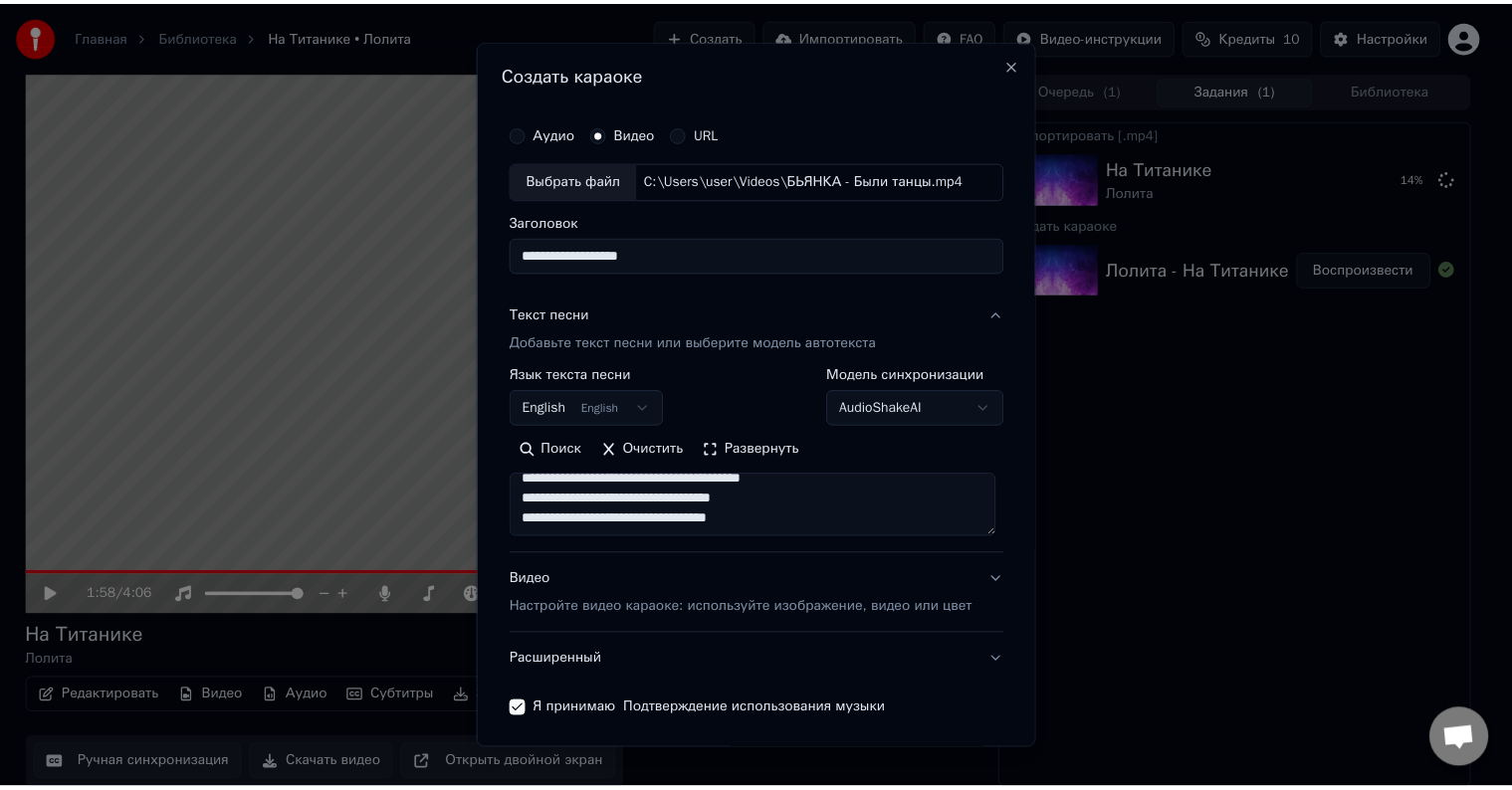 scroll, scrollTop: 76, scrollLeft: 0, axis: vertical 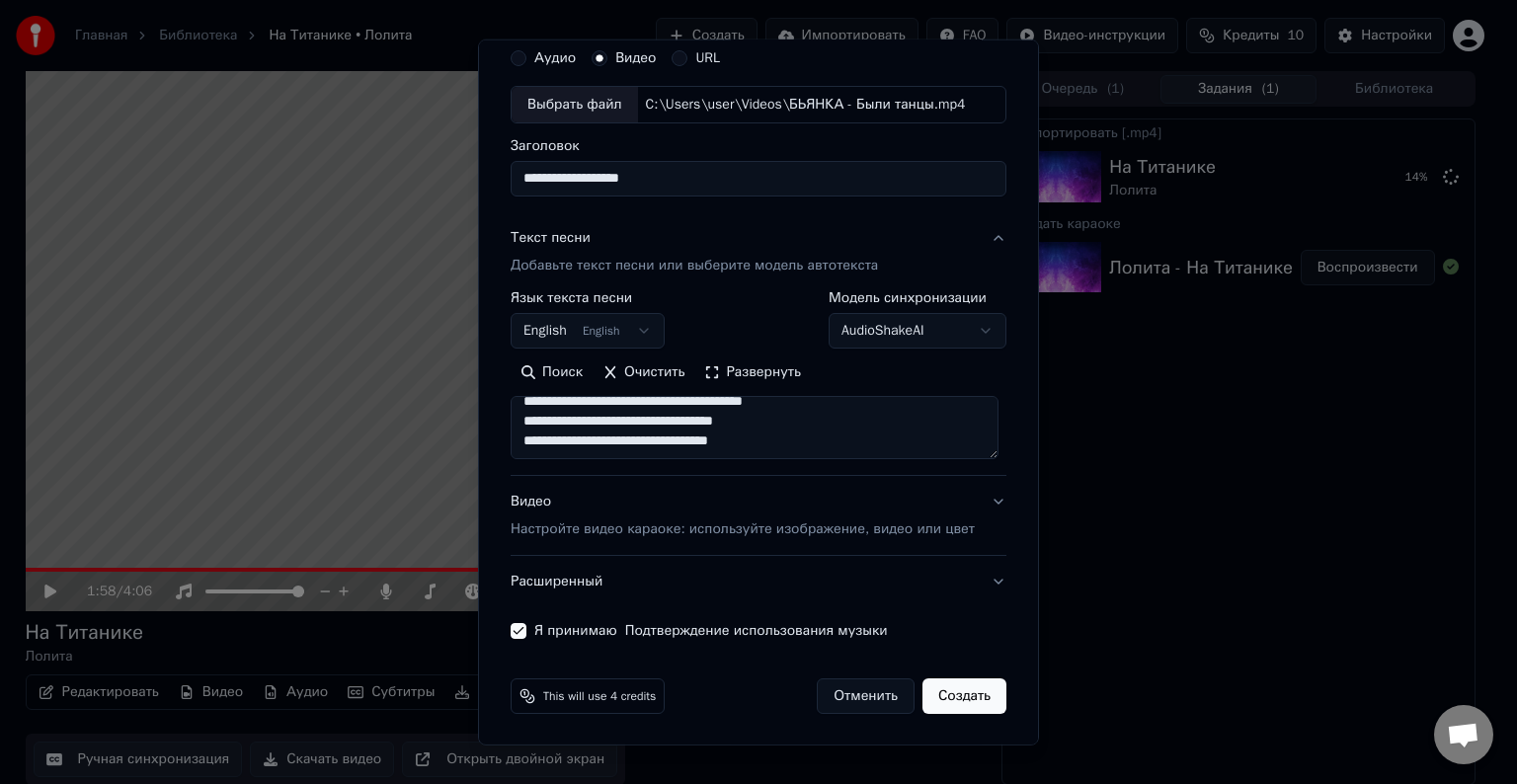 click on "Создать" at bounding box center [964, 696] 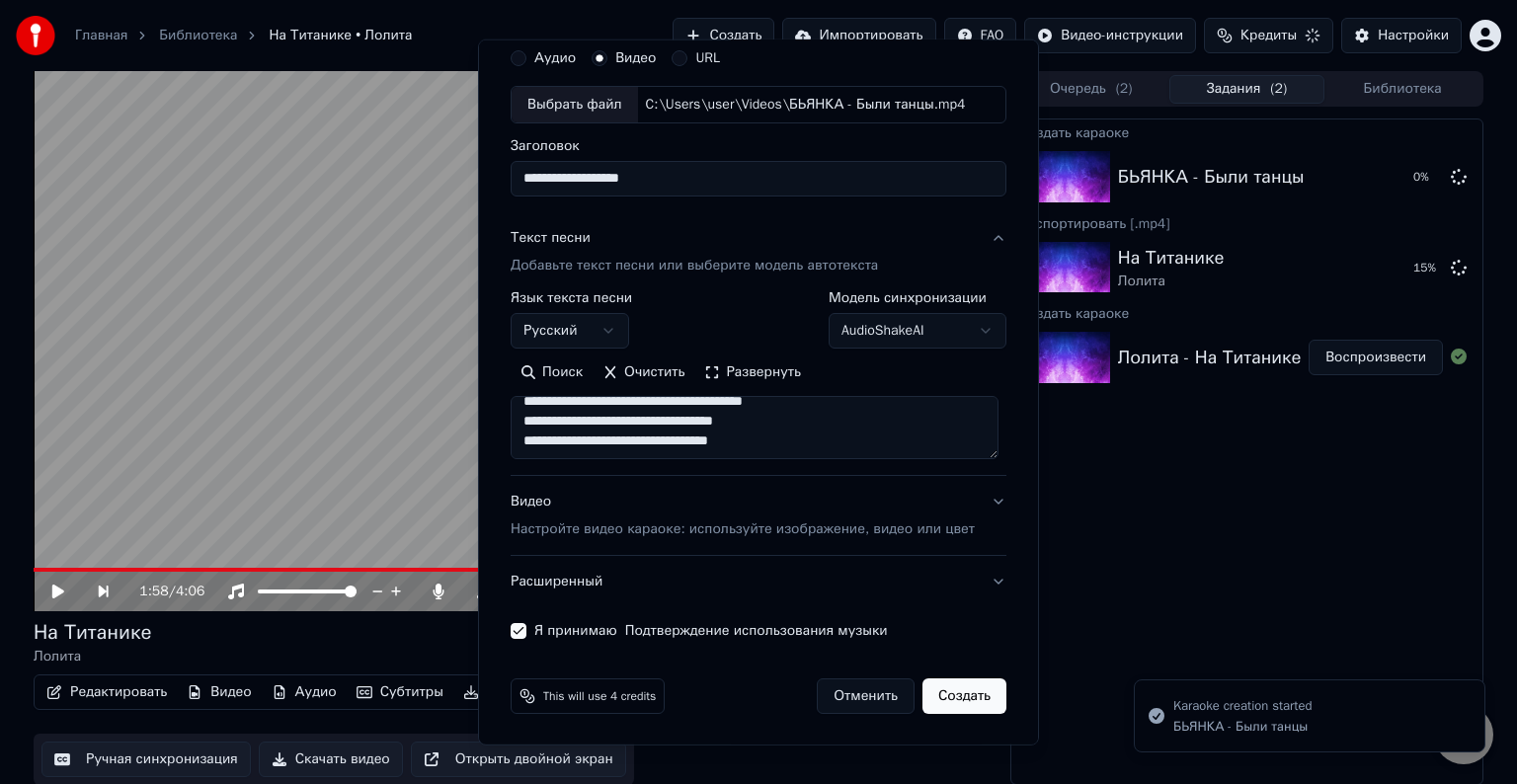 type 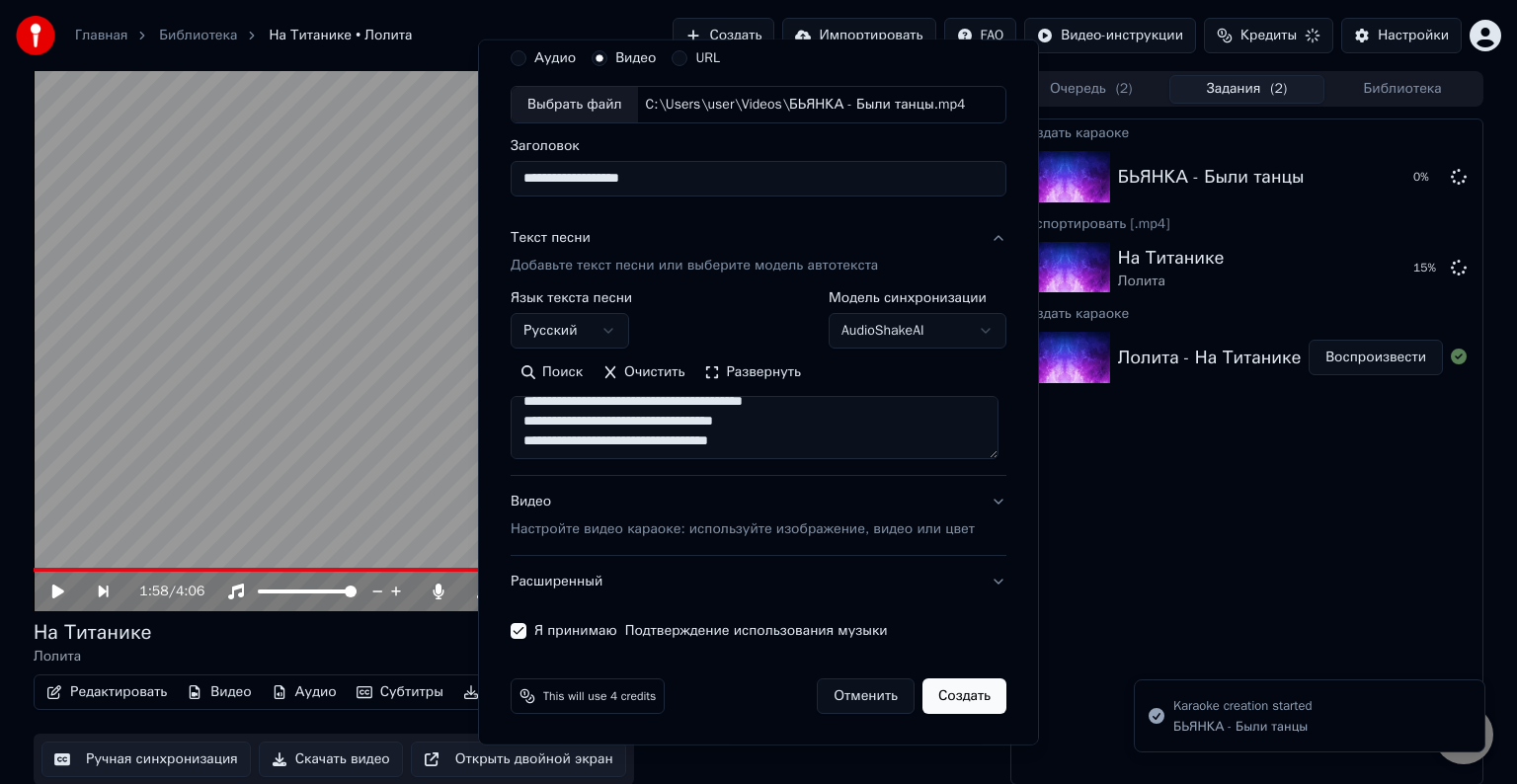 type 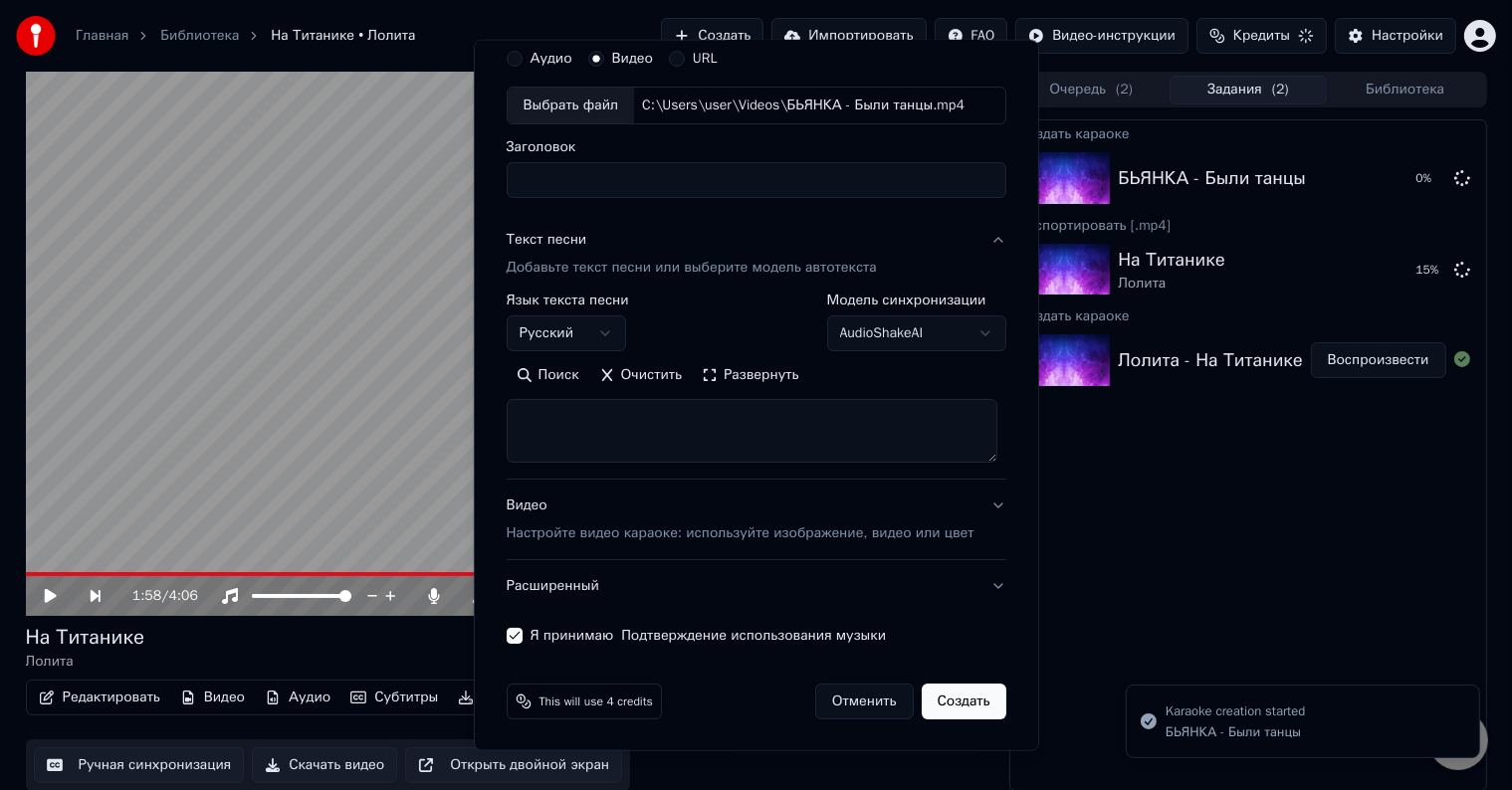 scroll, scrollTop: 0, scrollLeft: 0, axis: both 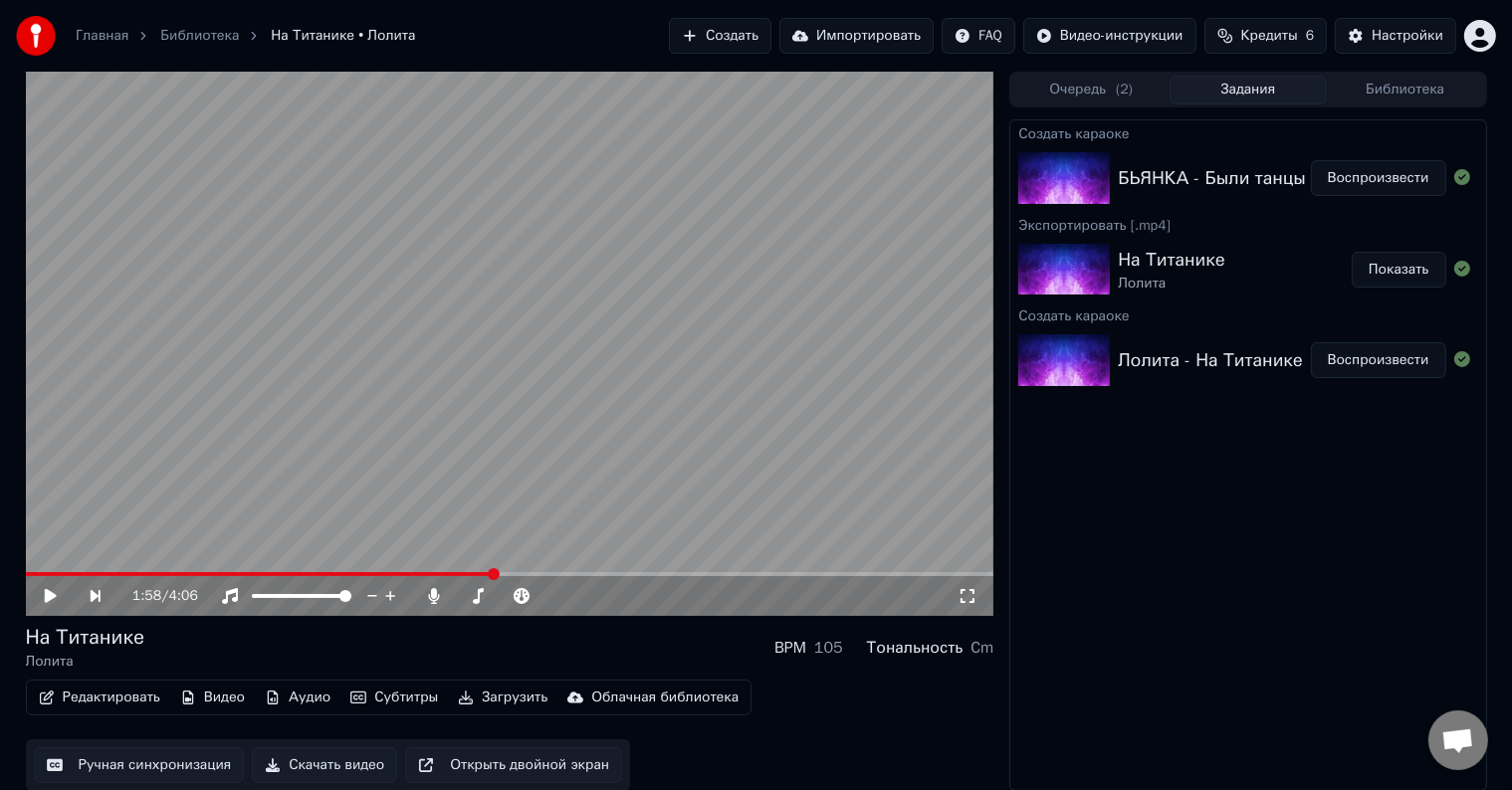 click on "Показать" at bounding box center [1399, 270] 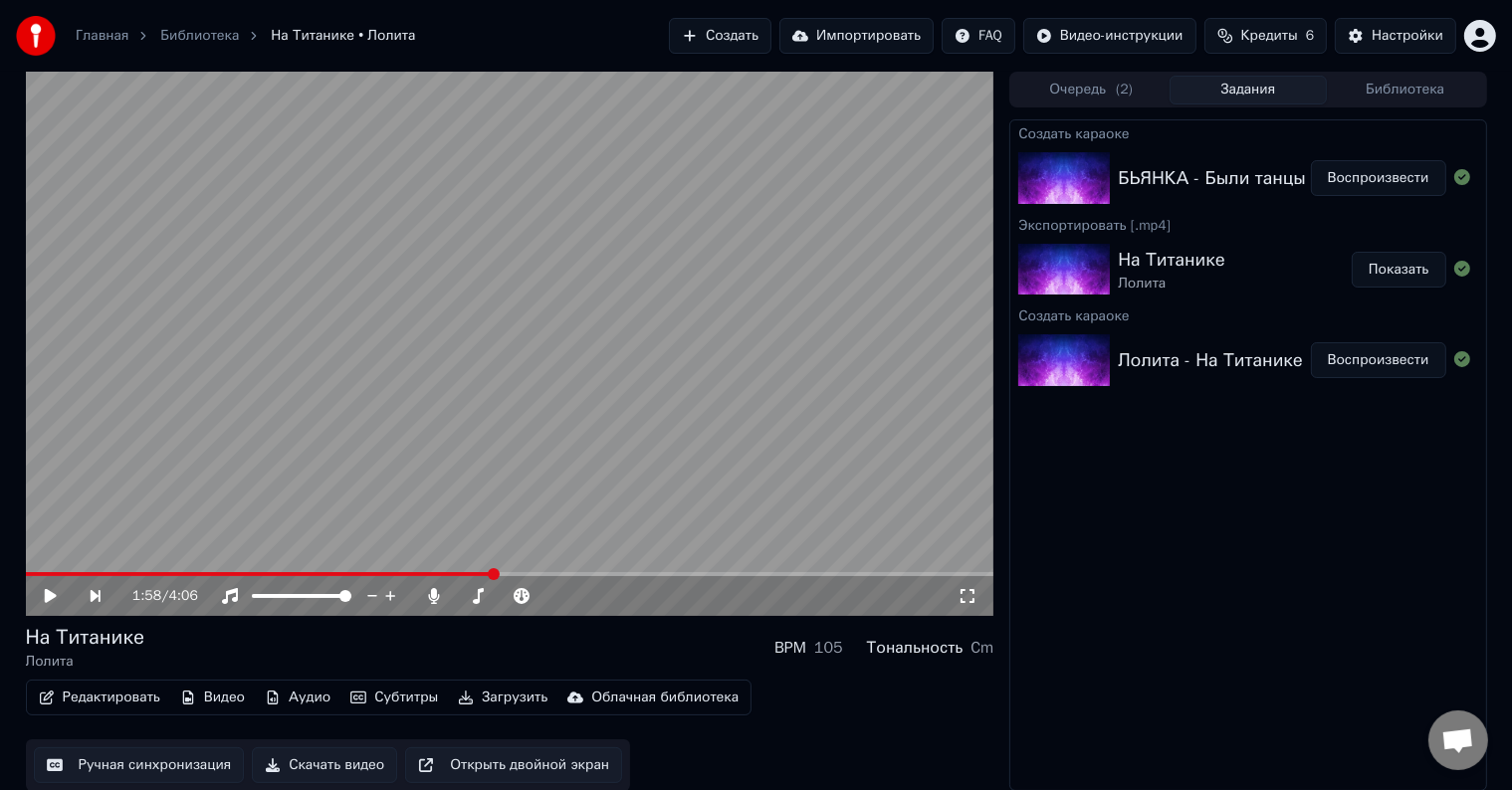 click on "[ARTIST] - Были танцы" at bounding box center [1211, 178] 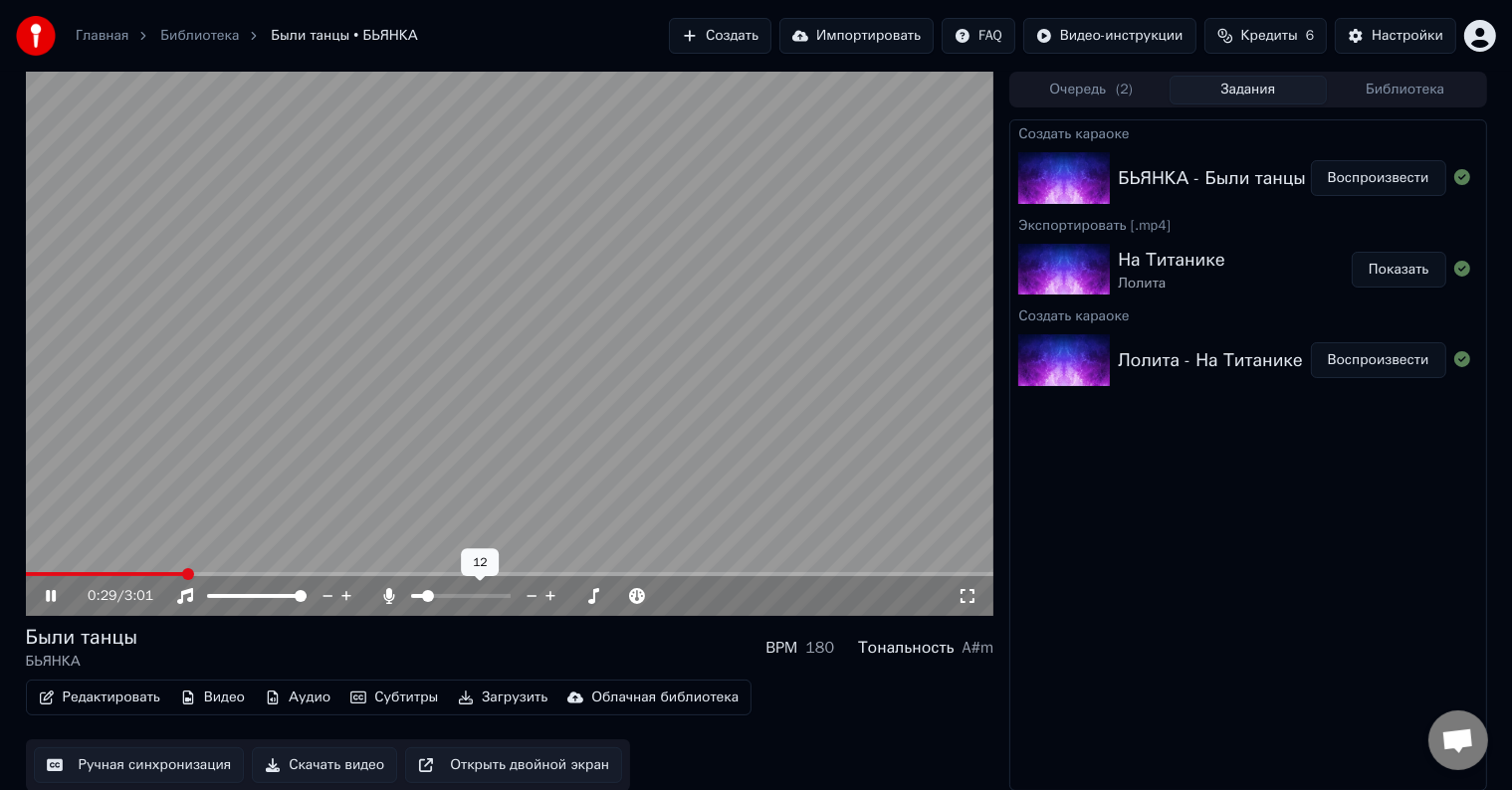 click 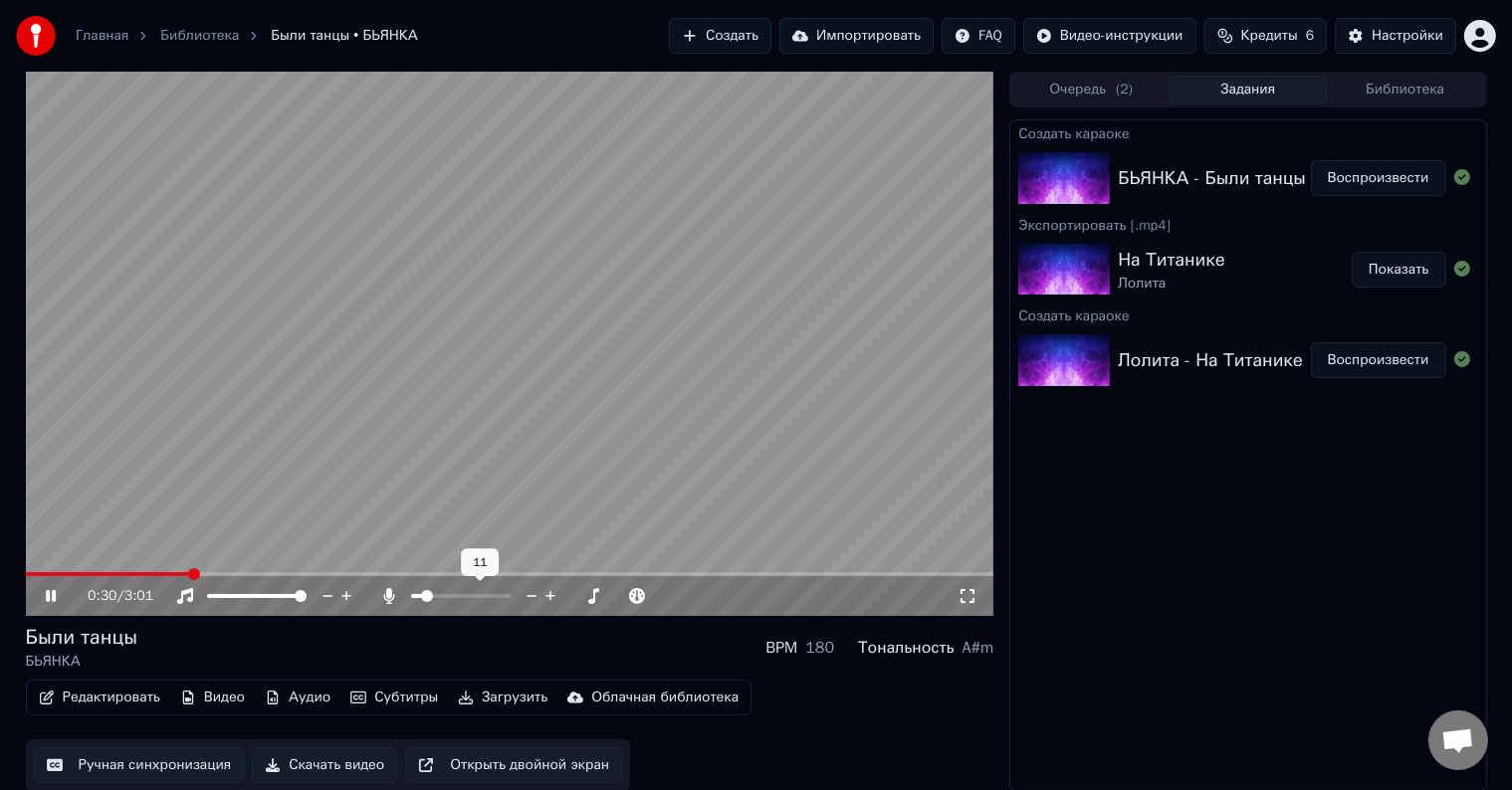 click 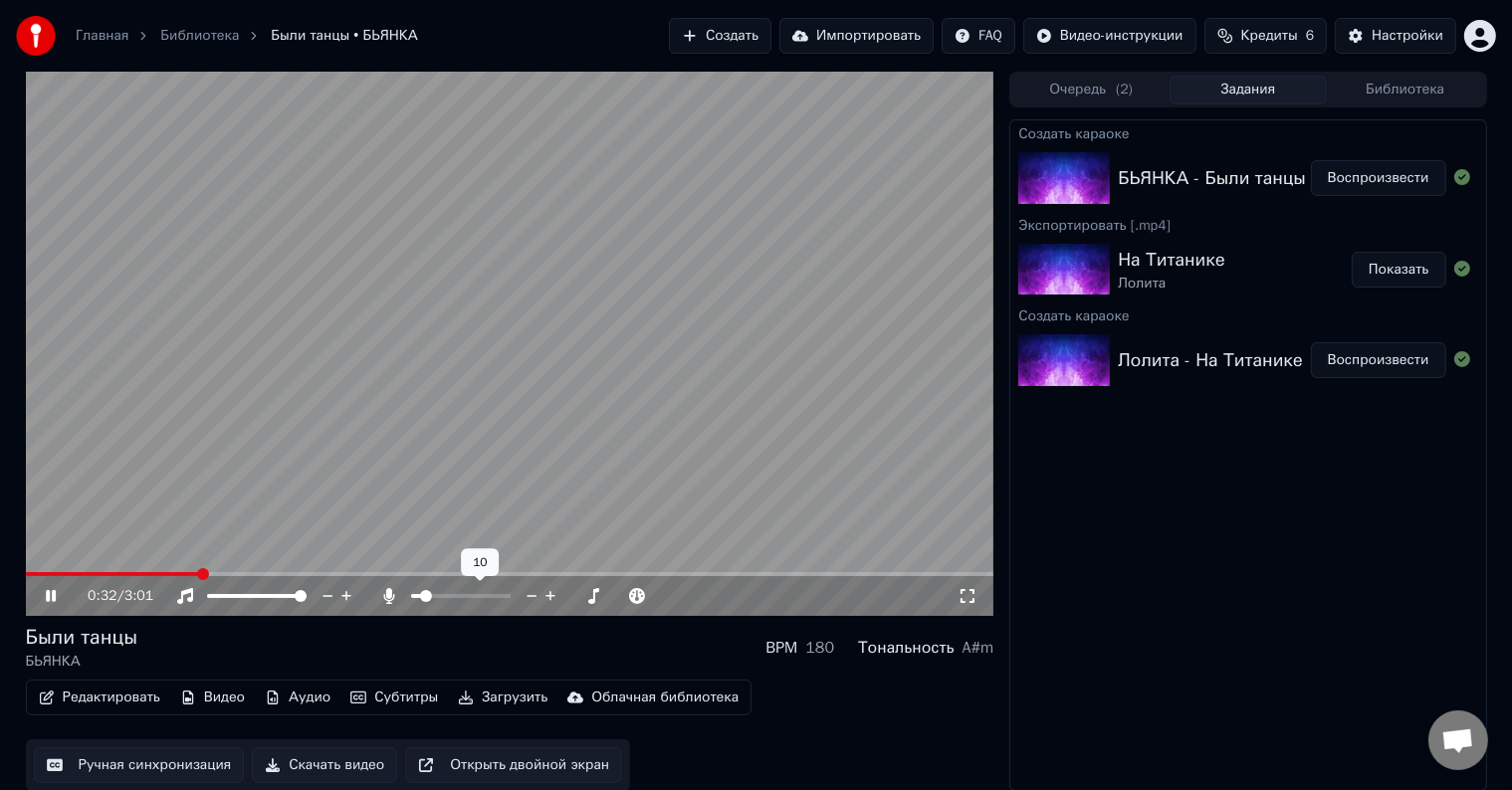 click 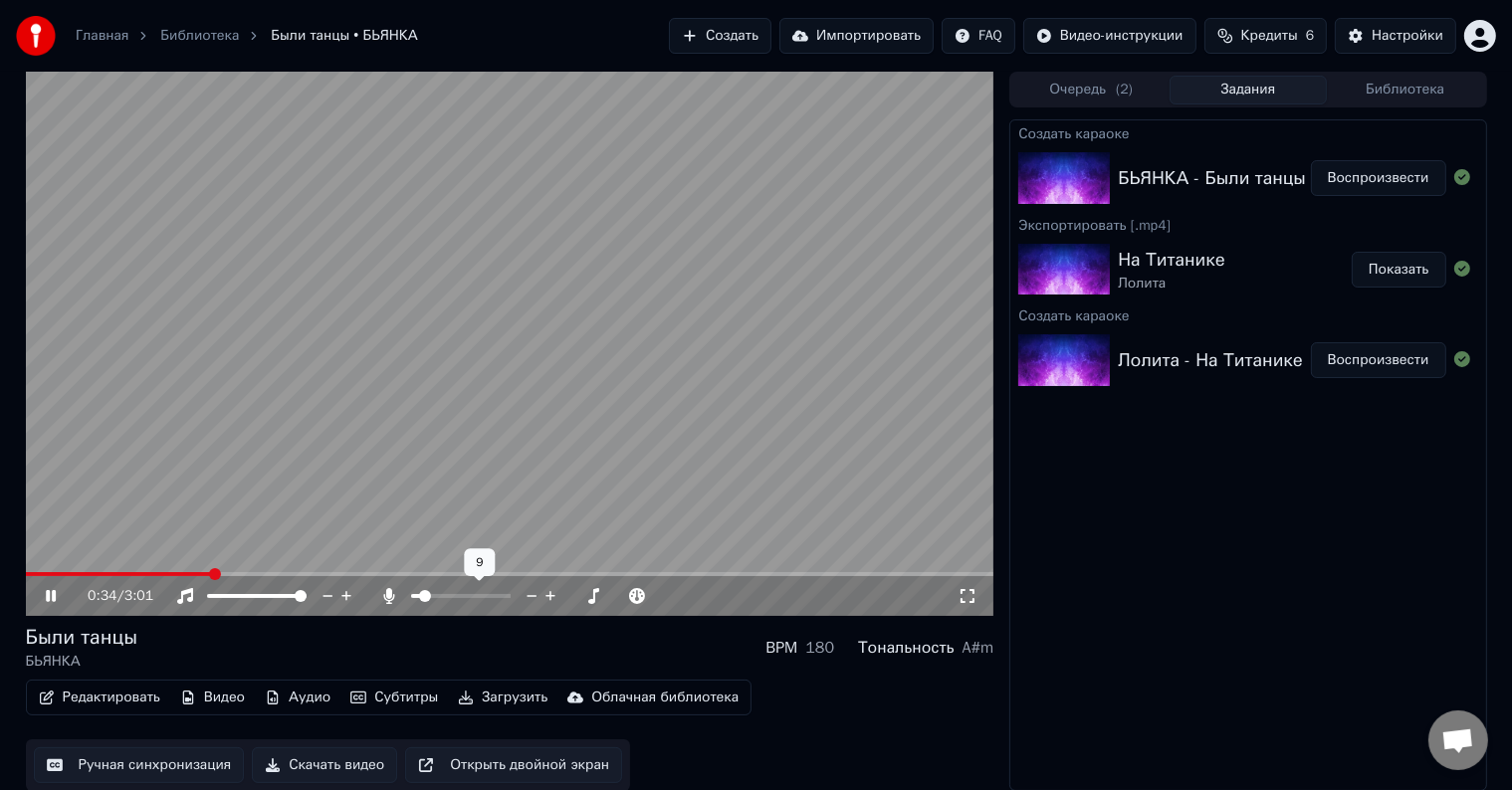 click 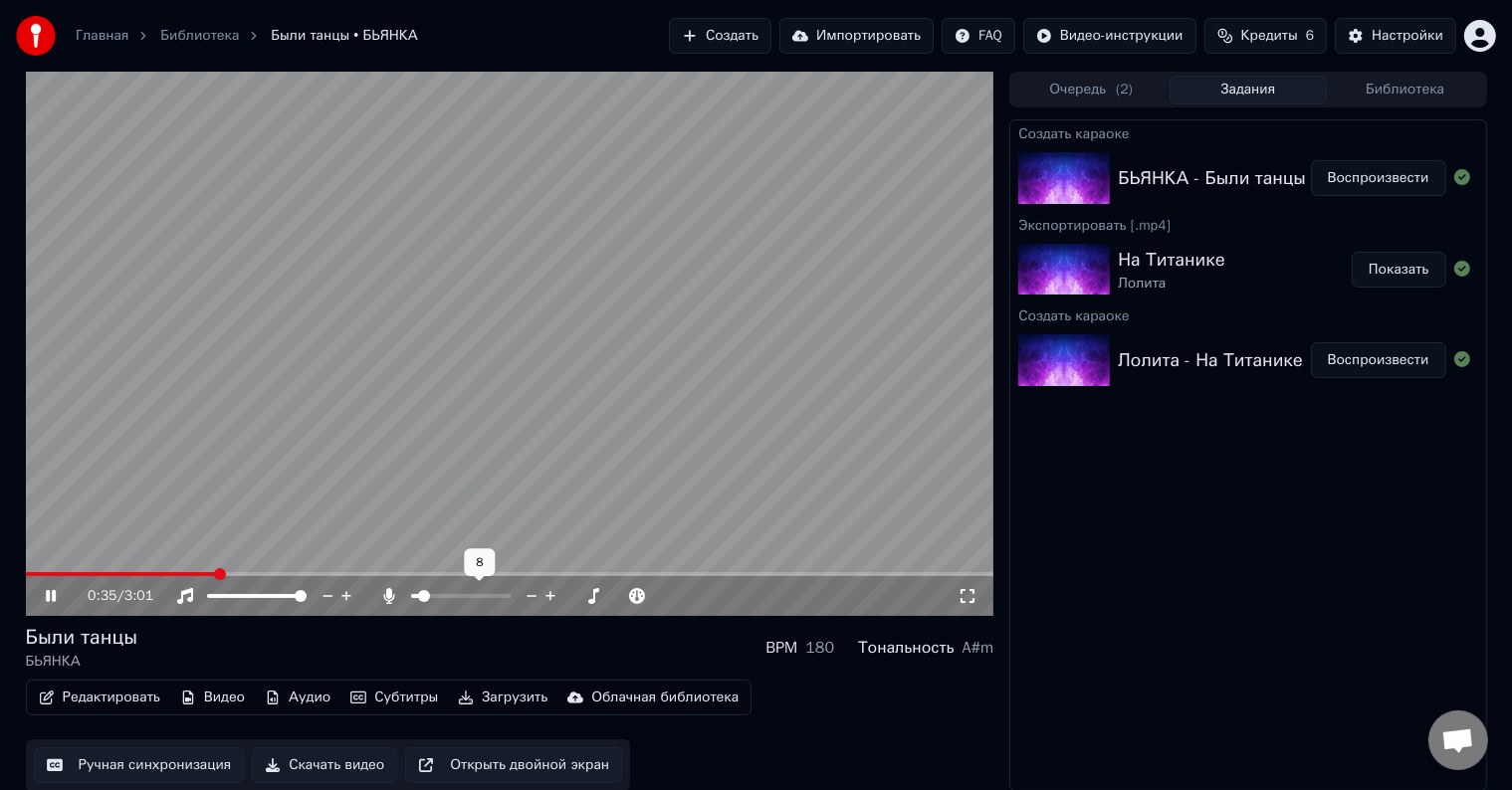 click 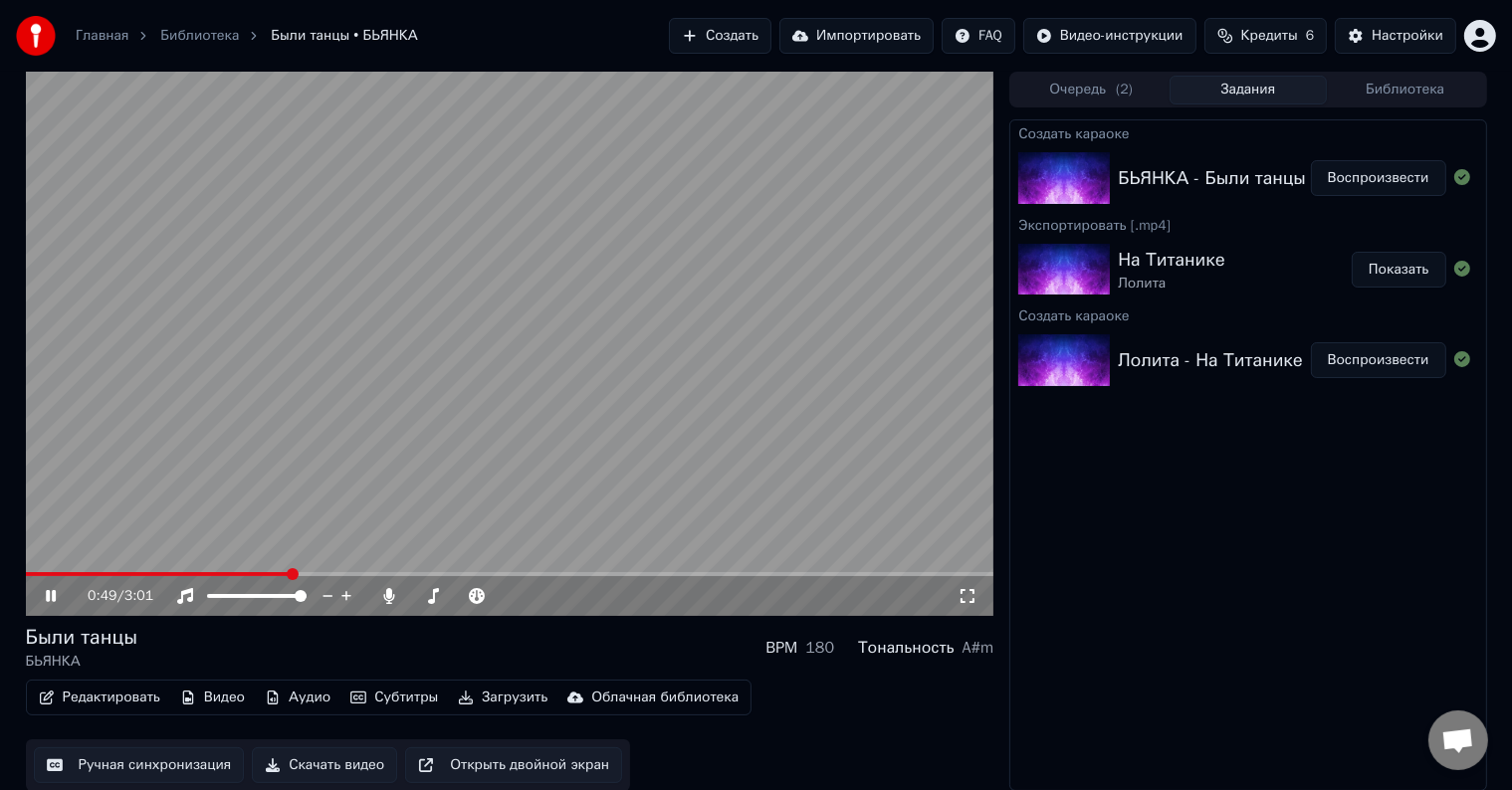 click at bounding box center [510, 343] 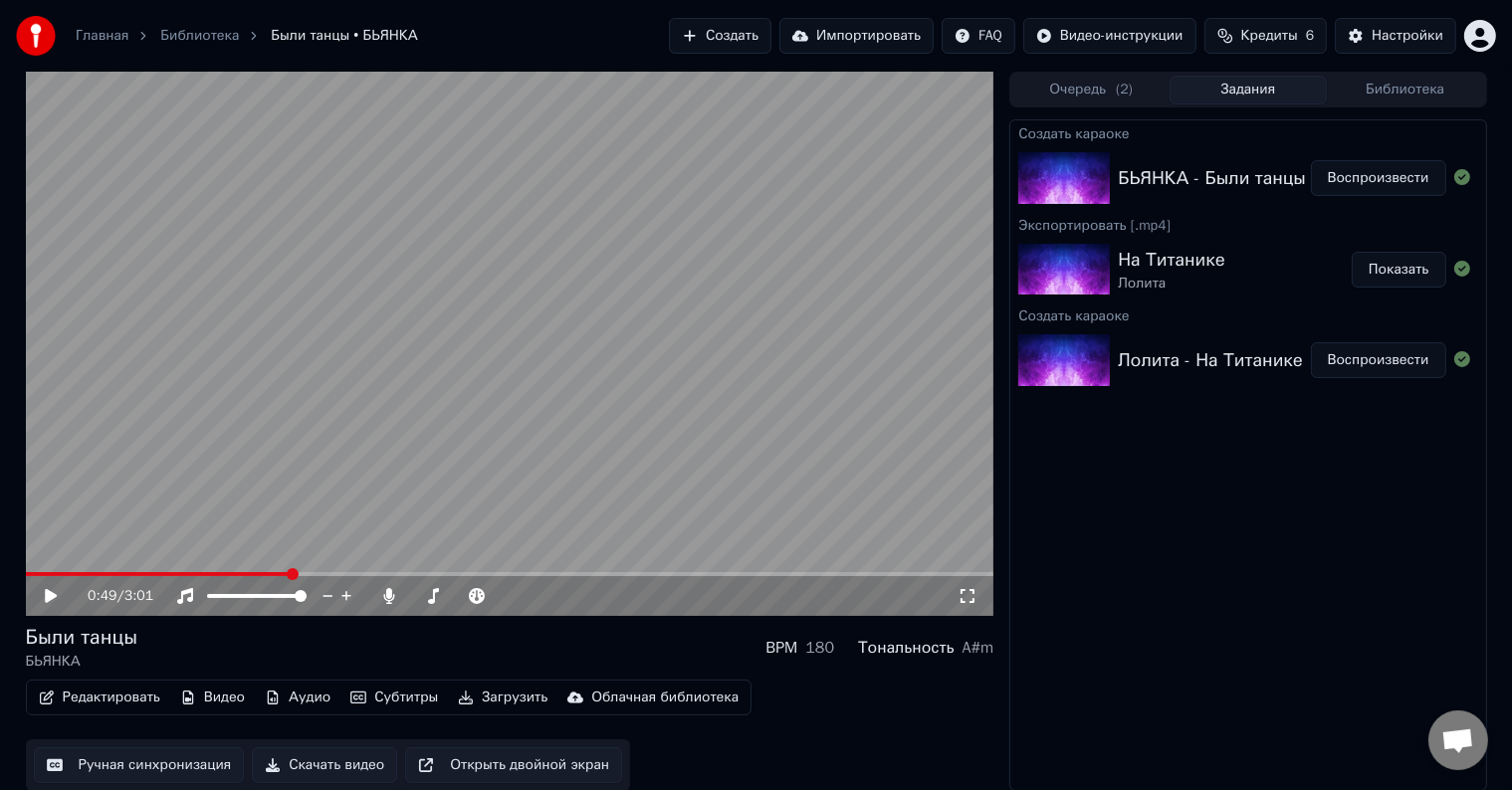 click at bounding box center [158, 574] 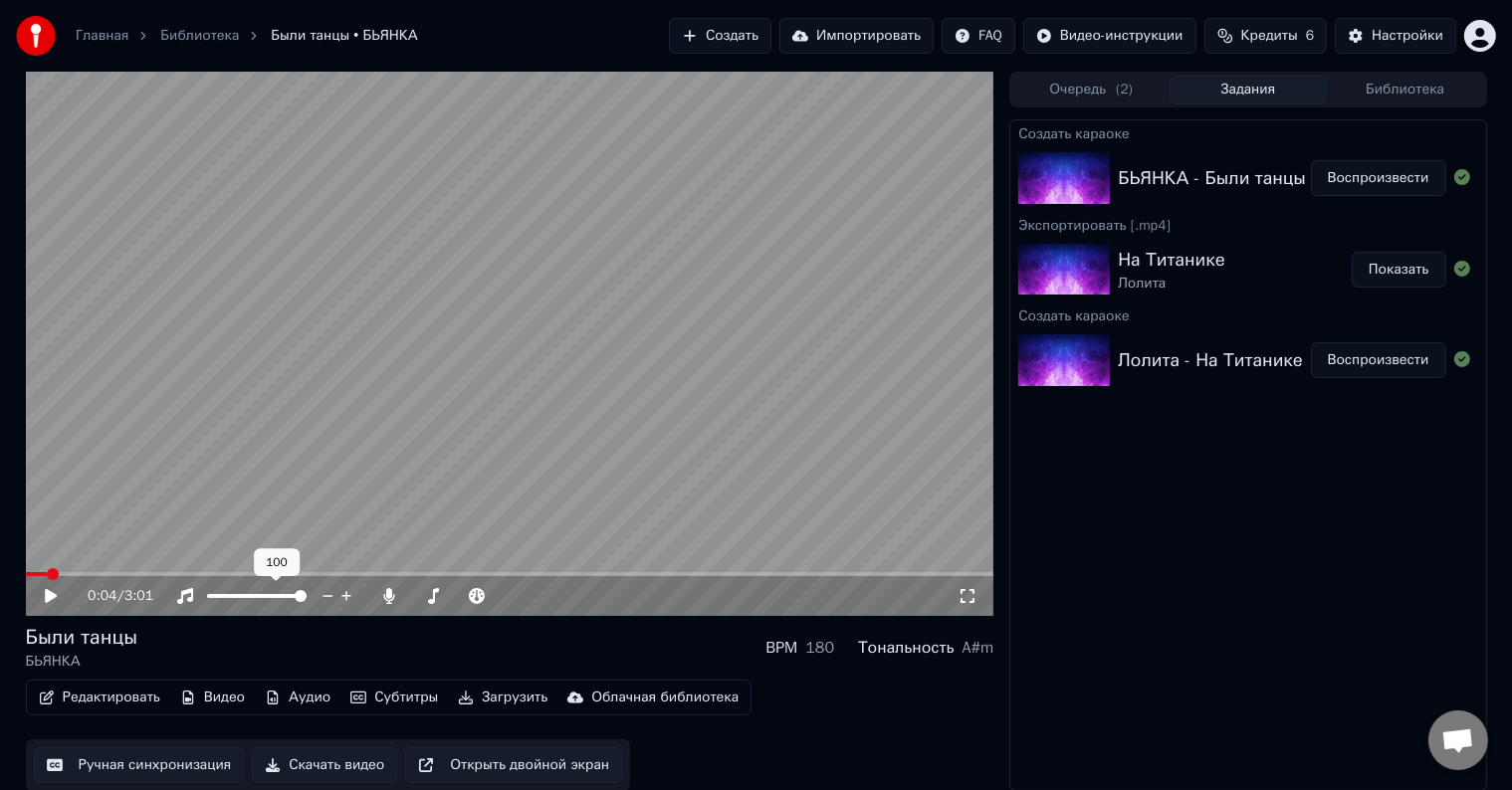 click at bounding box center [510, 343] 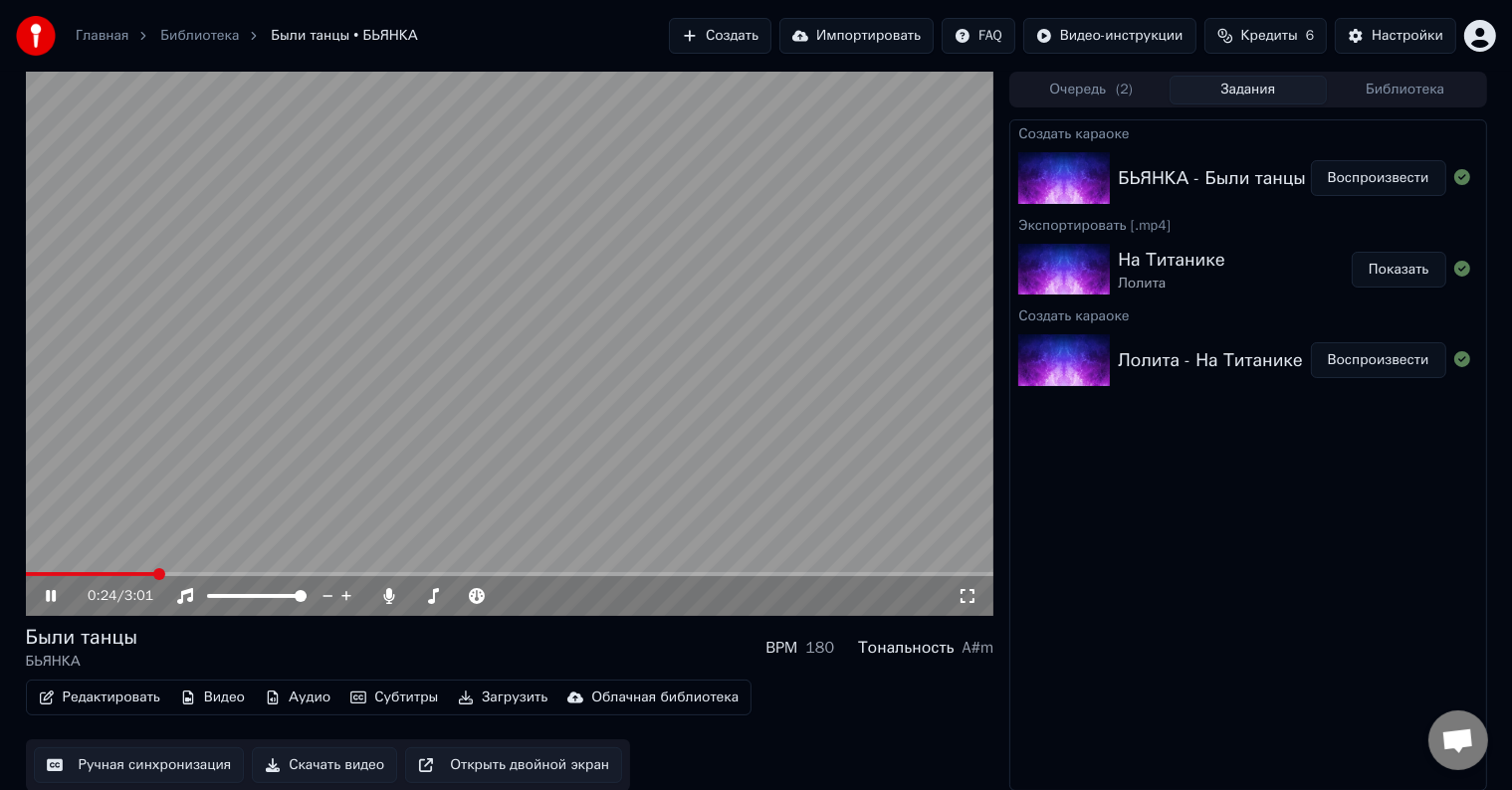 click at bounding box center [510, 343] 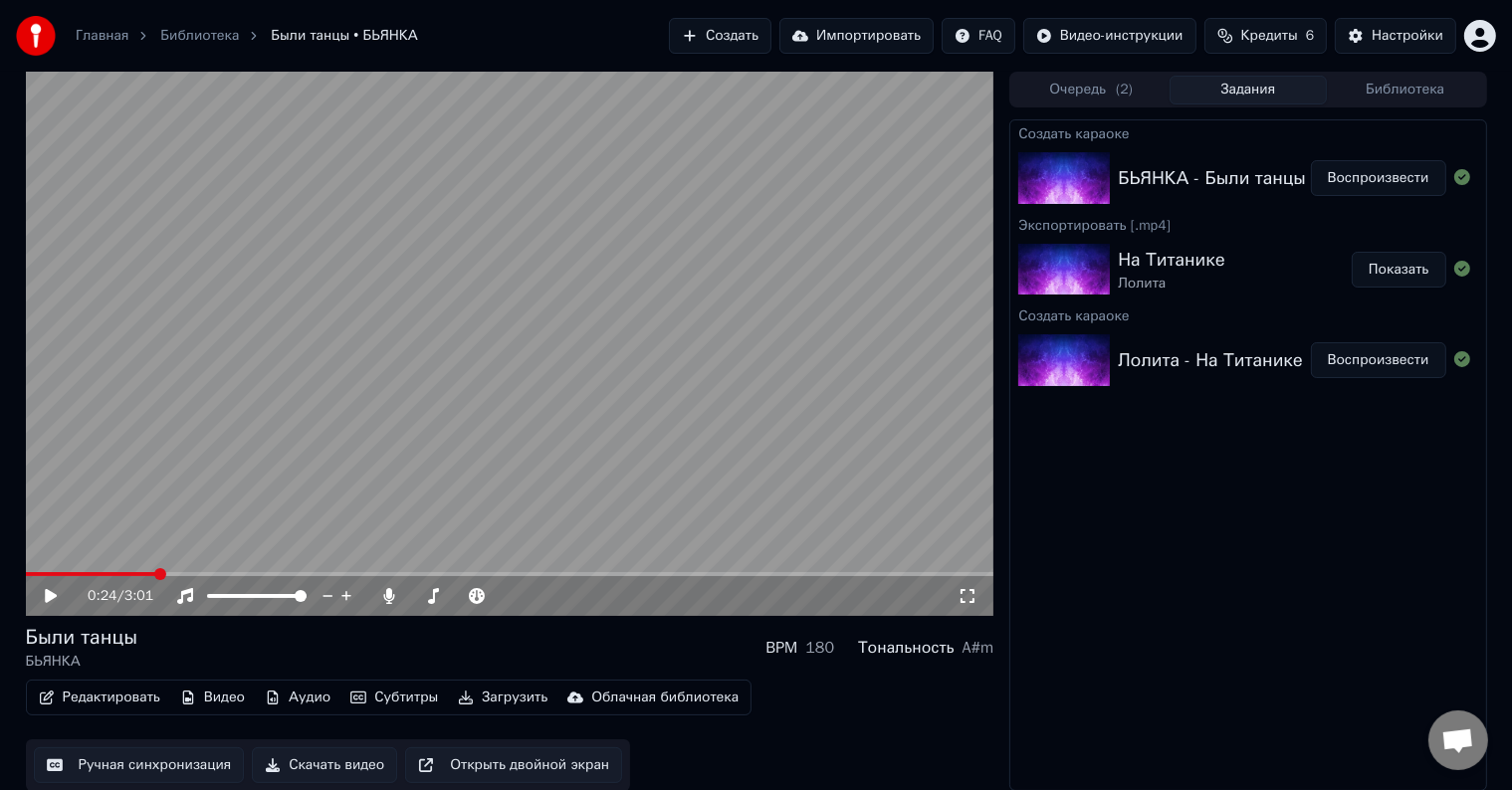 click on "Редактировать" at bounding box center [100, 697] 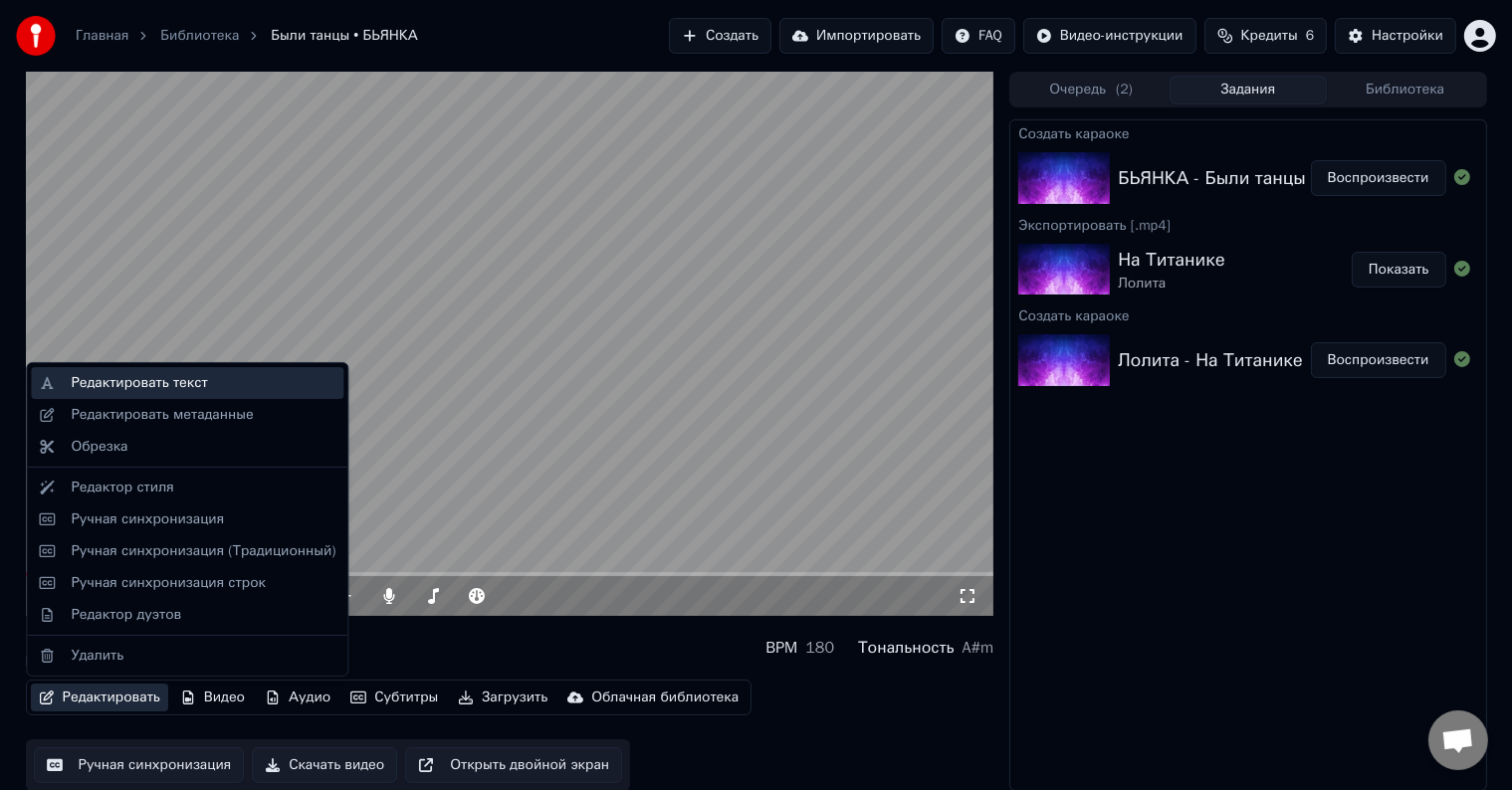 click on "Редактировать текст" at bounding box center [138, 383] 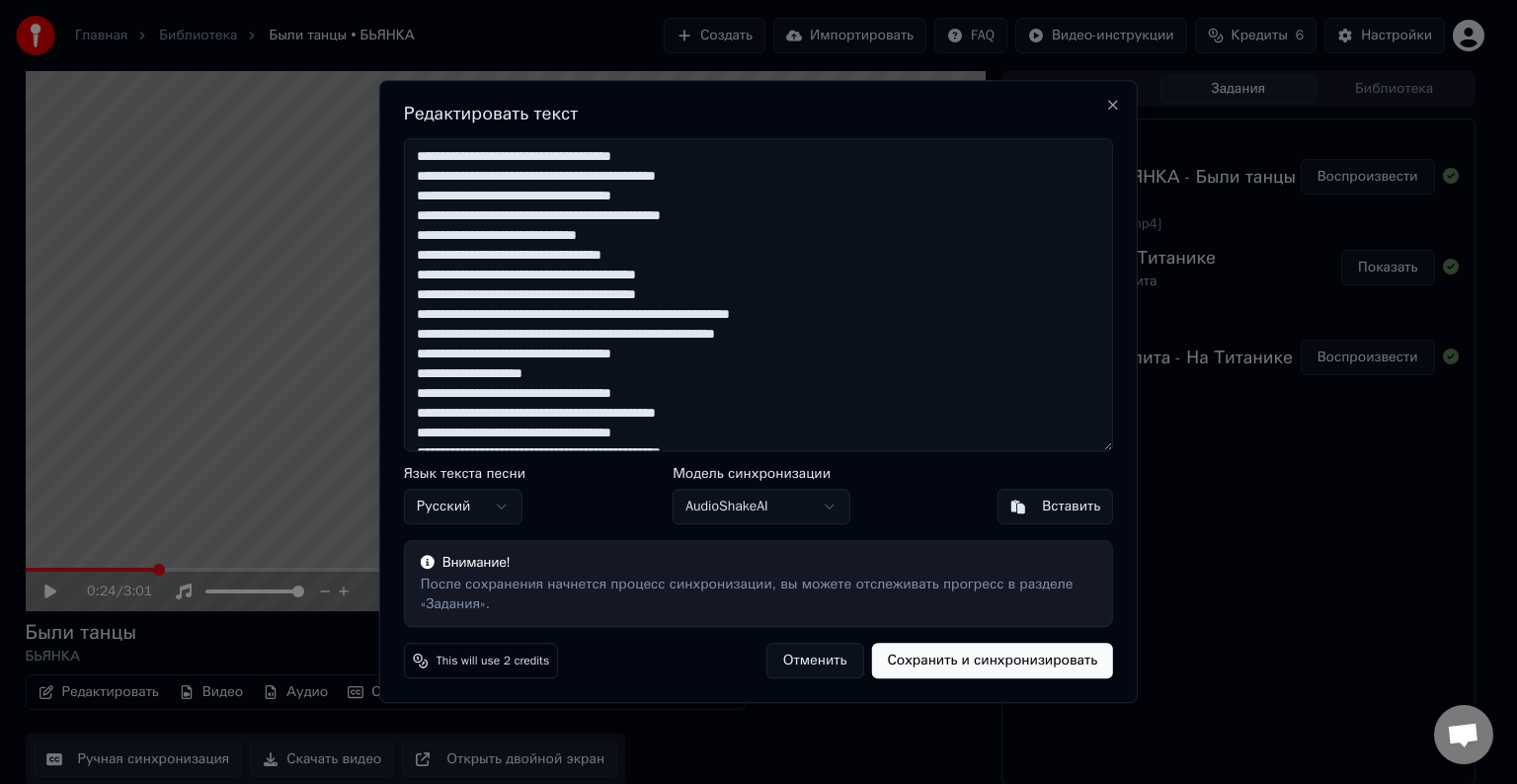 drag, startPoint x: 766, startPoint y: 317, endPoint x: 723, endPoint y: 316, distance: 43.011626 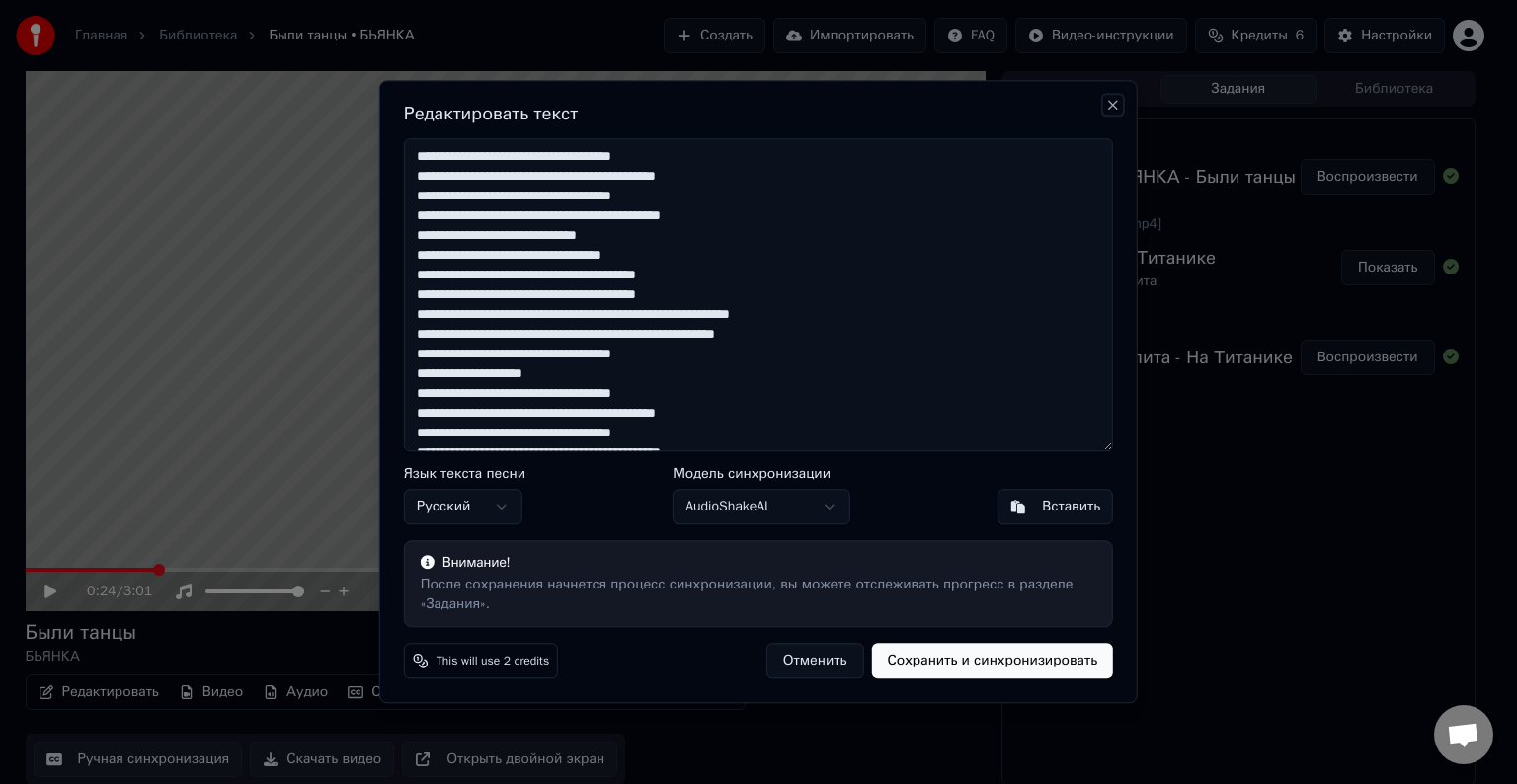 click on "Close" at bounding box center [1113, 105] 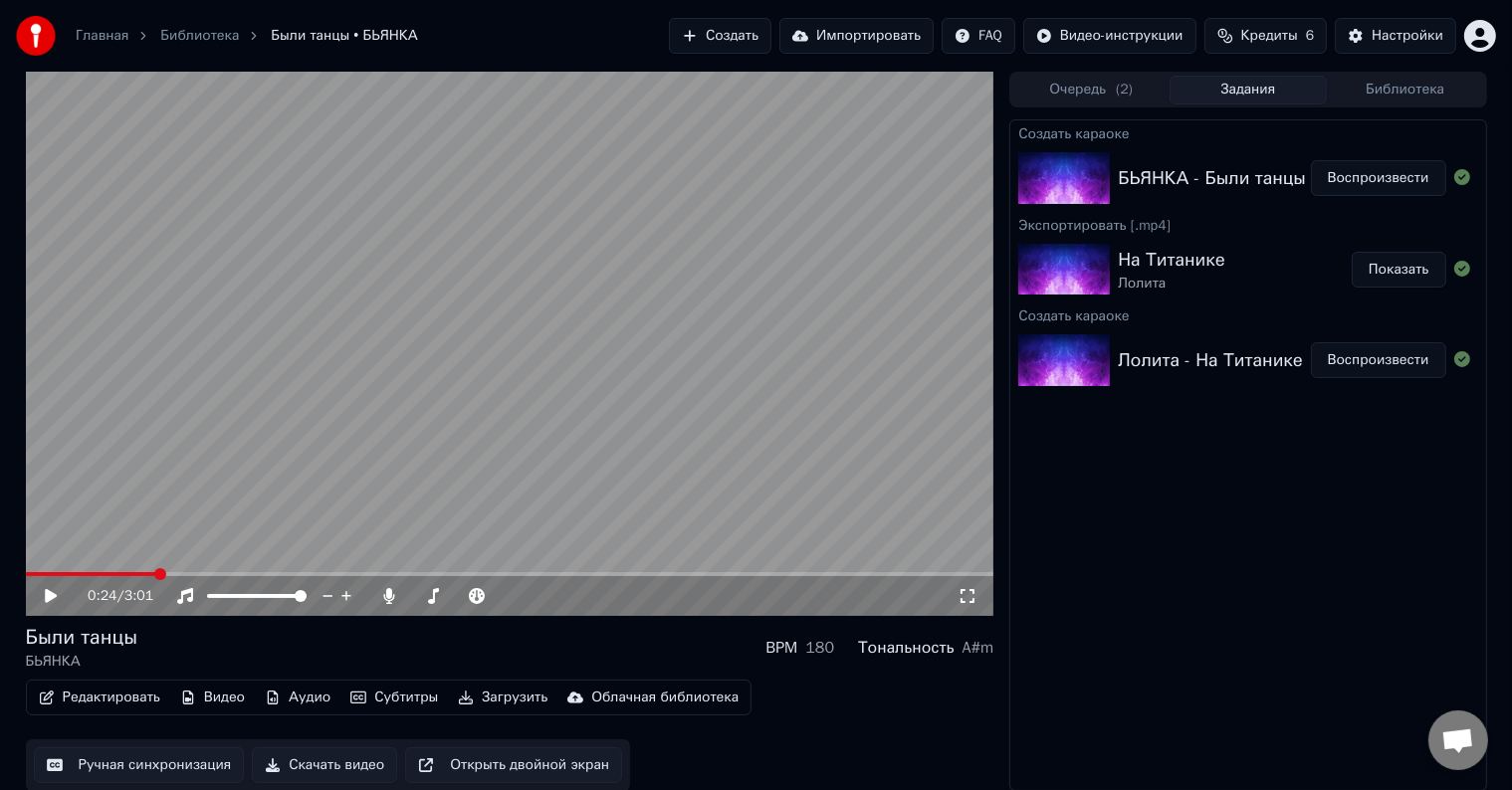 click at bounding box center (510, 343) 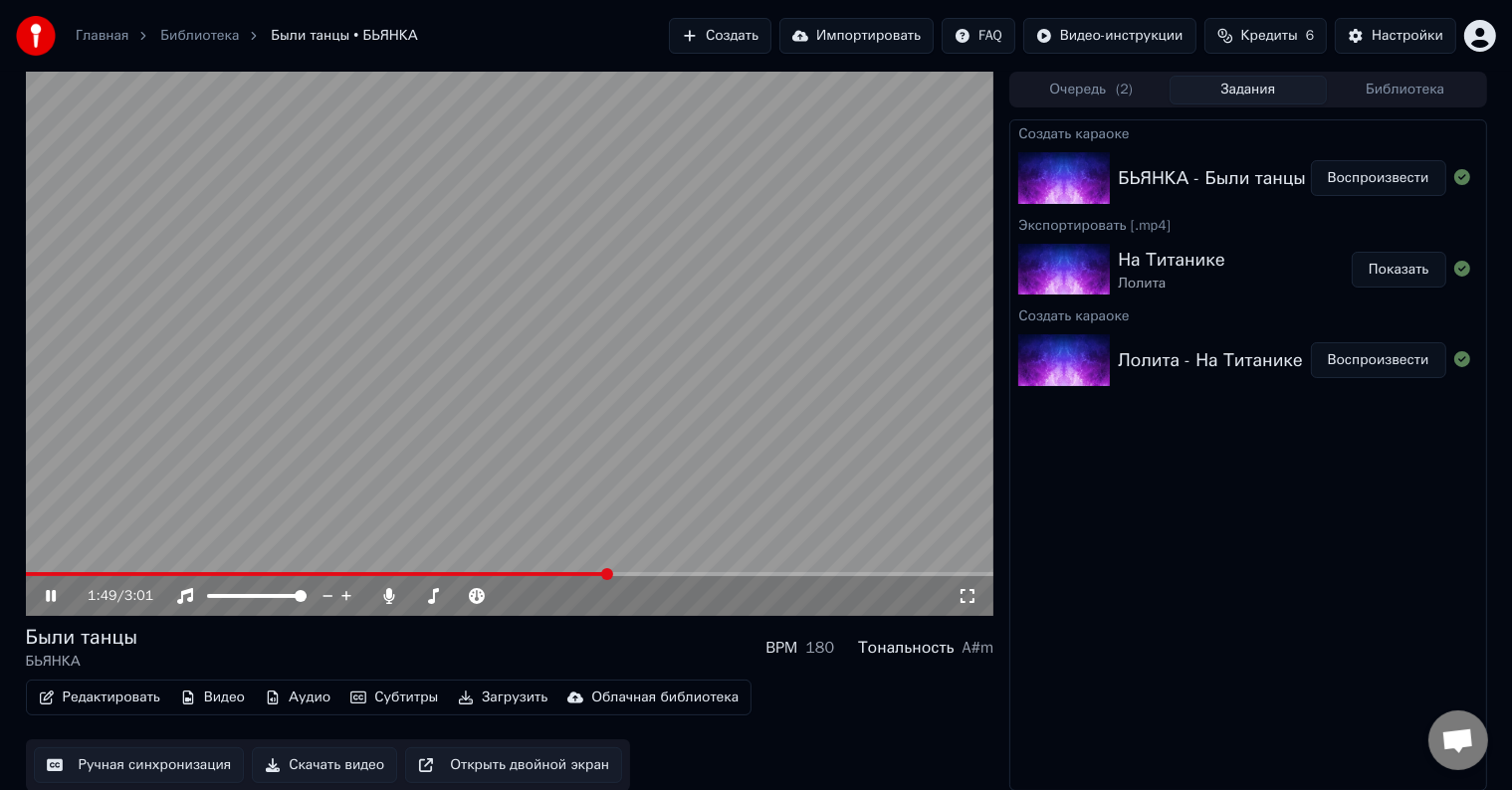 click at bounding box center (510, 343) 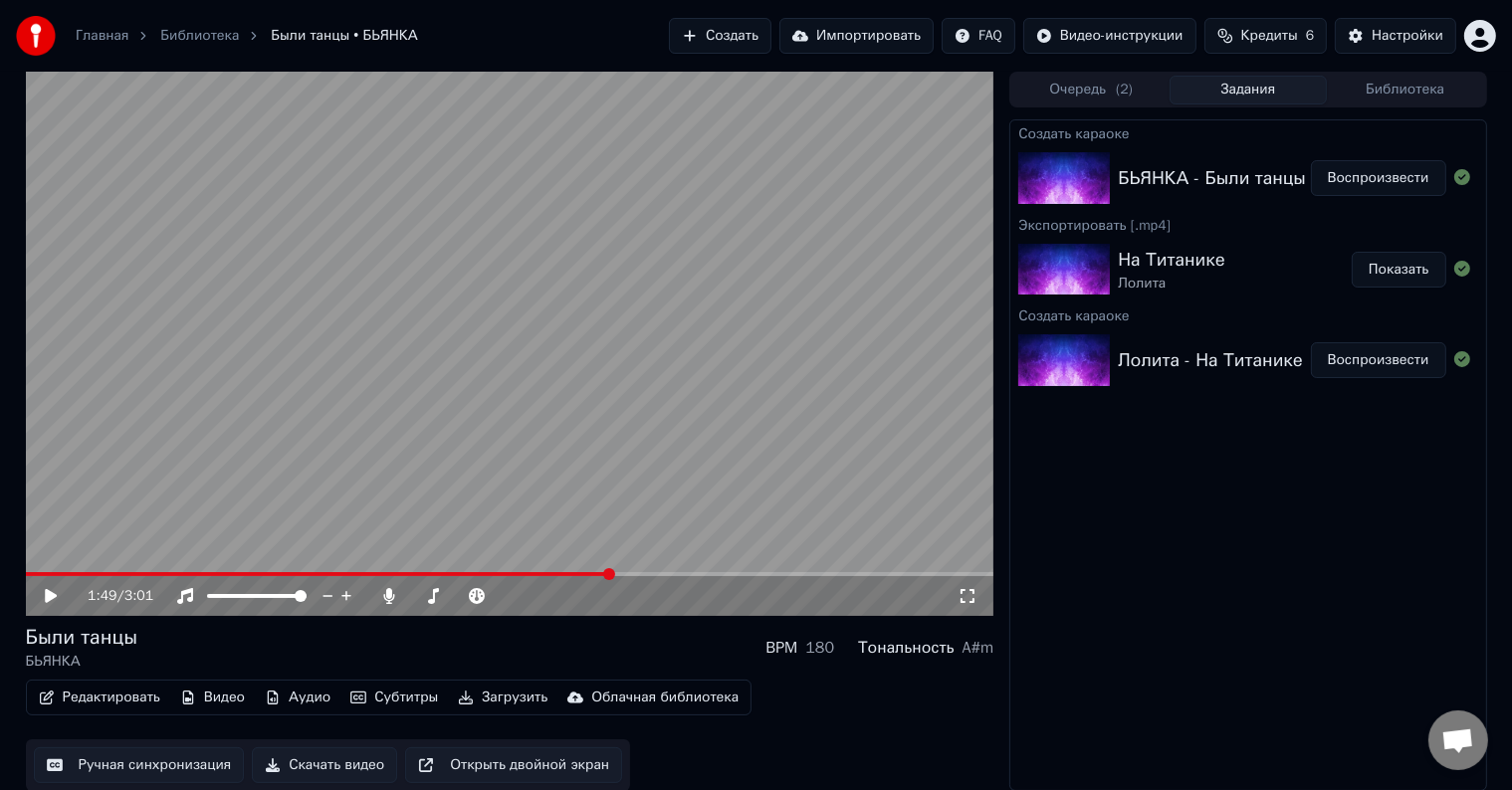 click on "Редактировать" at bounding box center (100, 697) 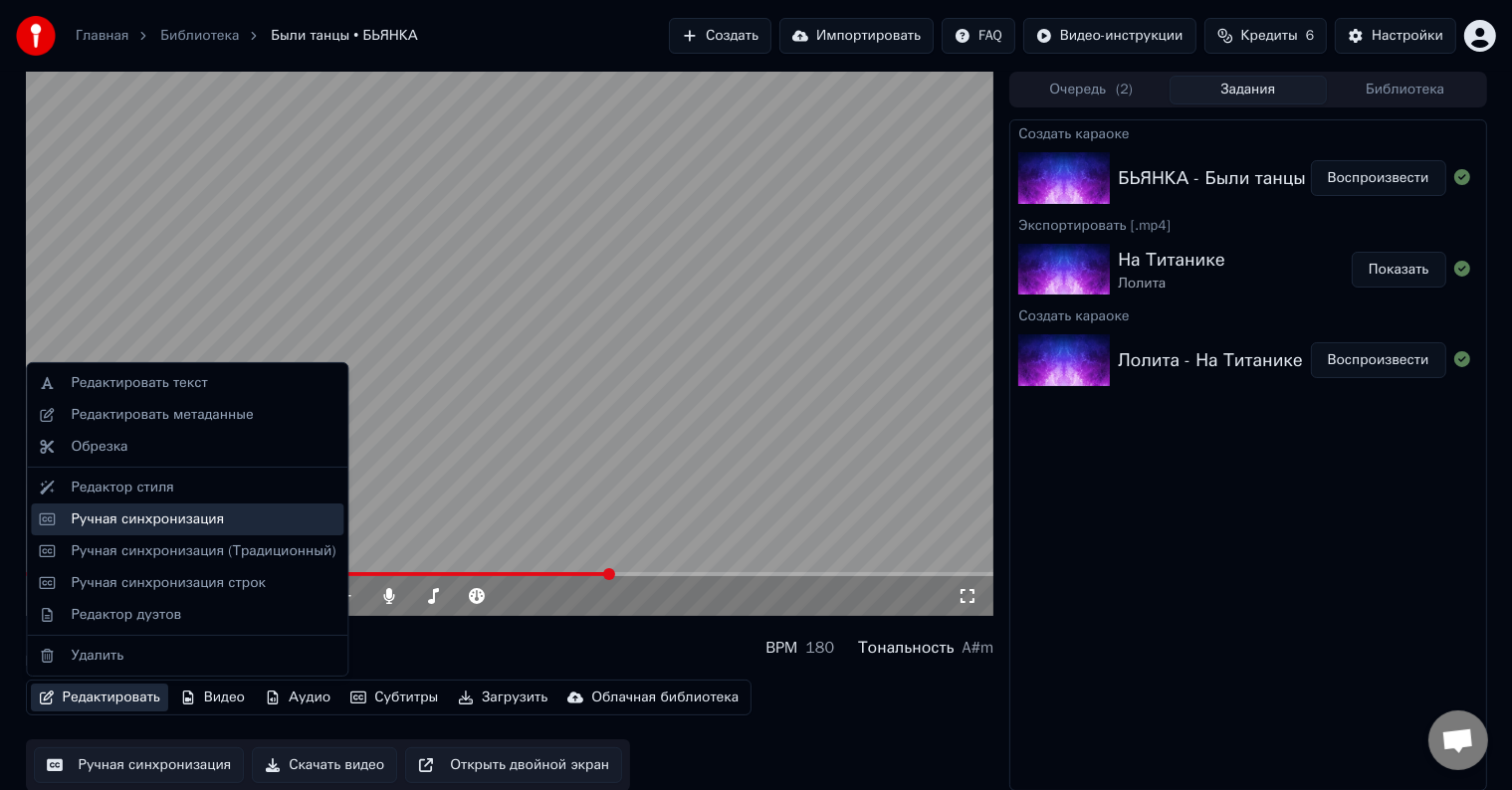 click on "Ручная синхронизация" at bounding box center [147, 519] 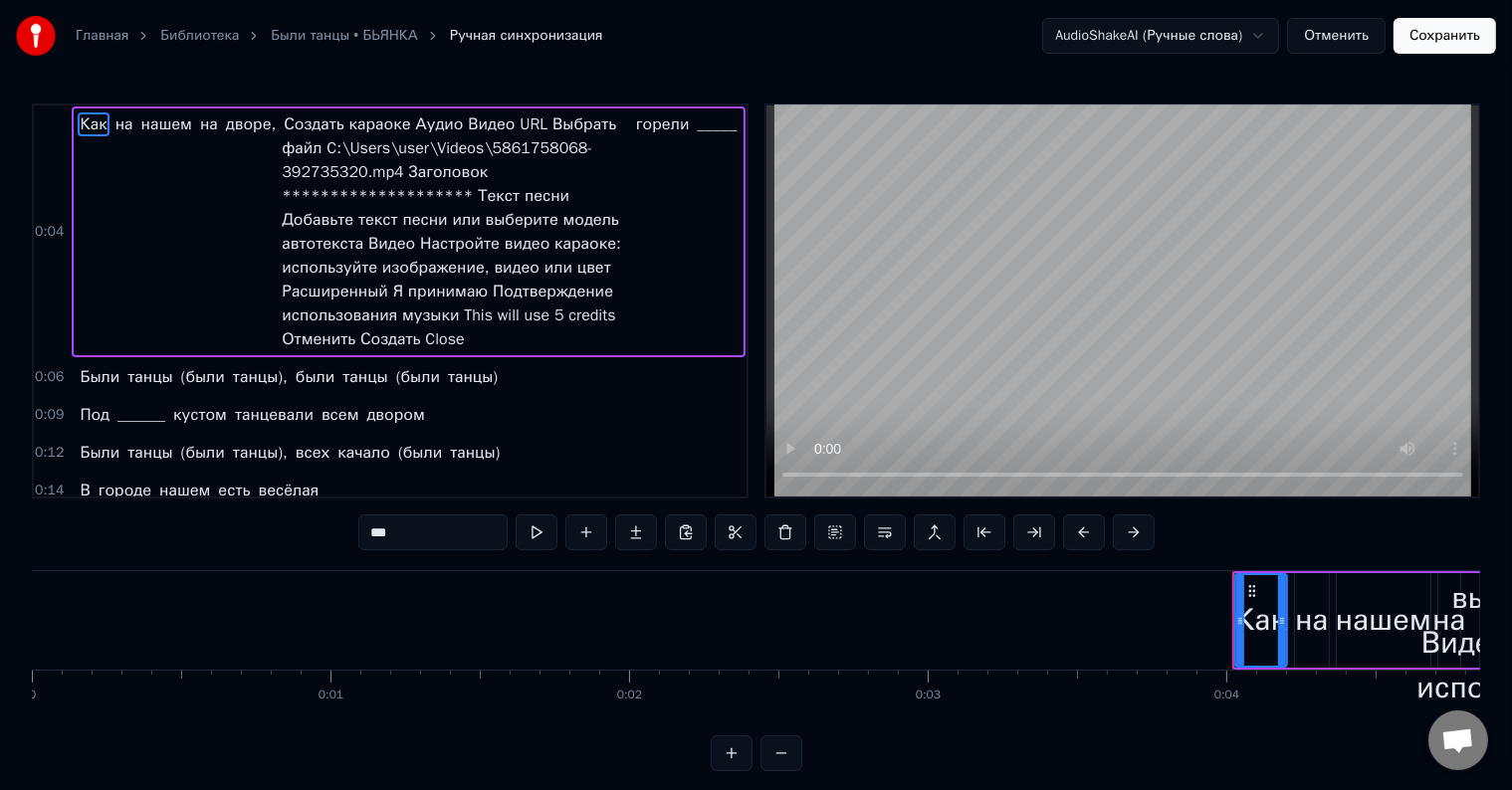 click on "городе" at bounding box center (124, 491) 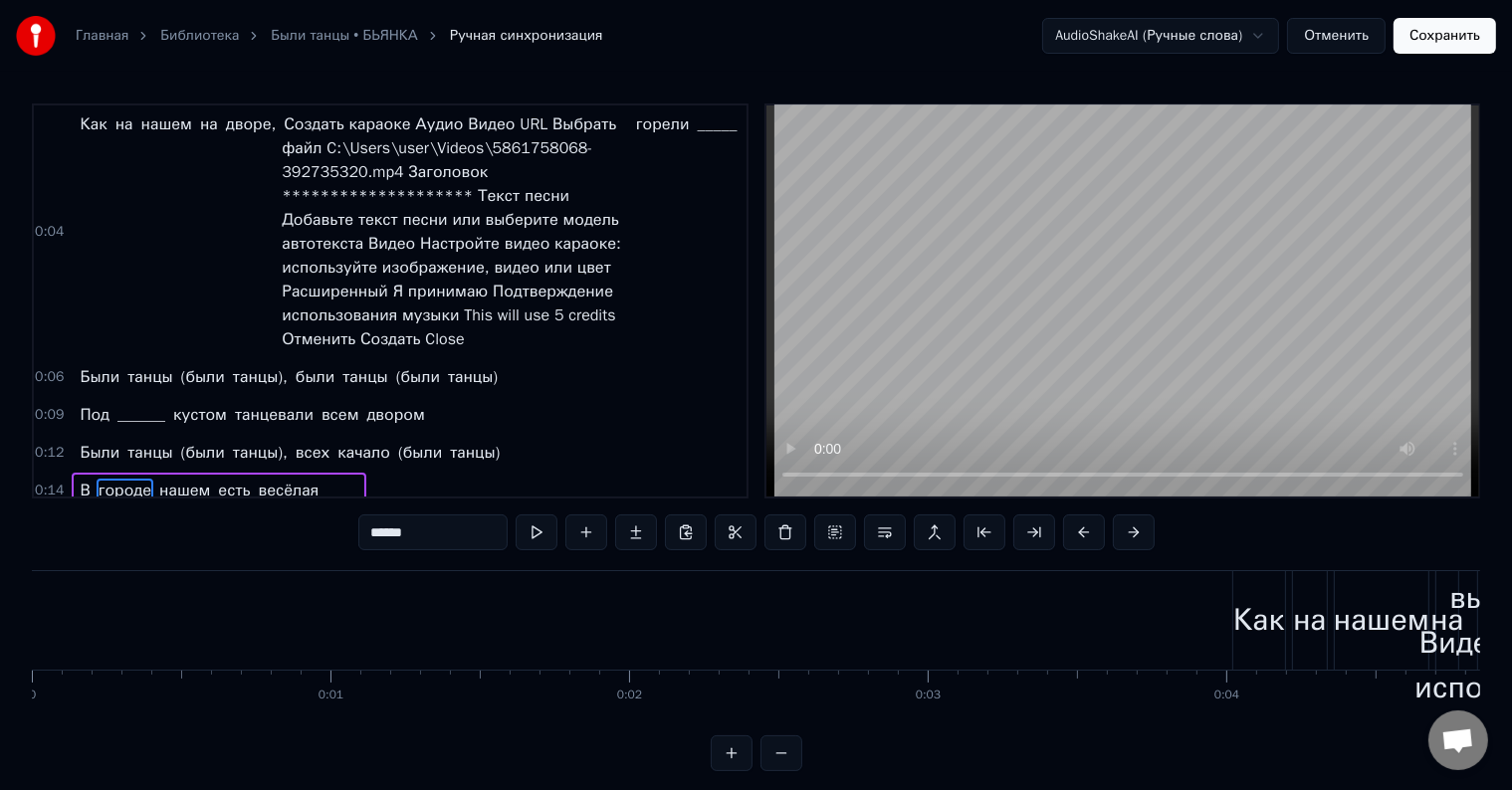 type on "******" 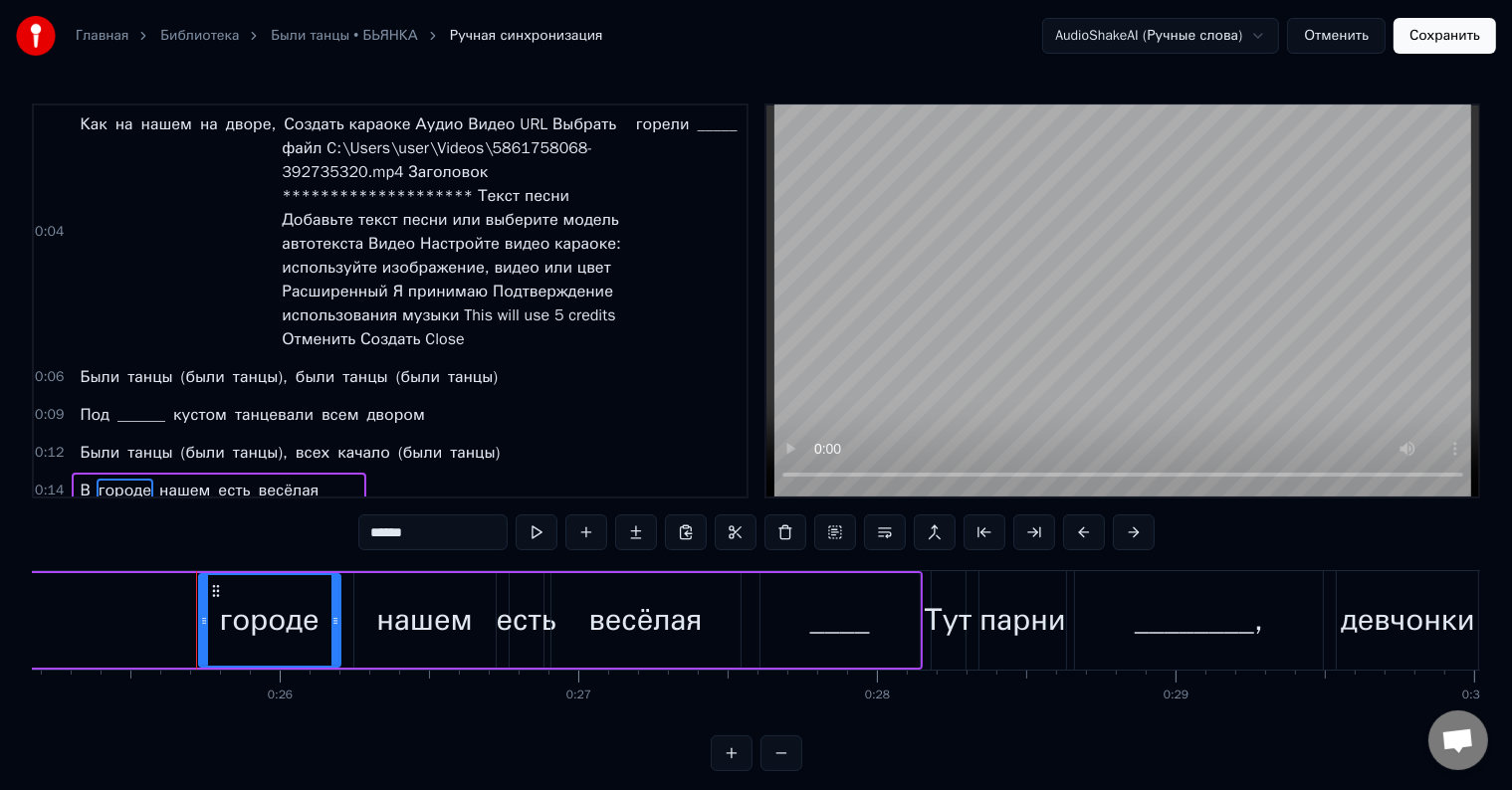 click on "В городе нашем есть весёлая ____" at bounding box center (219, 491) 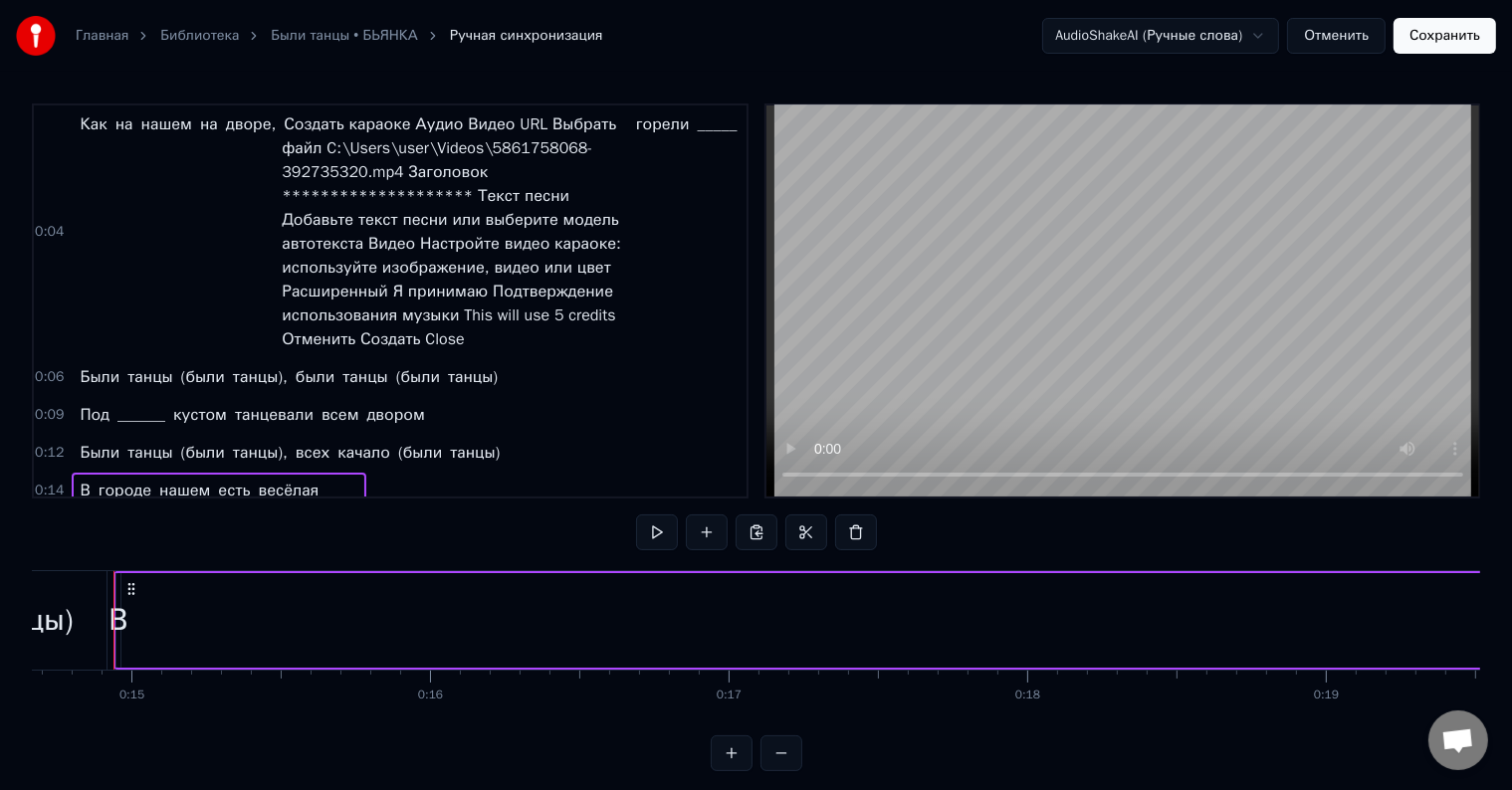 scroll, scrollTop: 0, scrollLeft: 4361, axis: horizontal 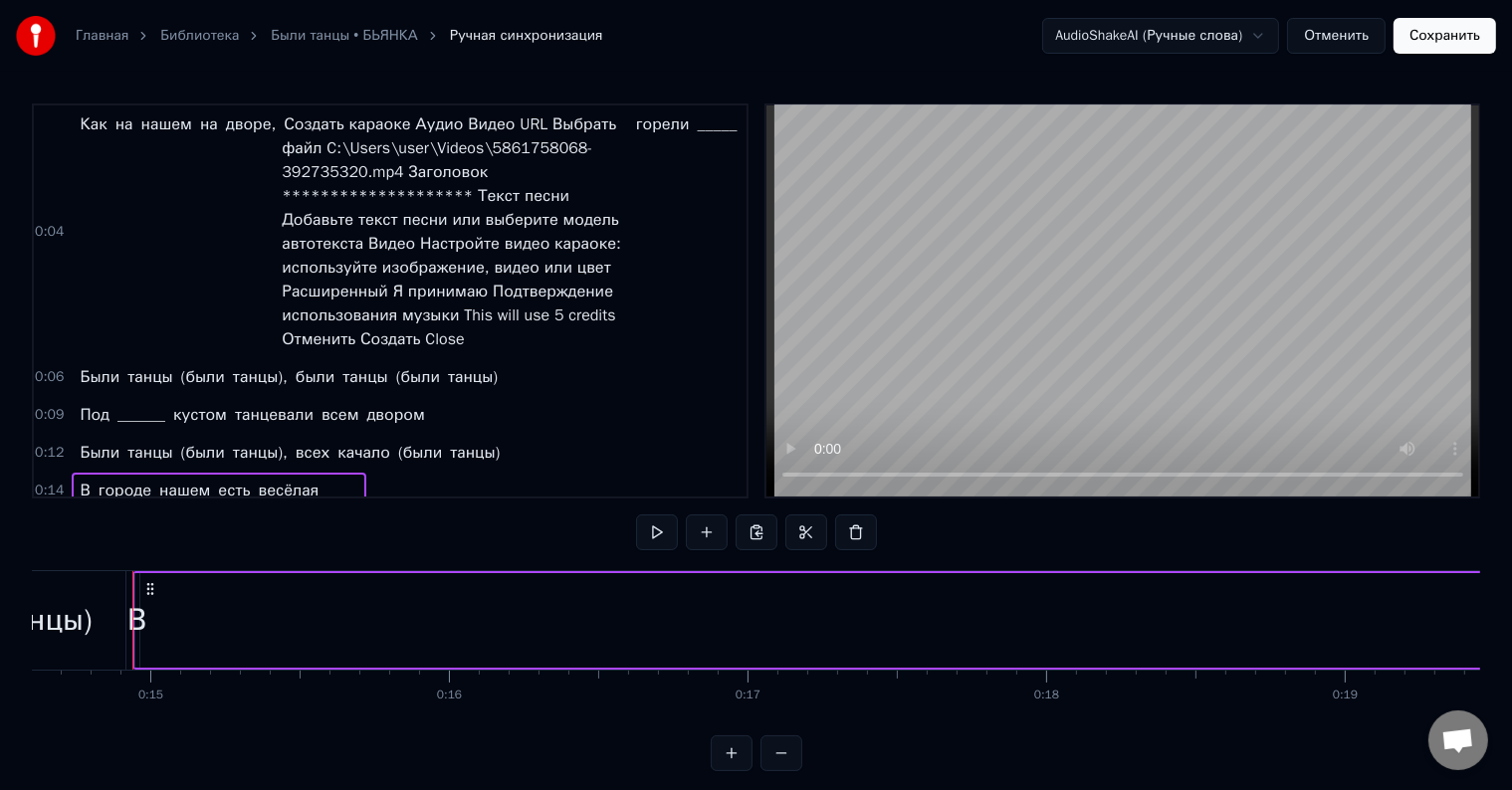 click on "В" at bounding box center [85, 491] 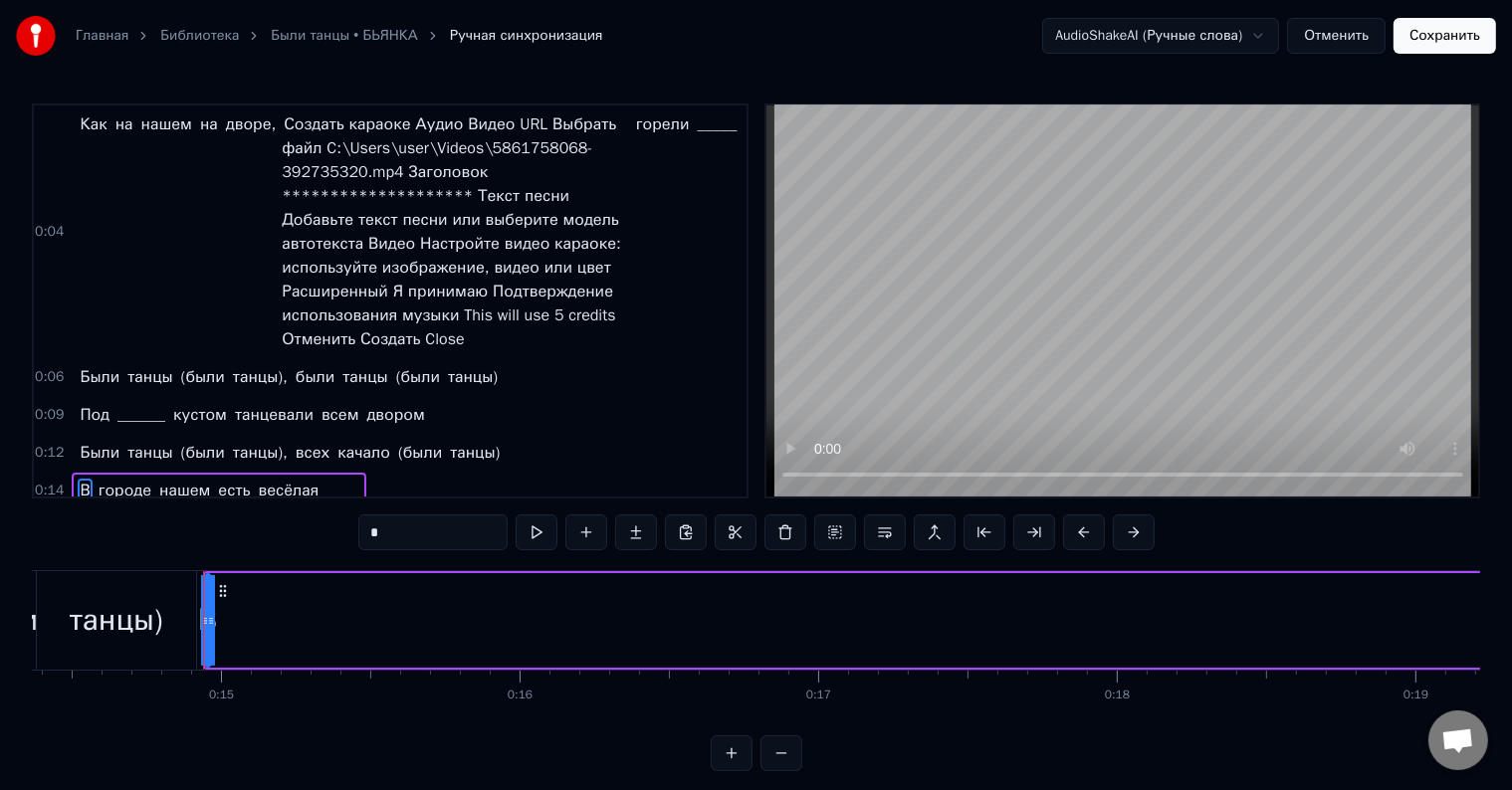 scroll, scrollTop: 0, scrollLeft: 4288, axis: horizontal 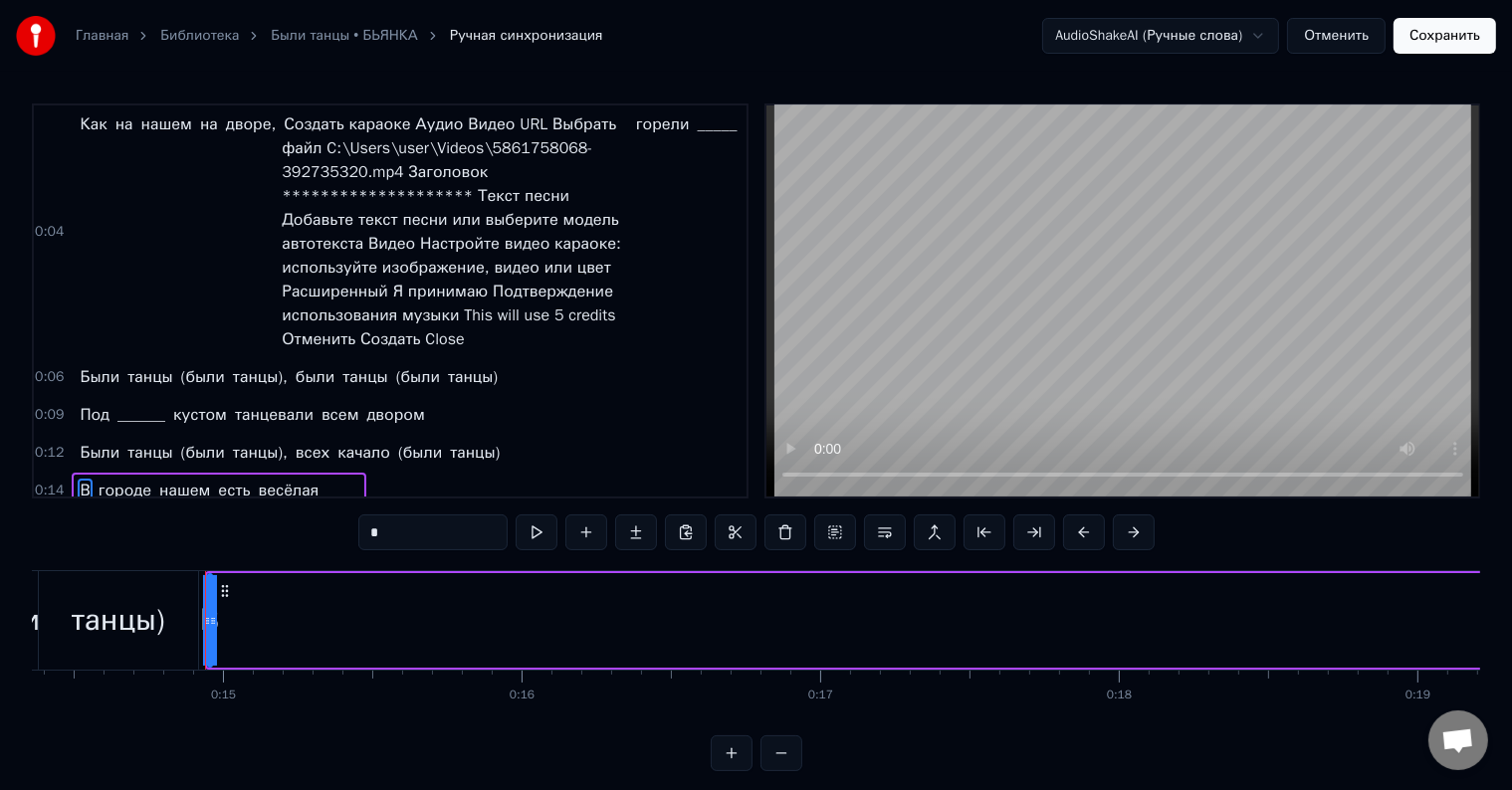 click on "танцы)" at bounding box center (118, 620) 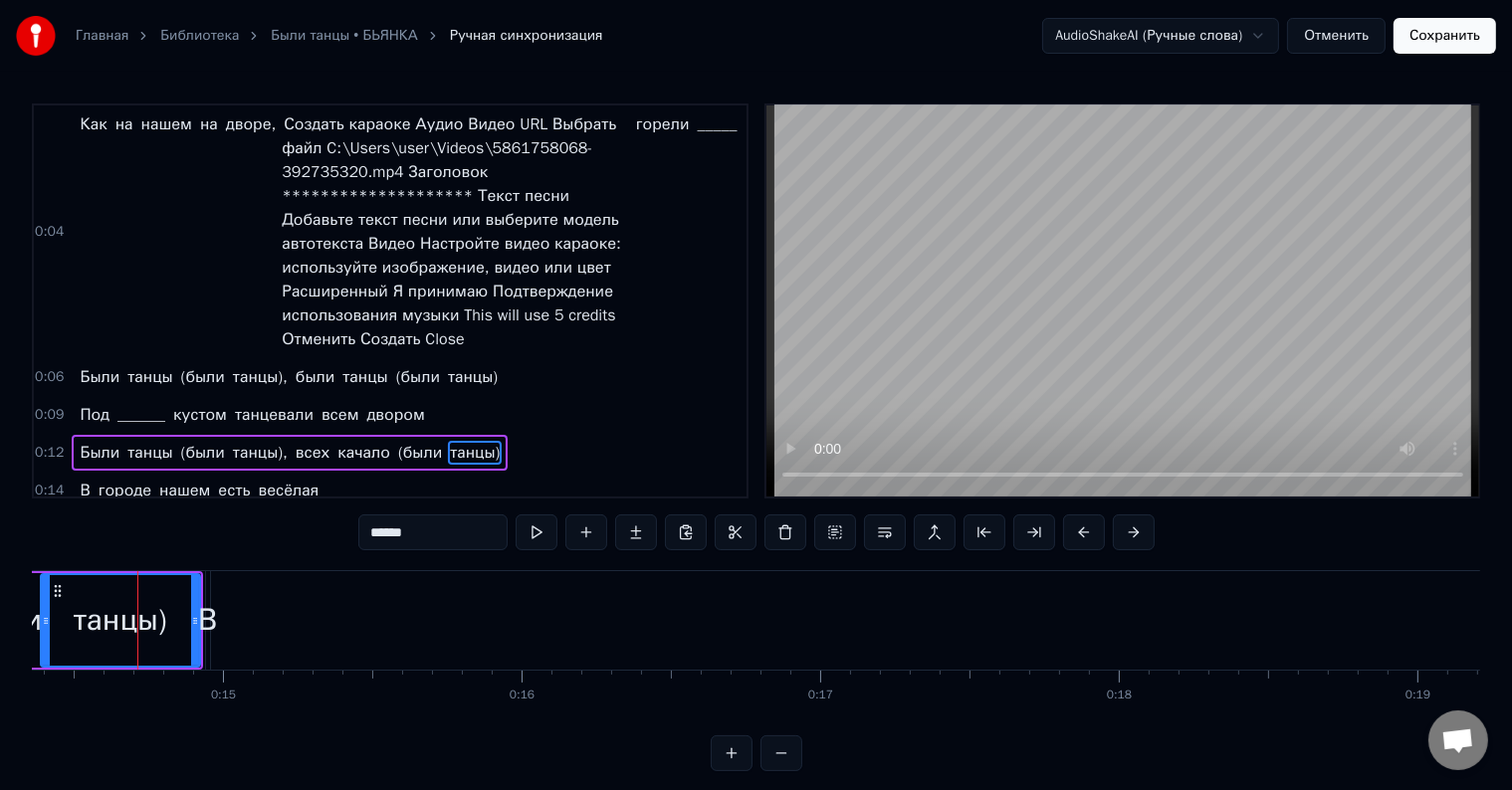 click on "В городе нашем есть весёлая ____" at bounding box center [2178, 620] 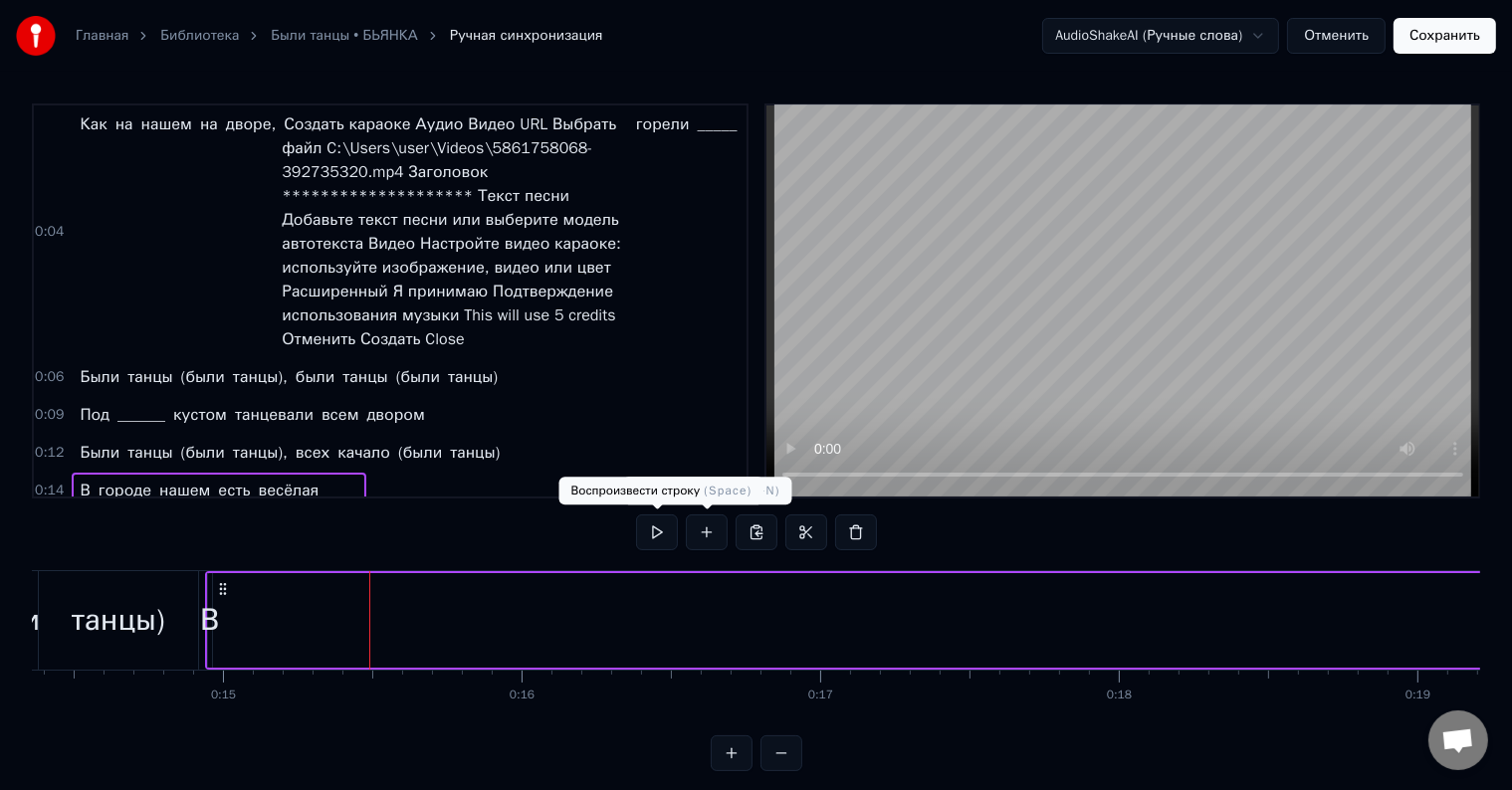 click at bounding box center [657, 532] 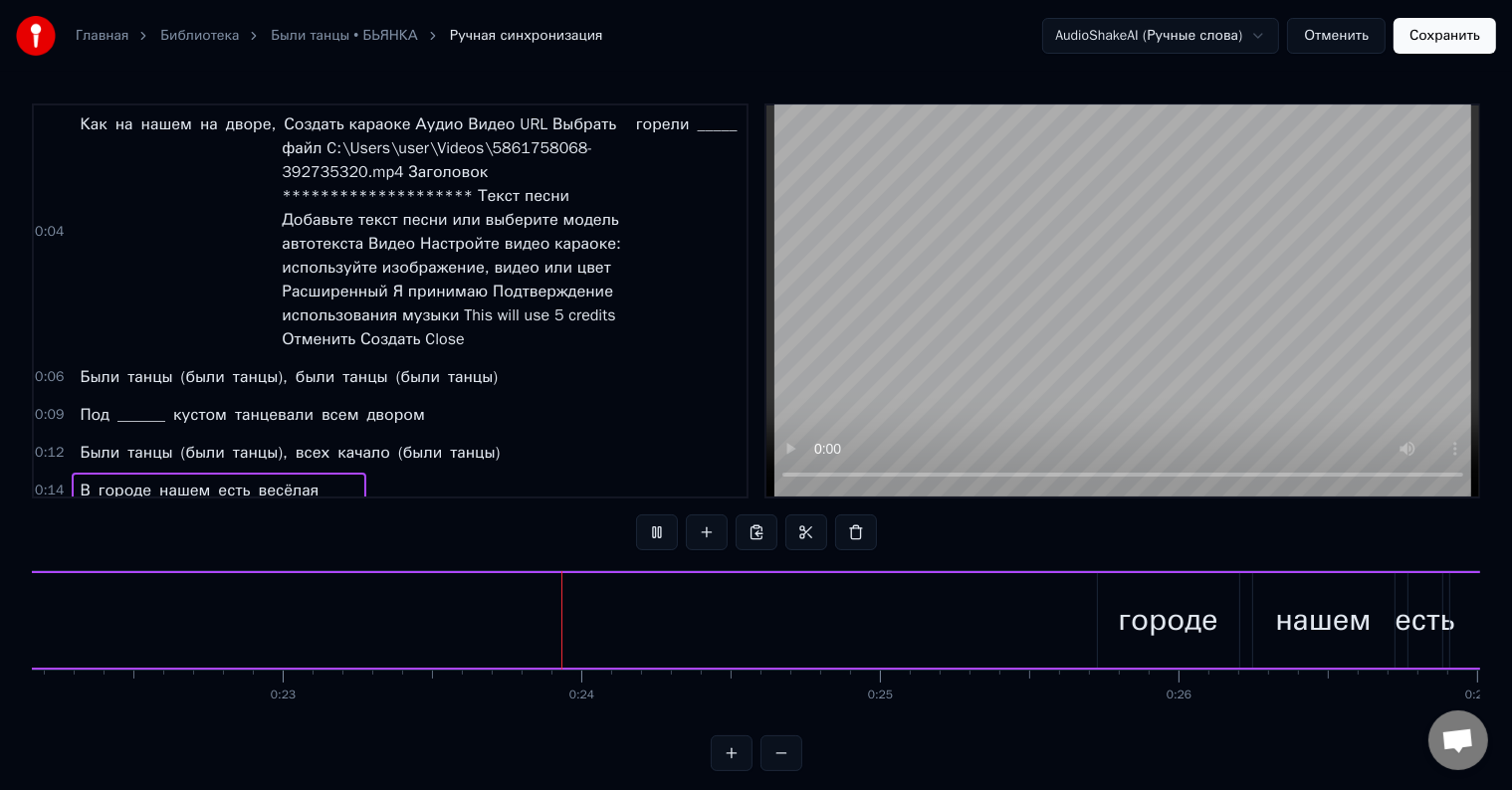 scroll, scrollTop: 0, scrollLeft: 6868, axis: horizontal 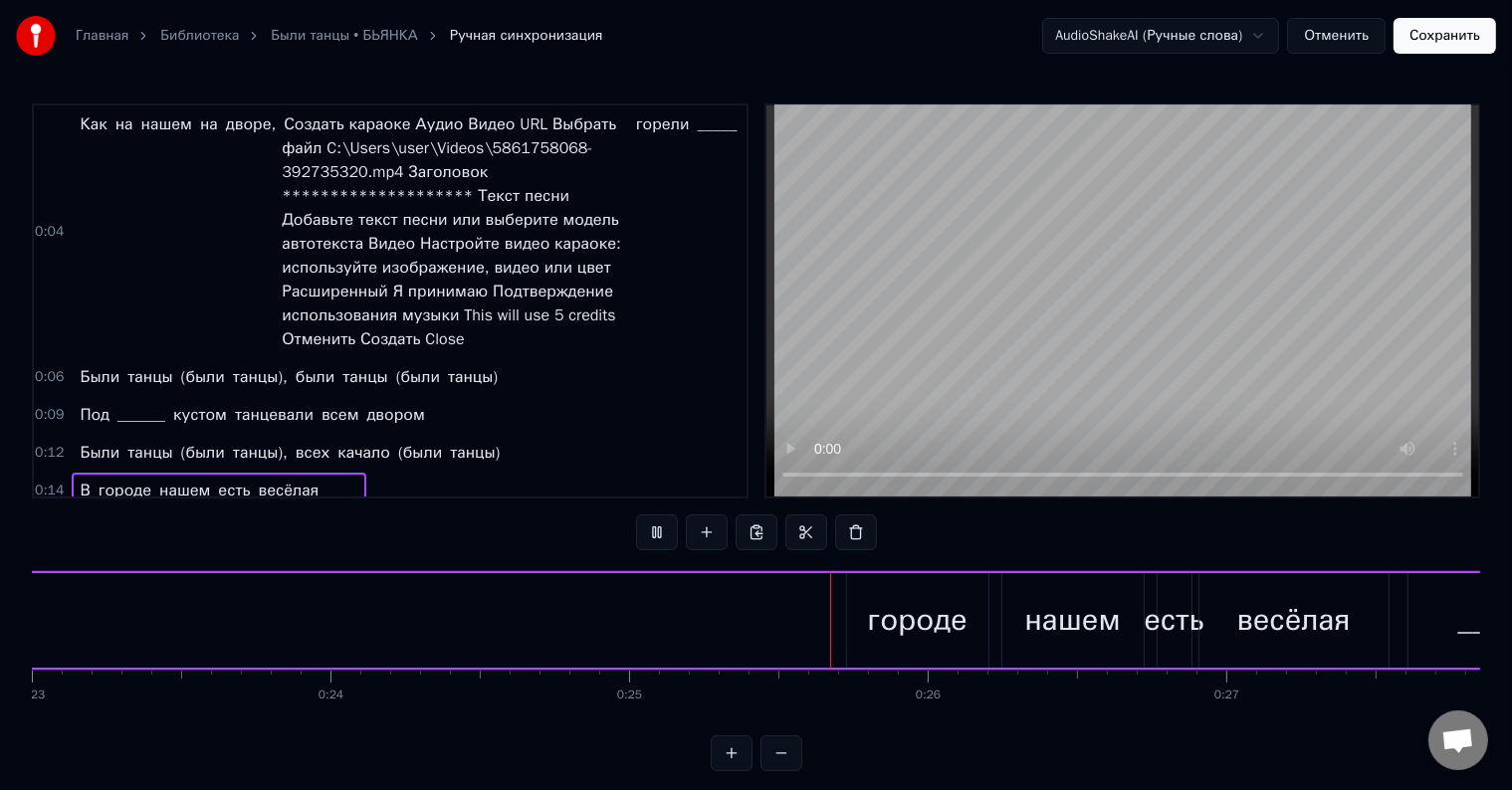 click at bounding box center [657, 532] 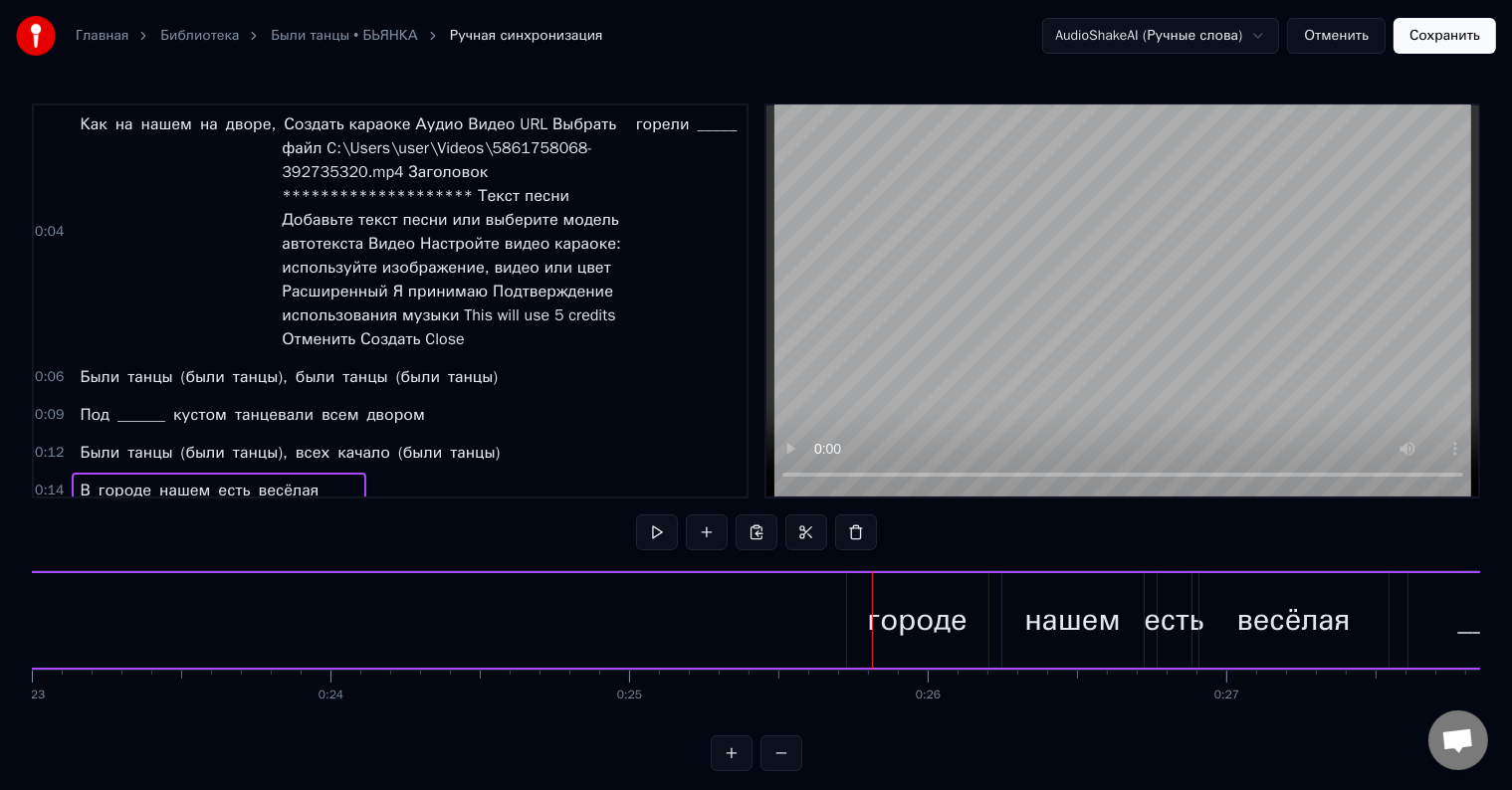 click on "В городе нашем есть весёлая ____" at bounding box center (-402, 620) 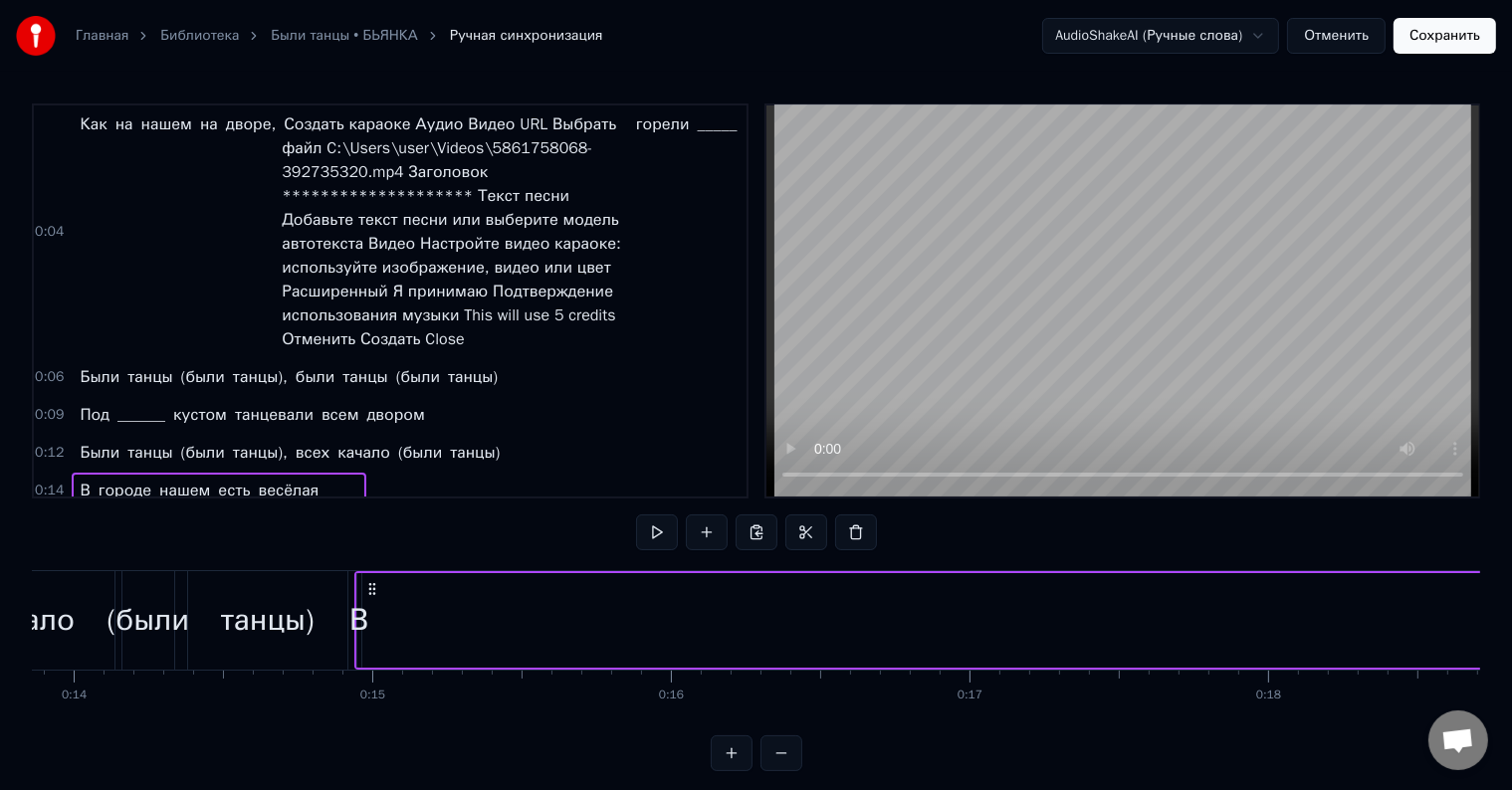 scroll, scrollTop: 0, scrollLeft: 4132, axis: horizontal 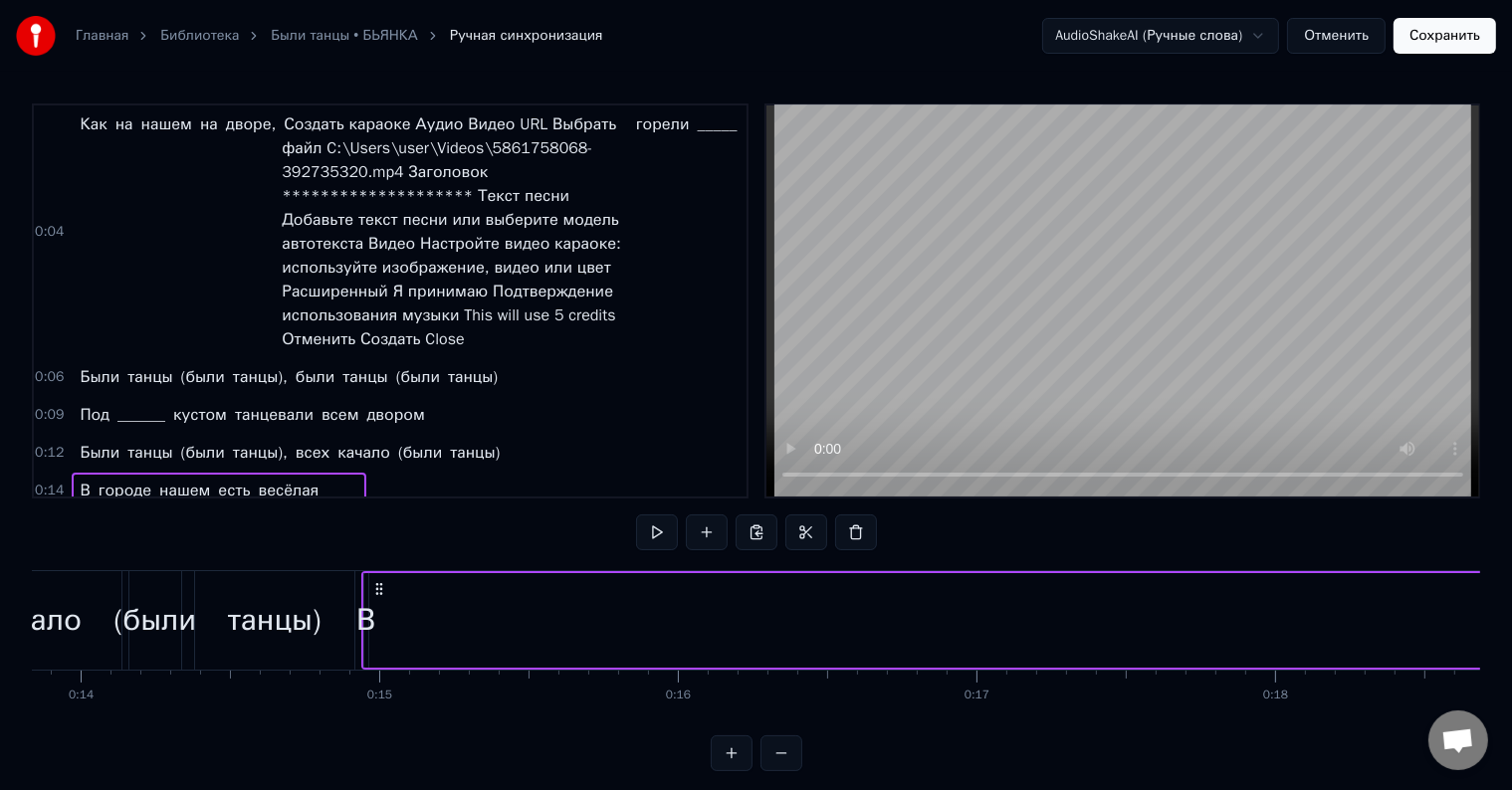 click on "В" at bounding box center (365, 620) 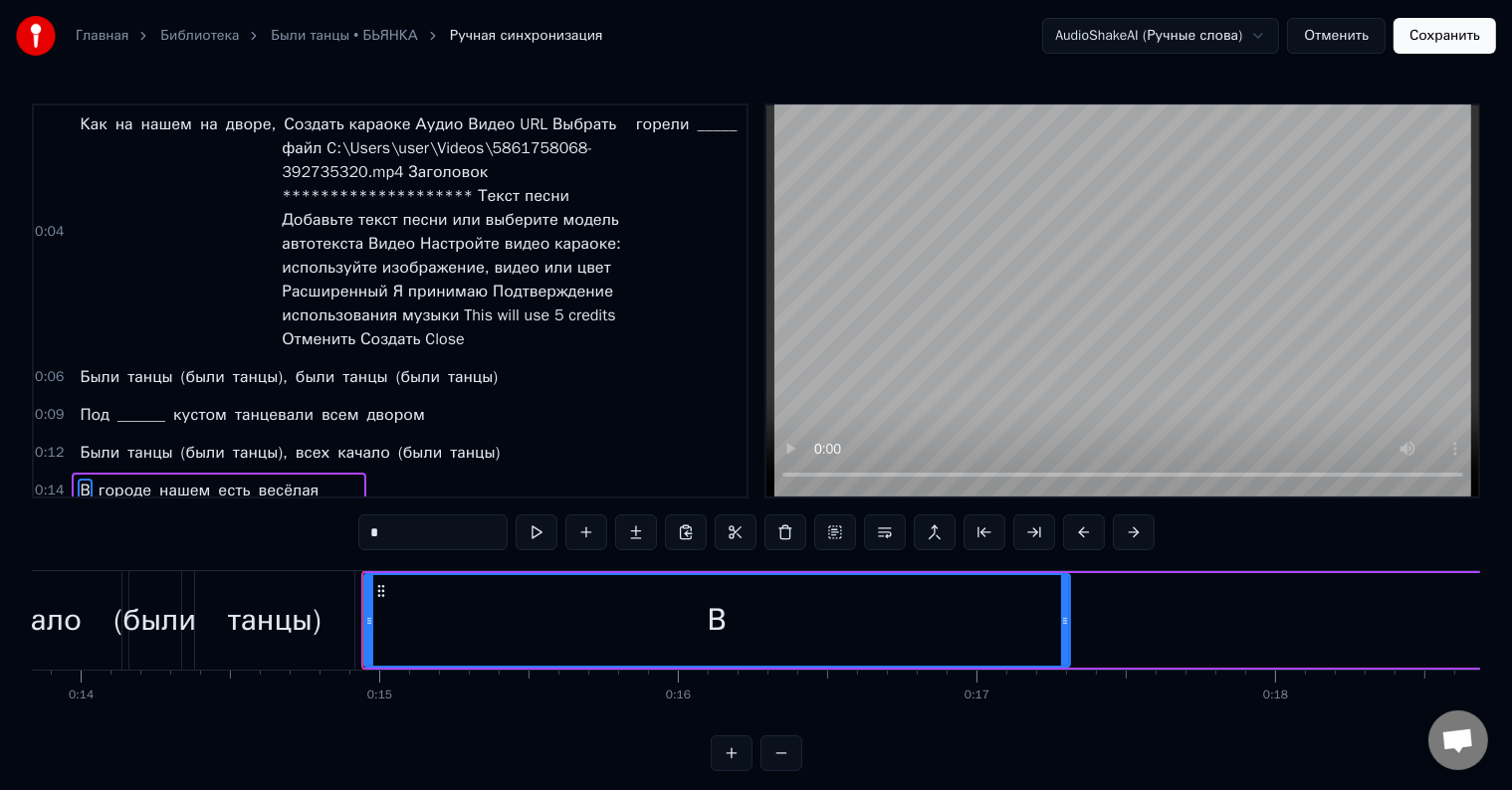 drag, startPoint x: 364, startPoint y: 623, endPoint x: 1222, endPoint y: 630, distance: 858.02855 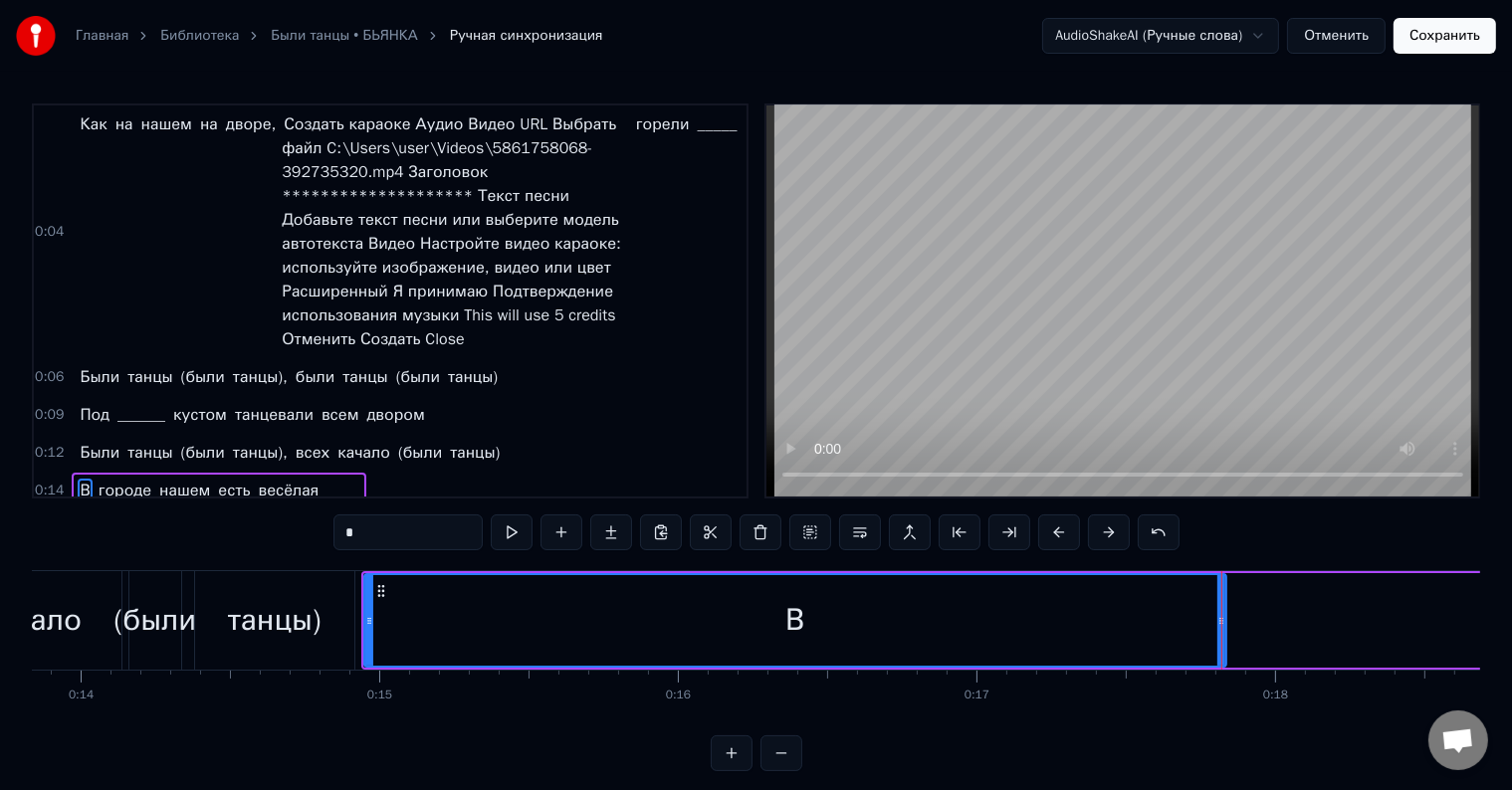 click on "0 0:01 0:02 0:03 0:04 0:05 0:06 0:07 0:08 0:09 0:10 0:11 0:12 0:13 0:14 0:15 0:16 0:17 0:18 0:19 0:20 0:21 0:22 0:23 0:24 0:25 0:26 0:27 0:28 0:29 0:30 0:31 0:32 0:33 0:34 0:35 0:36 0:37 0:38 0:39 0:40 0:41 0:42 0:43 0:44 0:45 0:46 0:47 0:48 0:49 0:50 0:51 0:52 0:53 0:54 0:55 0:56 0:57 0:58 0:59 1:00 1:01 1:02 1:03 1:04 1:05 1:06 1:07 1:08 1:09 1:10 1:11 1:12 1:13 1:14 1:15 1:16 1:17 1:18 1:19 1:20 1:21 1:22 1:23 1:24 1:25 1:26 1:27 1:28 1:29 1:30 1:31 1:32 1:33 1:34 1:35 1:36 1:37 1:38 1:39 1:40 1:41 1:42 1:43 1:44 1:45 1:46 1:47 1:48 1:49 1:50 1:51 1:52 1:53 1:54 1:55 1:56 1:57 1:58 1:59 2:00 2:01 2:02 2:03 2:04 2:05 2:06 2:07 2:08 2:09 2:10 2:11 2:12 2:13 2:14 2:15 2:16 2:17 2:18 2:19 2:20 2:21 2:22 2:23 2:24 2:25 2:26 2:27 2:28 2:29 2:30 2:31 2:32 2:33 2:34 2:35 2:36 2:37 2:38 2:39 2:40 2:41 2:42 2:43 2:44 2:45 2:46 2:47 2:48 2:49 2:50 2:51 2:52 2:53 2:54 2:55 2:56 2:57 2:58 2:59 3:00 3:01" at bounding box center [23001, 686] 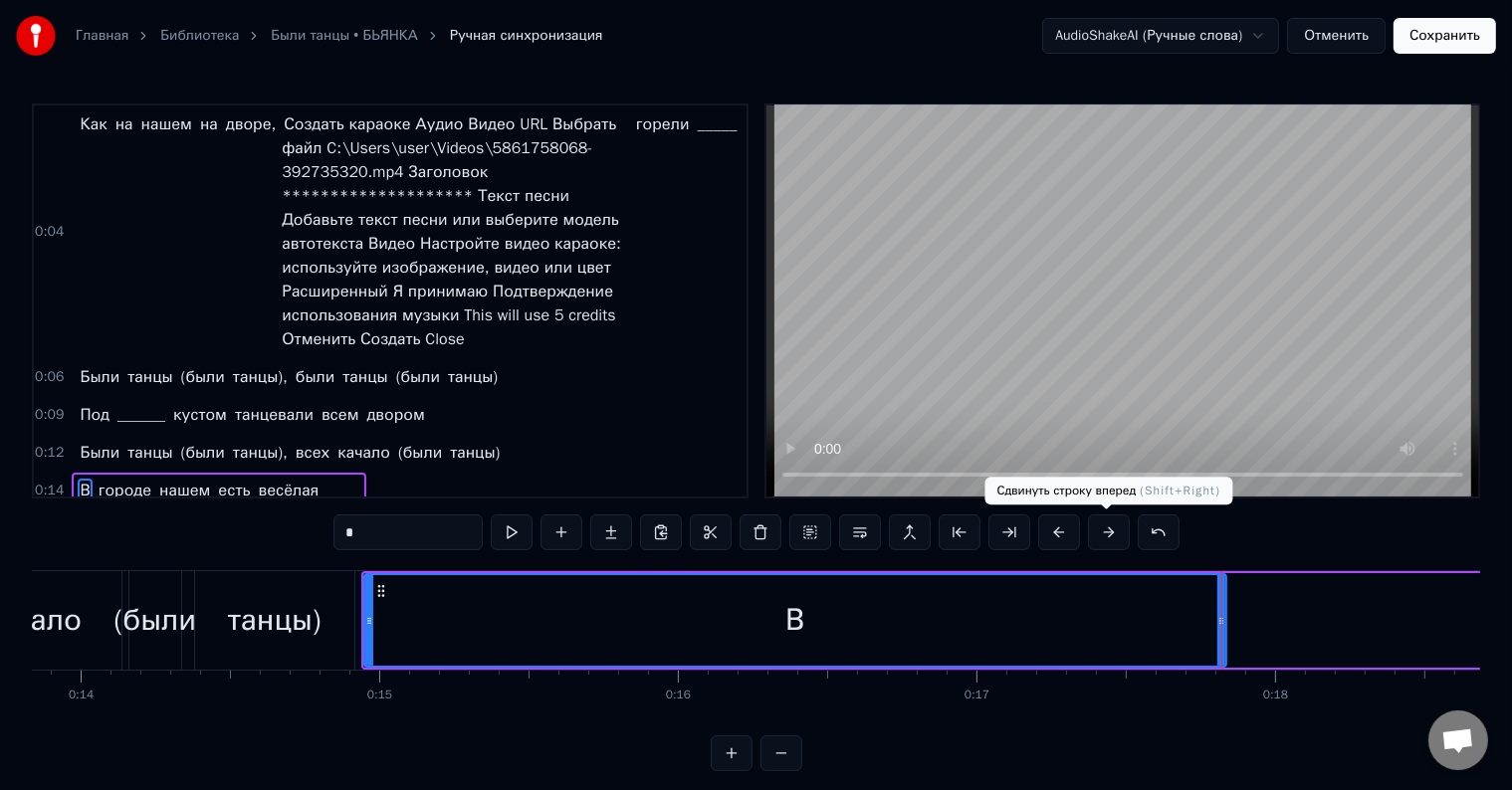click on "0:04 Как на нашем на дворе, ой, горели _____ 0:06 Были танцы (были танцы), были танцы (были танцы) 0:09 Под ______ кустом танцевали всем двором 0:12 Были танцы (были танцы), всех качало (были танцы) 0:14 В городе нашем есть весёлая ____ 0:28 Тут парни ________, девчонки фигурные 0:30 Никто тут не хмурится, мы дружим всей улицей 0:33 Не разлей _____ (wow), вместе навсегда (wow) 0:36 Пусть не гаснут фонари, будем слушать _____, yeah- eah (ow- ow) 0:41 Ставить модные пластинки, всех качает вечеринка, ye- ea- haw 0:46 Пусть звучит до утра, до утра (до утра) 0:49 Песня ___________ моя 0:52 Как на нашем на дворе, ой, горели _____ 0:54 Были танцы e-" at bounding box center [756, 437] 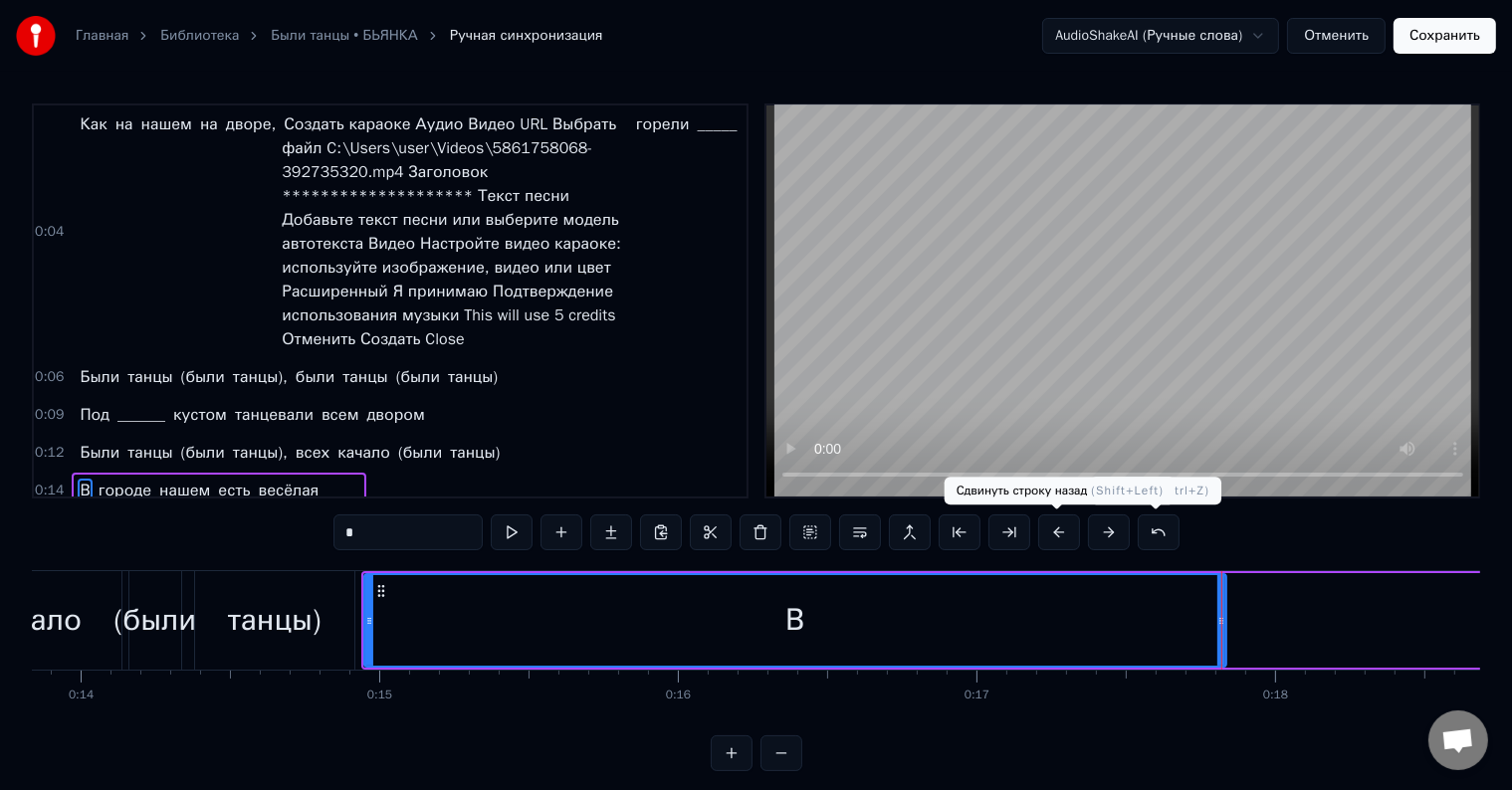 click on "В" at bounding box center (795, 620) 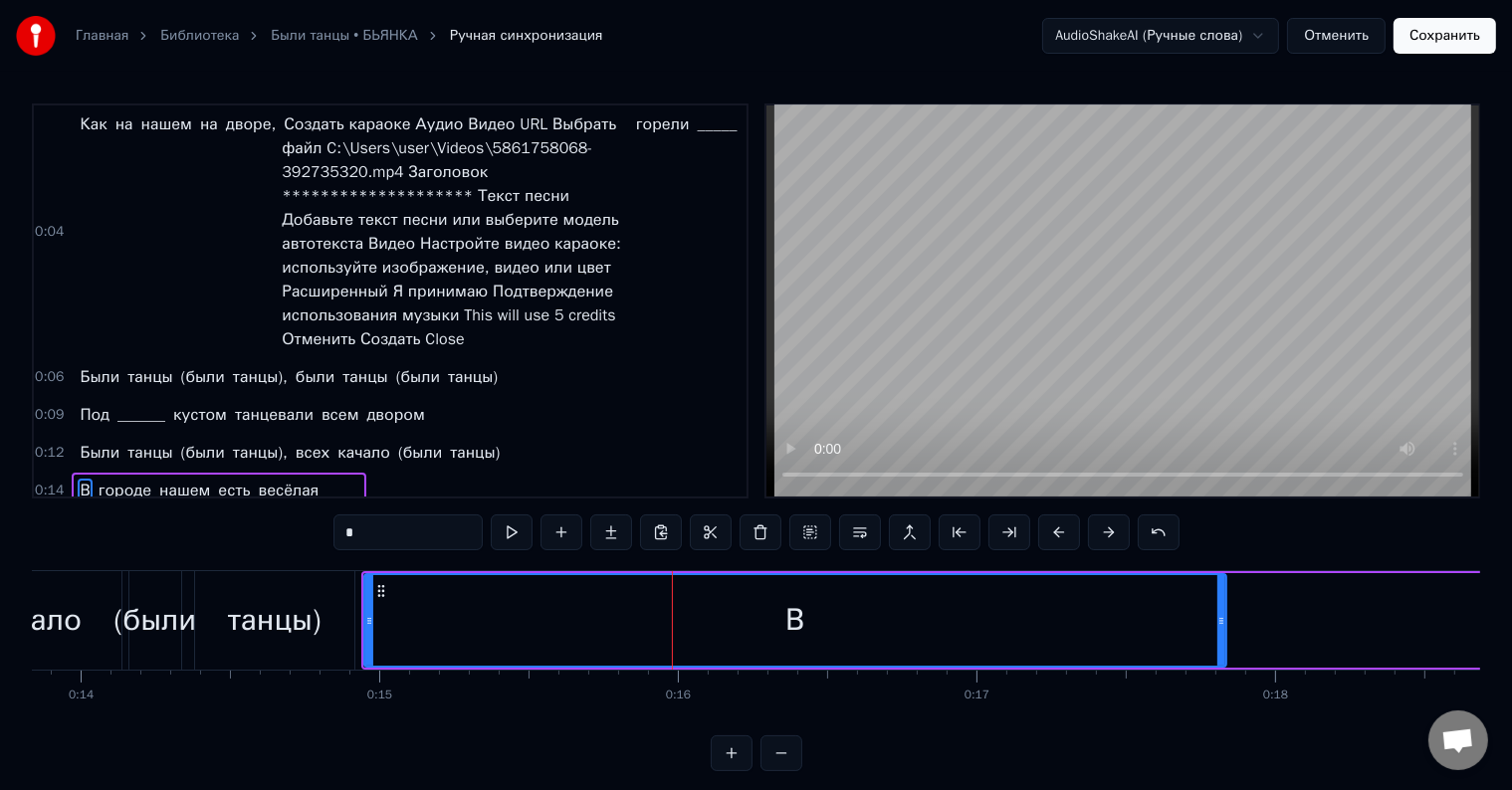 click 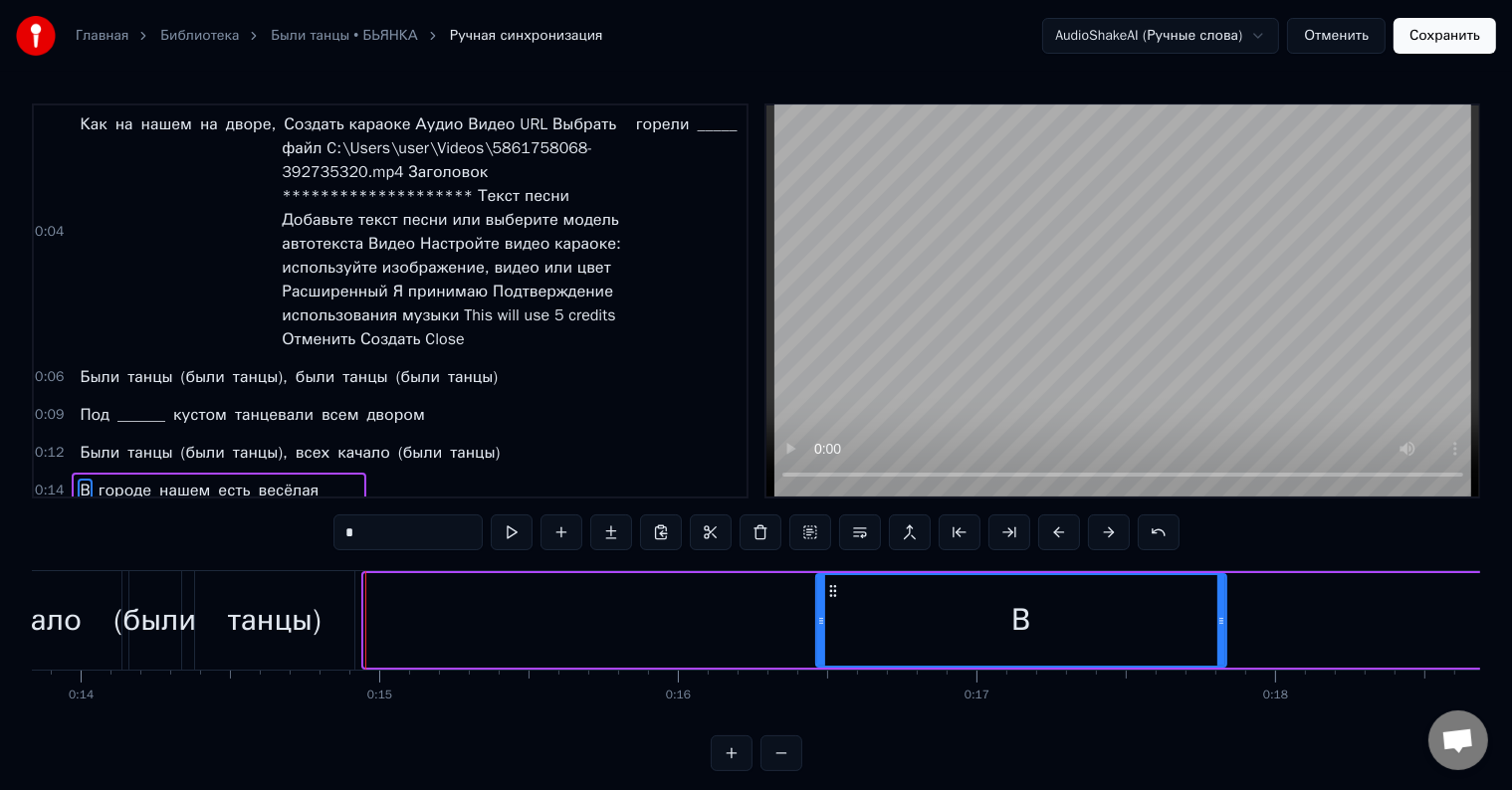 drag, startPoint x: 367, startPoint y: 621, endPoint x: 896, endPoint y: 622, distance: 529.0009 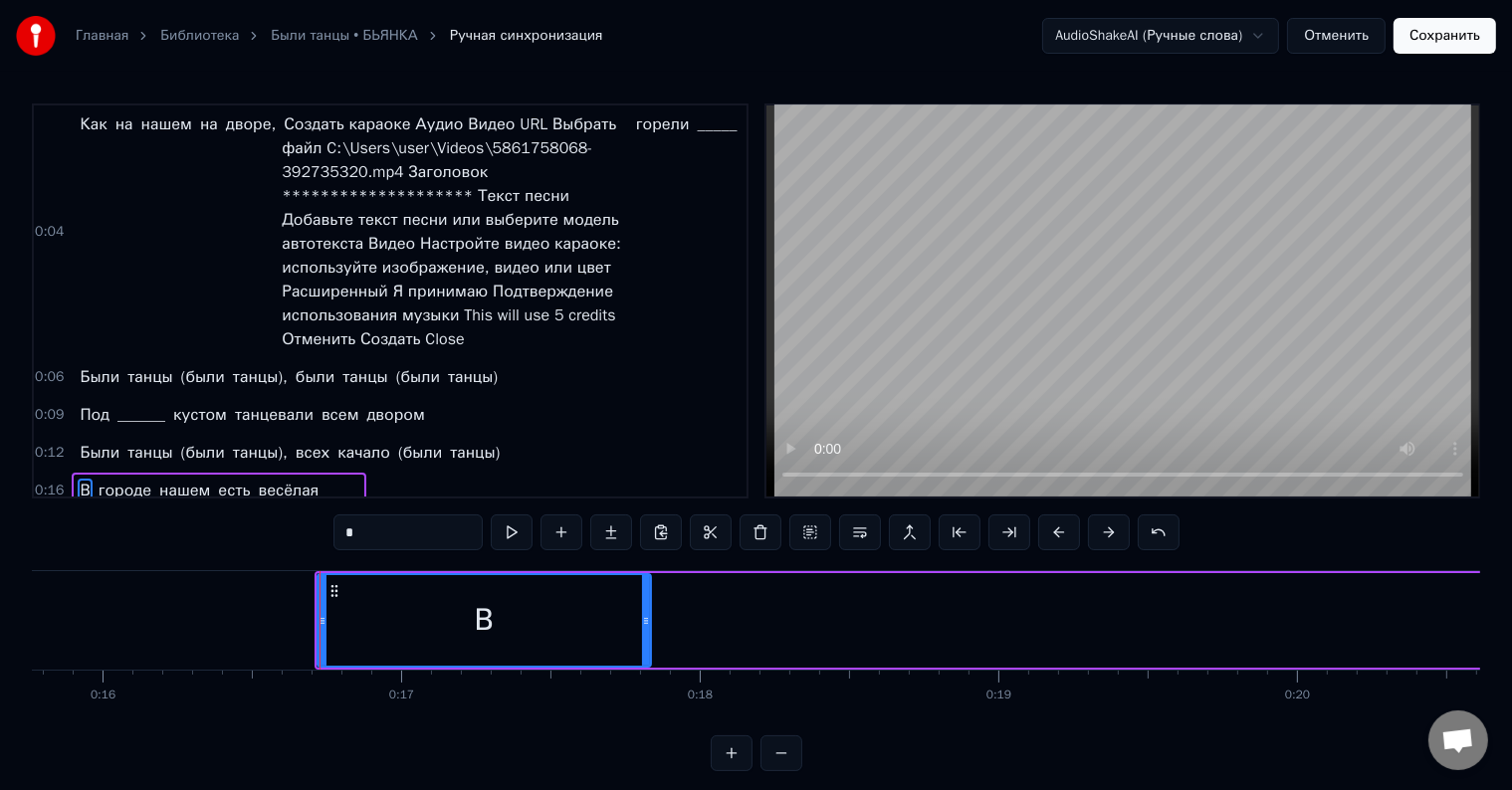 scroll, scrollTop: 0, scrollLeft: 4708, axis: horizontal 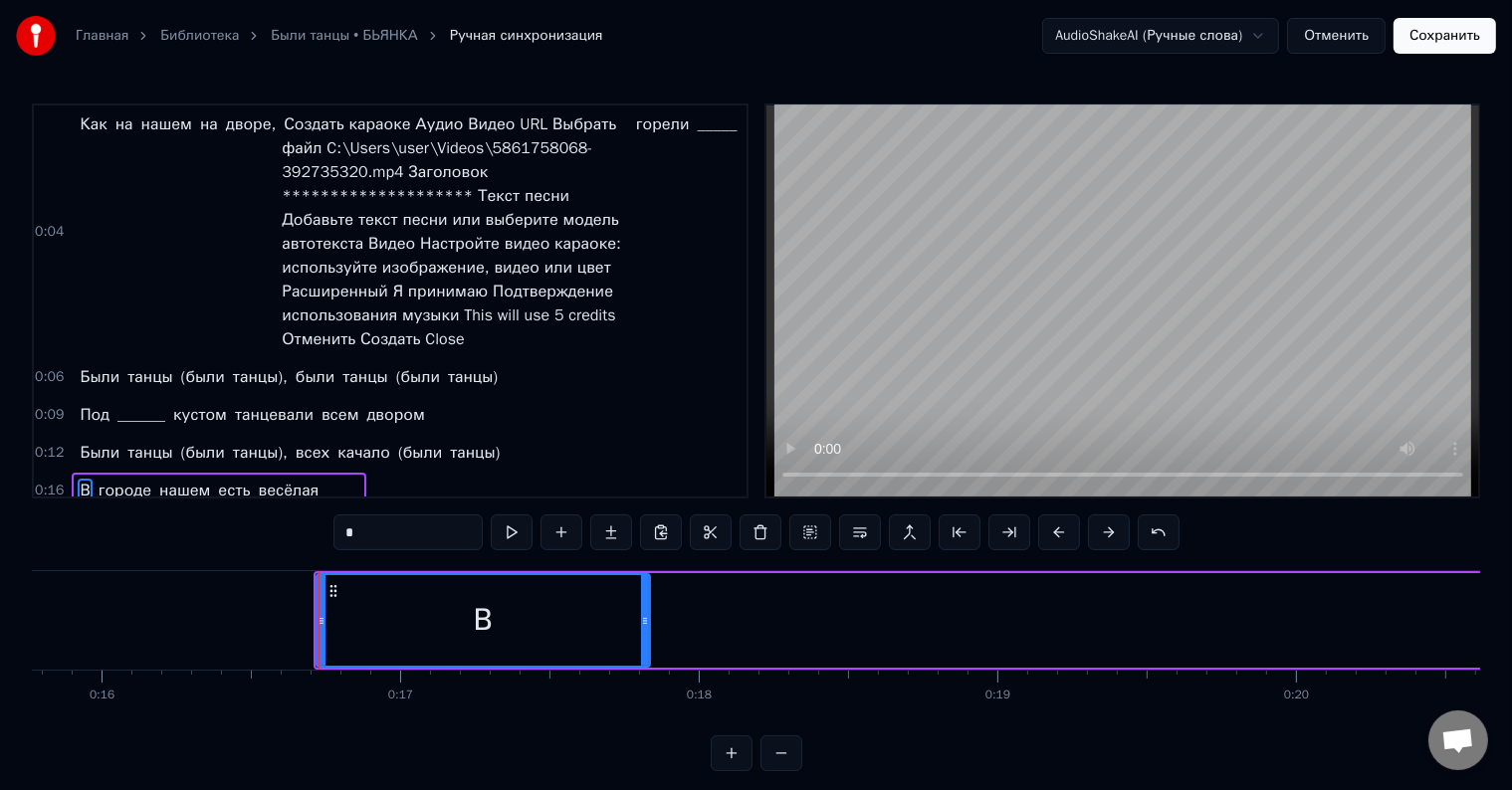 click on "В городе нашем есть весёлая ____" at bounding box center (2022, 620) 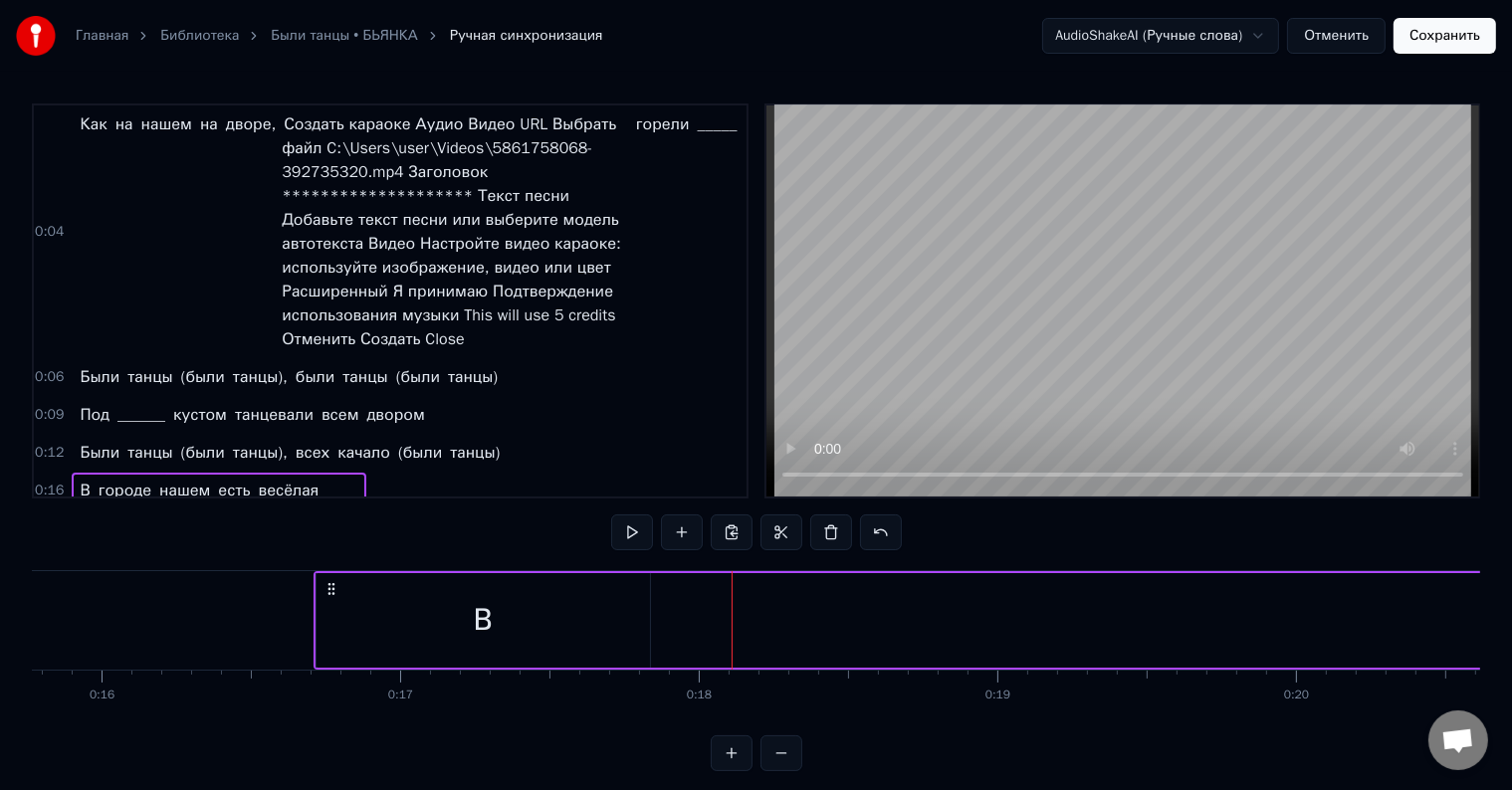 click on "В" at bounding box center [483, 620] 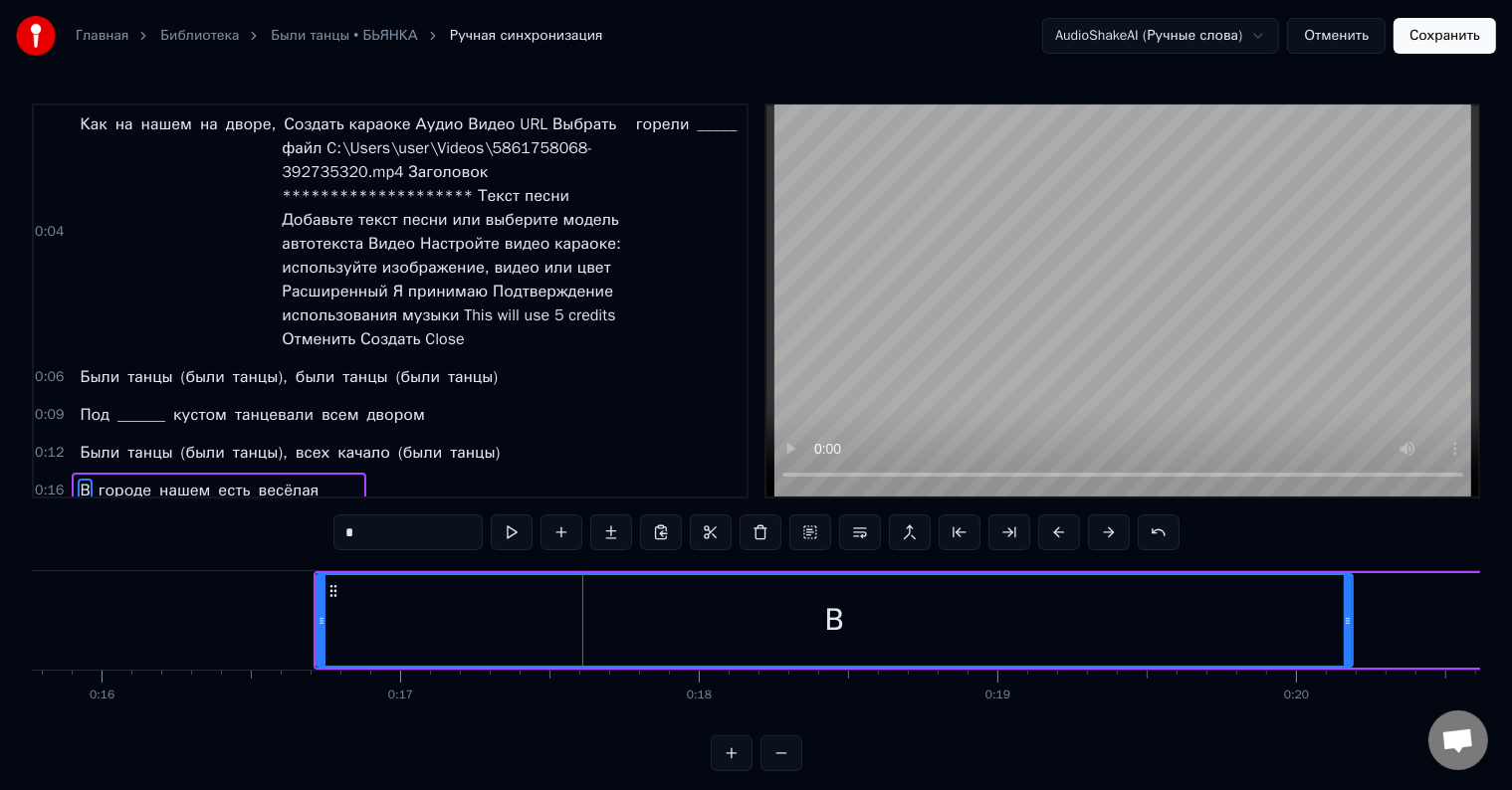 drag, startPoint x: 641, startPoint y: 621, endPoint x: 1366, endPoint y: 605, distance: 725.1765 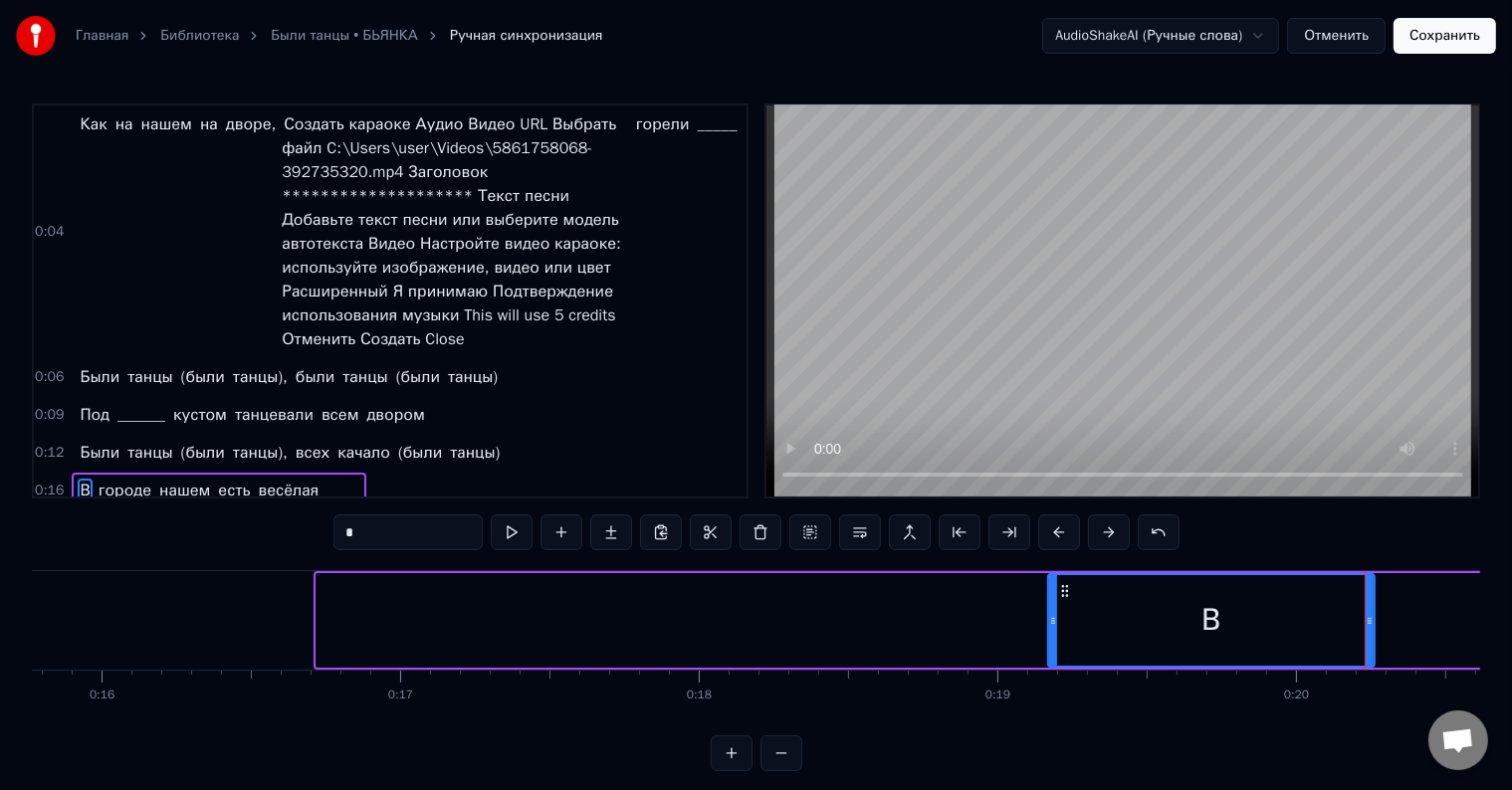 drag, startPoint x: 321, startPoint y: 621, endPoint x: 1097, endPoint y: 625, distance: 776.01031 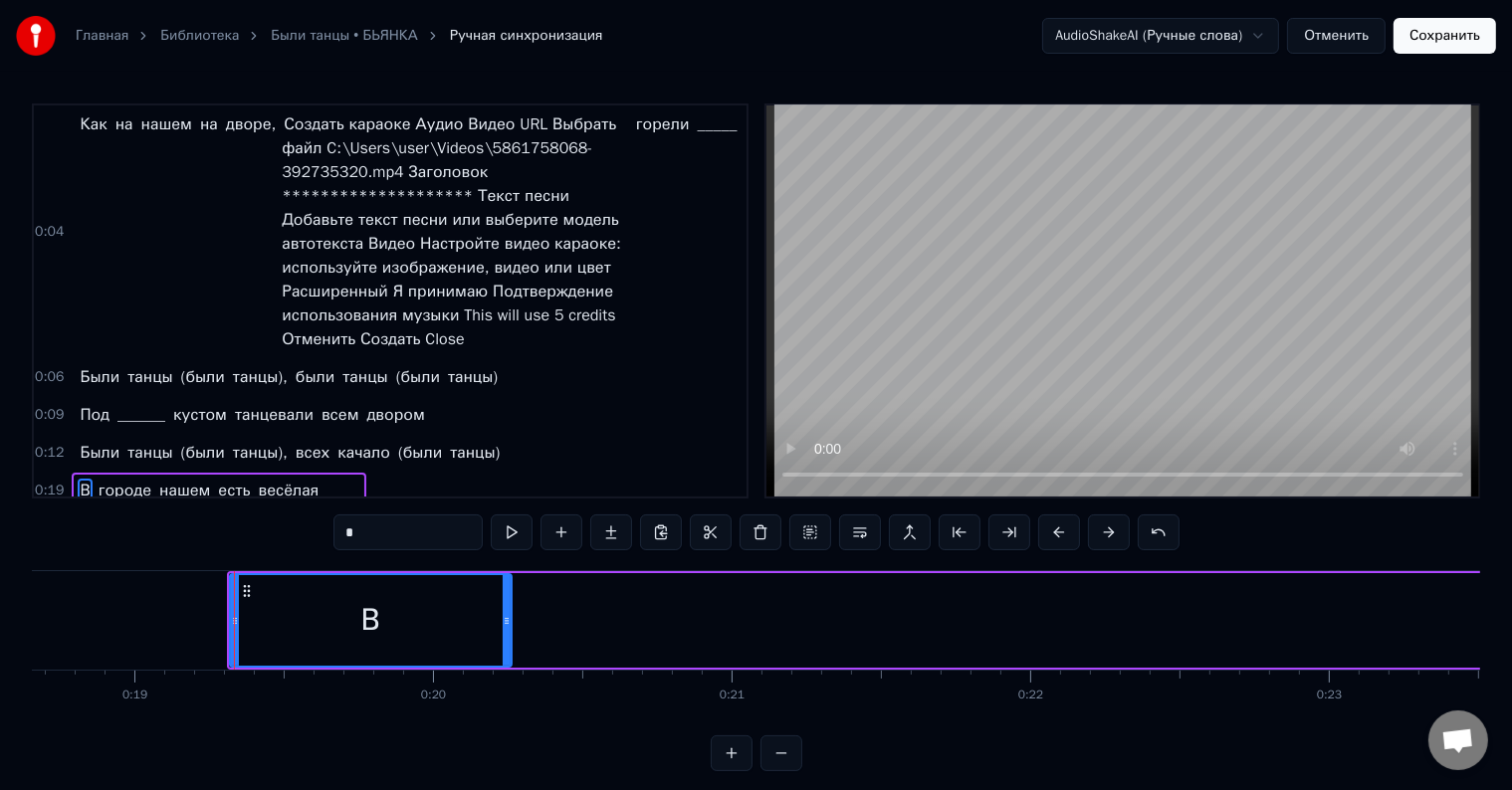 scroll, scrollTop: 0, scrollLeft: 5572, axis: horizontal 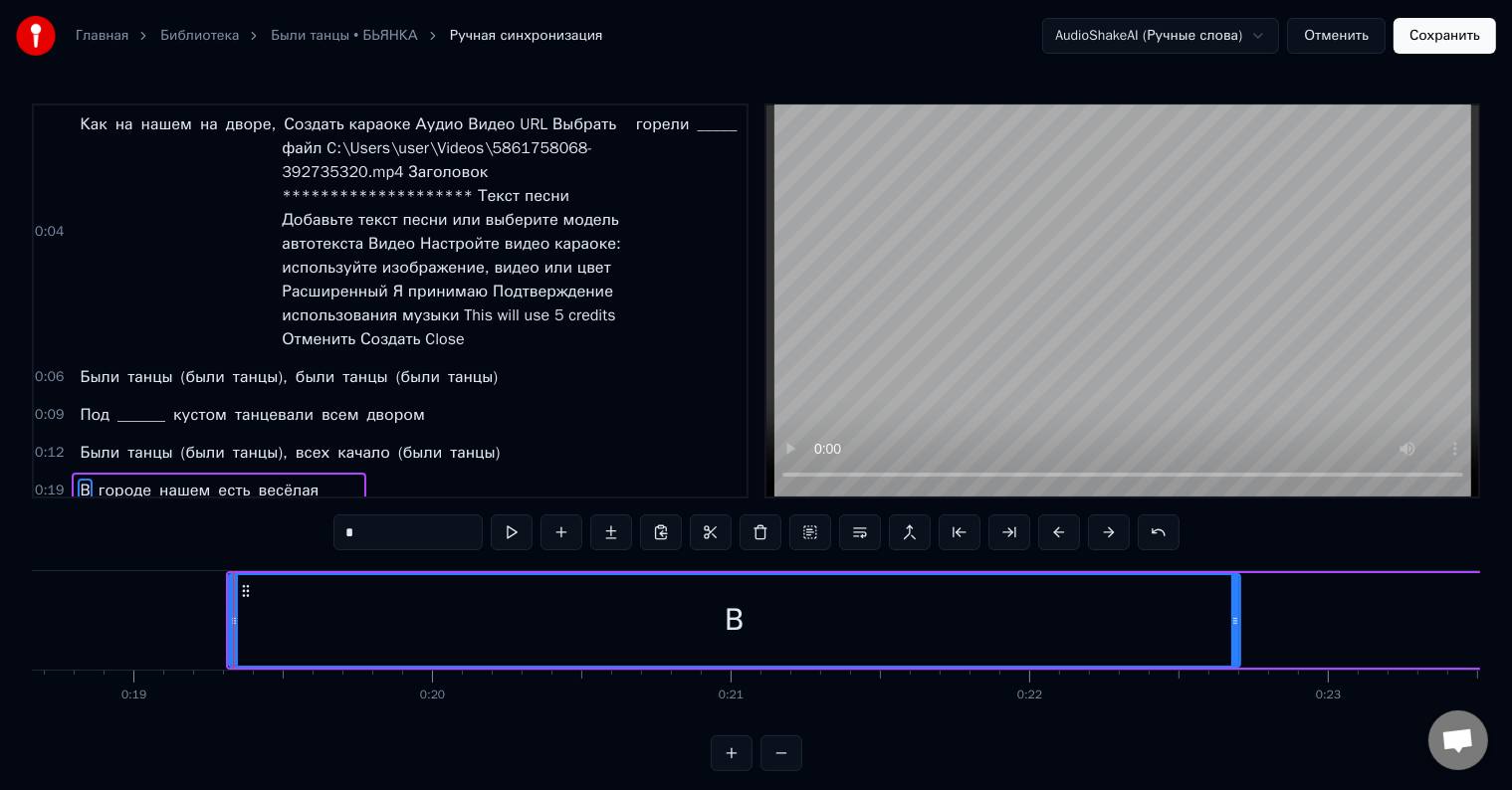 drag, startPoint x: 504, startPoint y: 621, endPoint x: 1254, endPoint y: 623, distance: 750.0027 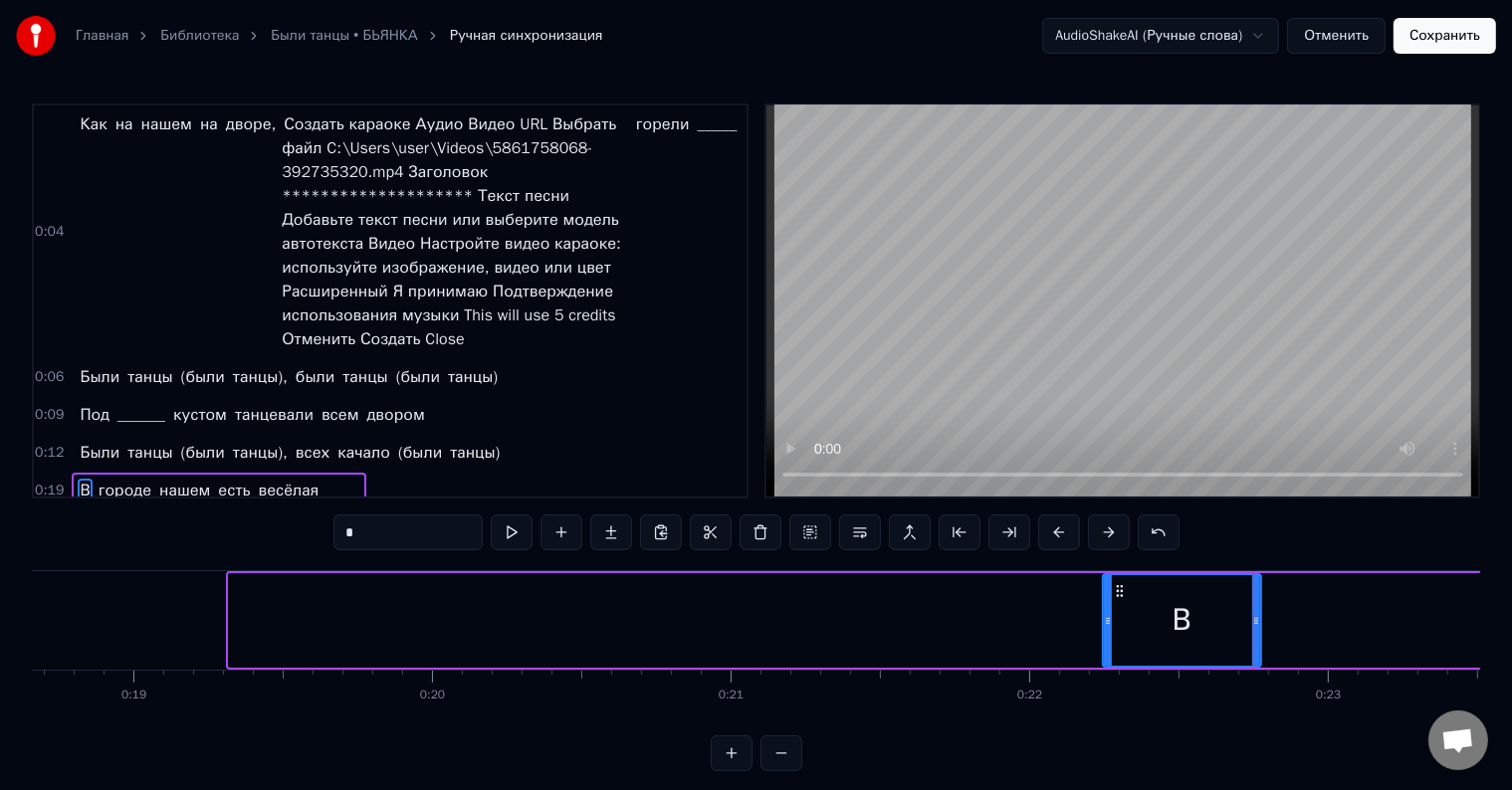 drag, startPoint x: 233, startPoint y: 619, endPoint x: 1120, endPoint y: 648, distance: 887.4739 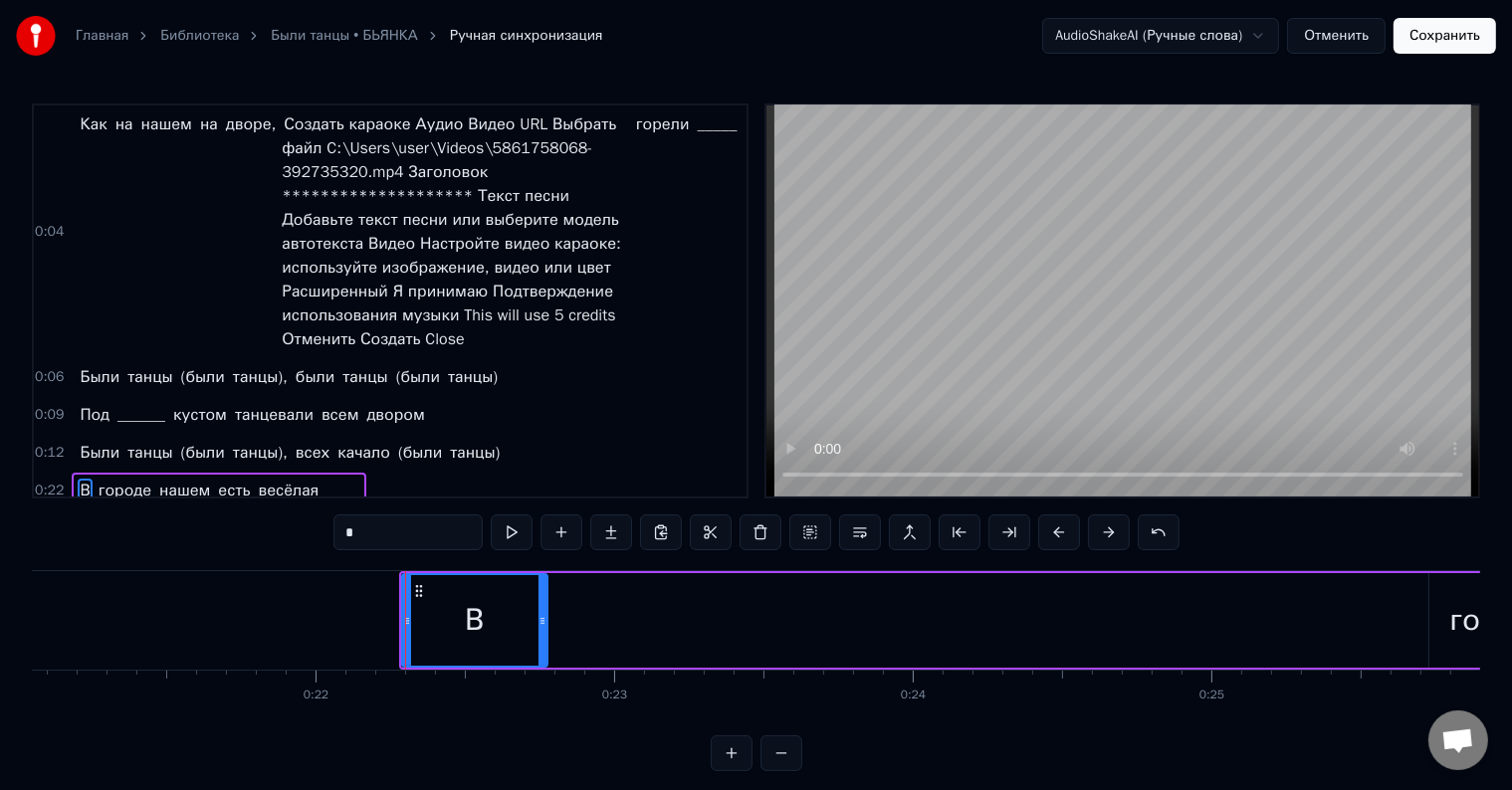 scroll, scrollTop: 0, scrollLeft: 6291, axis: horizontal 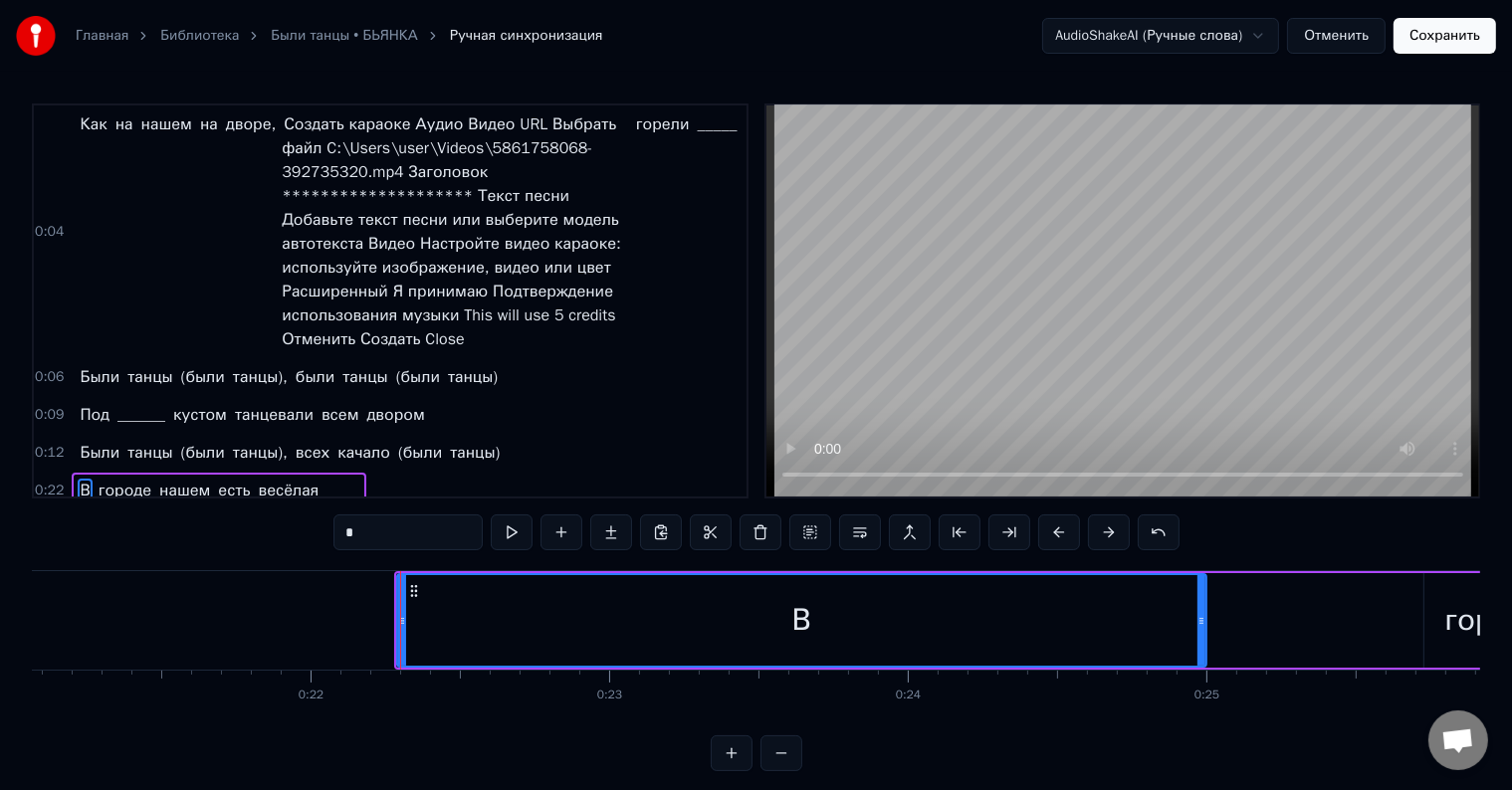 drag, startPoint x: 540, startPoint y: 621, endPoint x: 1249, endPoint y: 628, distance: 709.03455 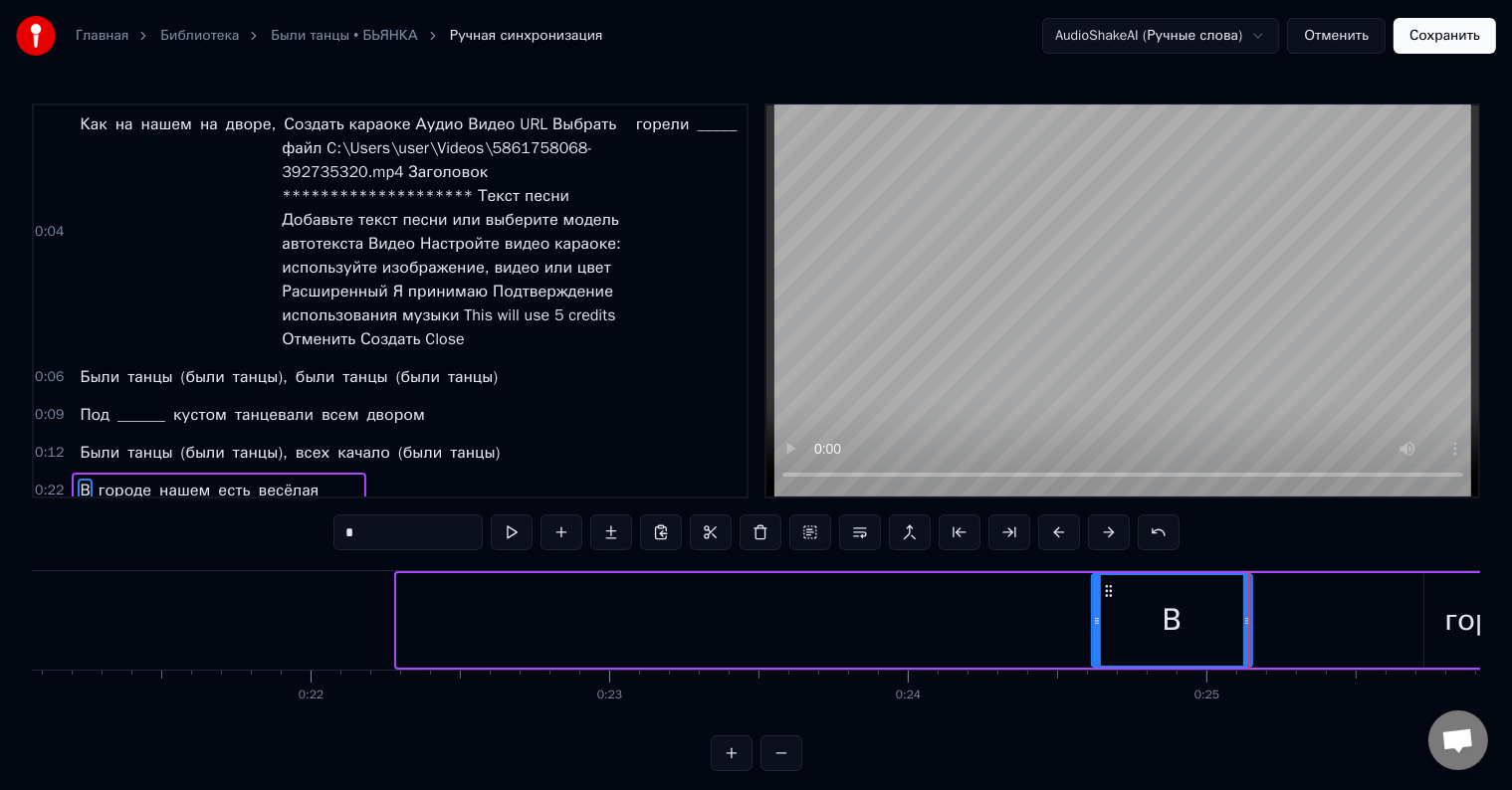 drag, startPoint x: 401, startPoint y: 623, endPoint x: 1116, endPoint y: 629, distance: 715.0252 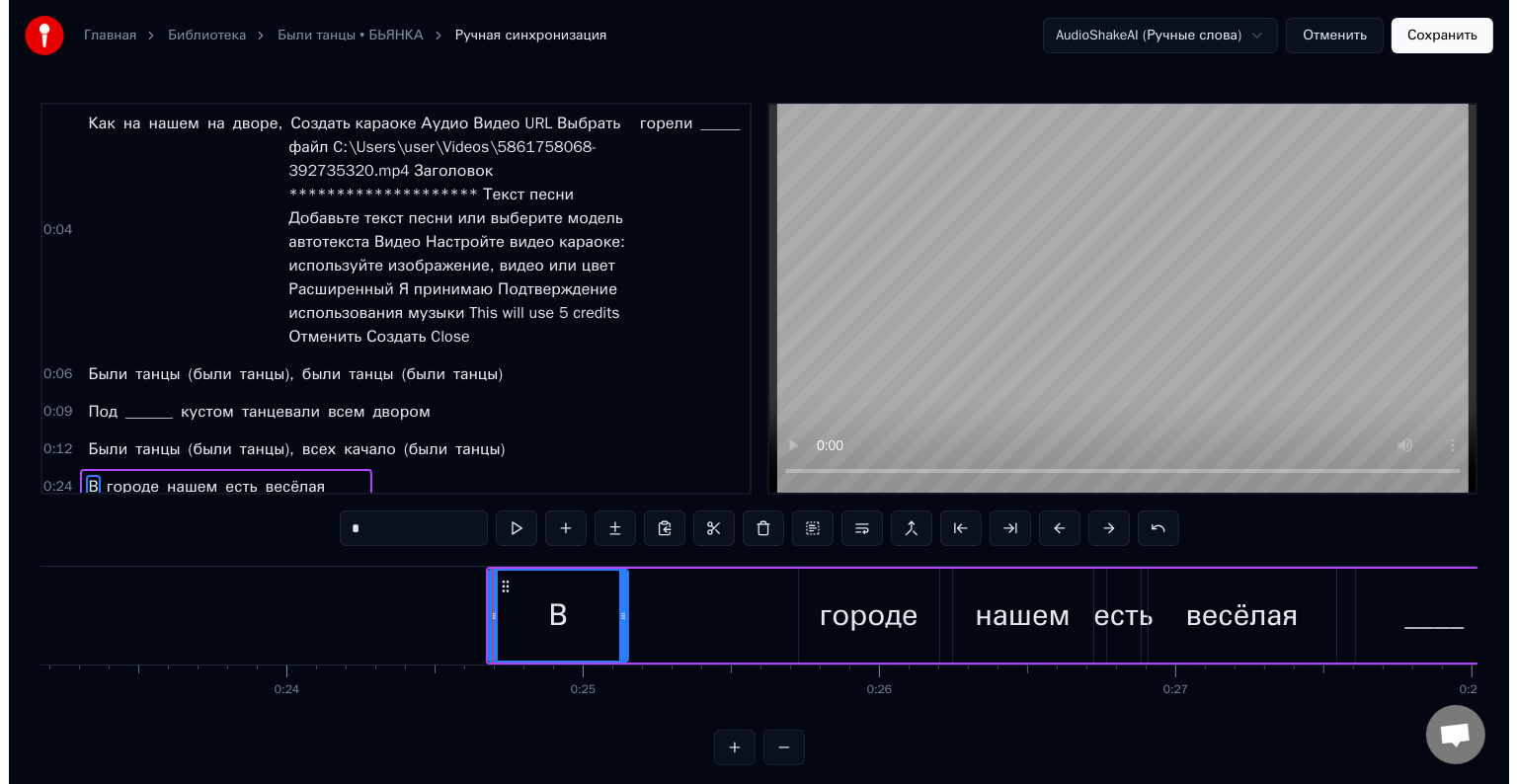 scroll, scrollTop: 0, scrollLeft: 6866, axis: horizontal 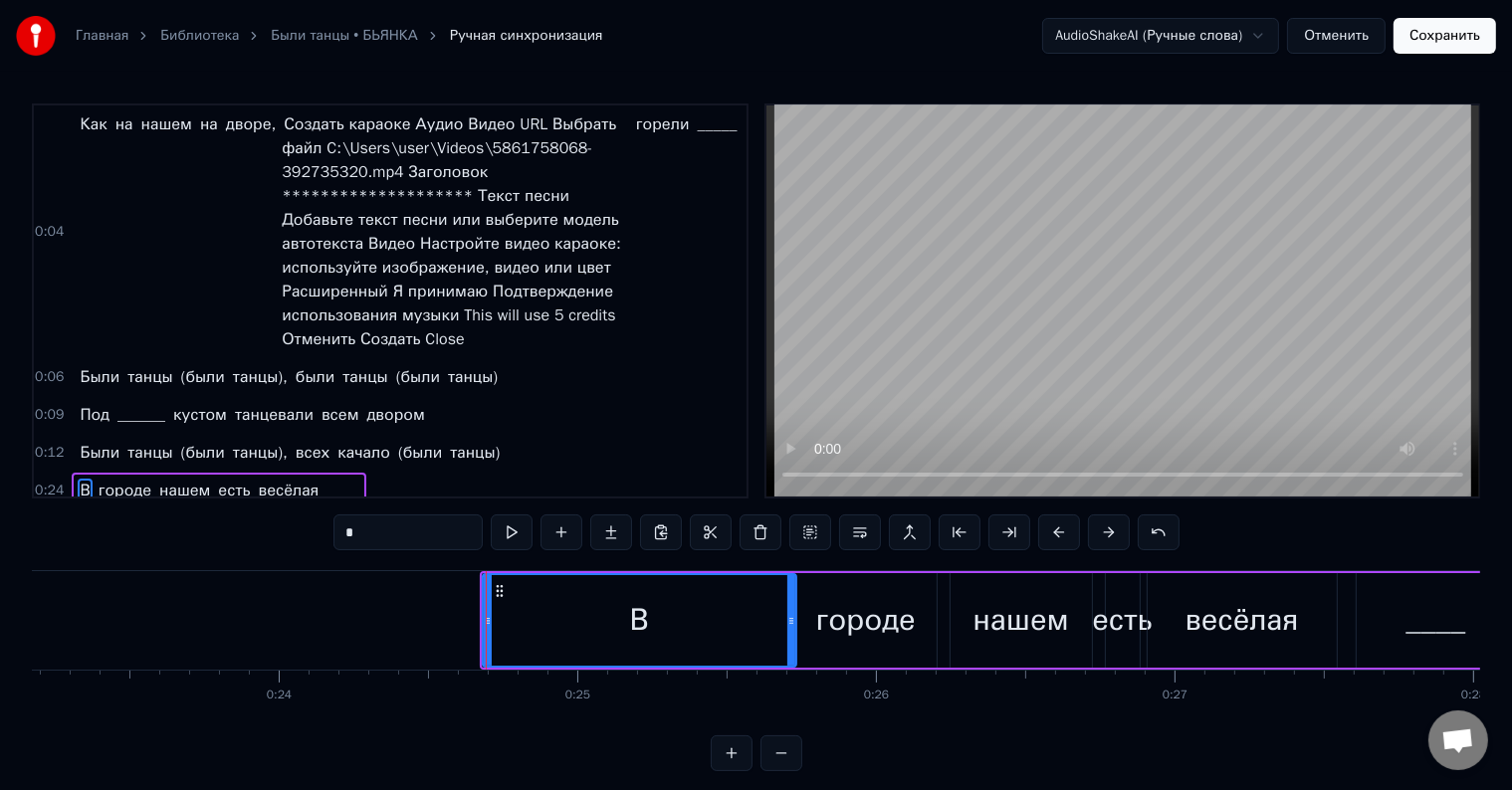 drag, startPoint x: 618, startPoint y: 616, endPoint x: 792, endPoint y: 625, distance: 174.2326 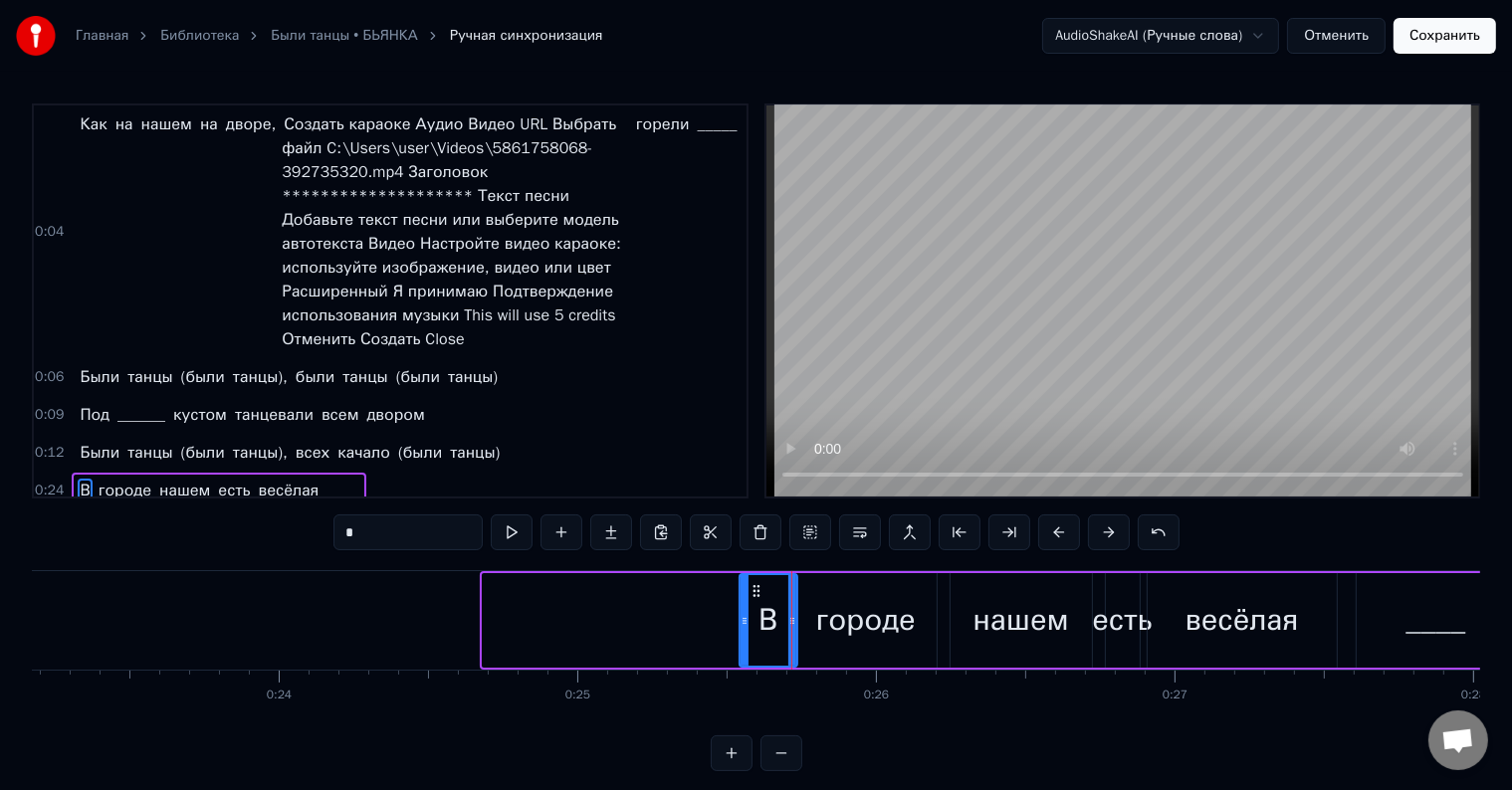 drag, startPoint x: 482, startPoint y: 620, endPoint x: 739, endPoint y: 625, distance: 257.04863 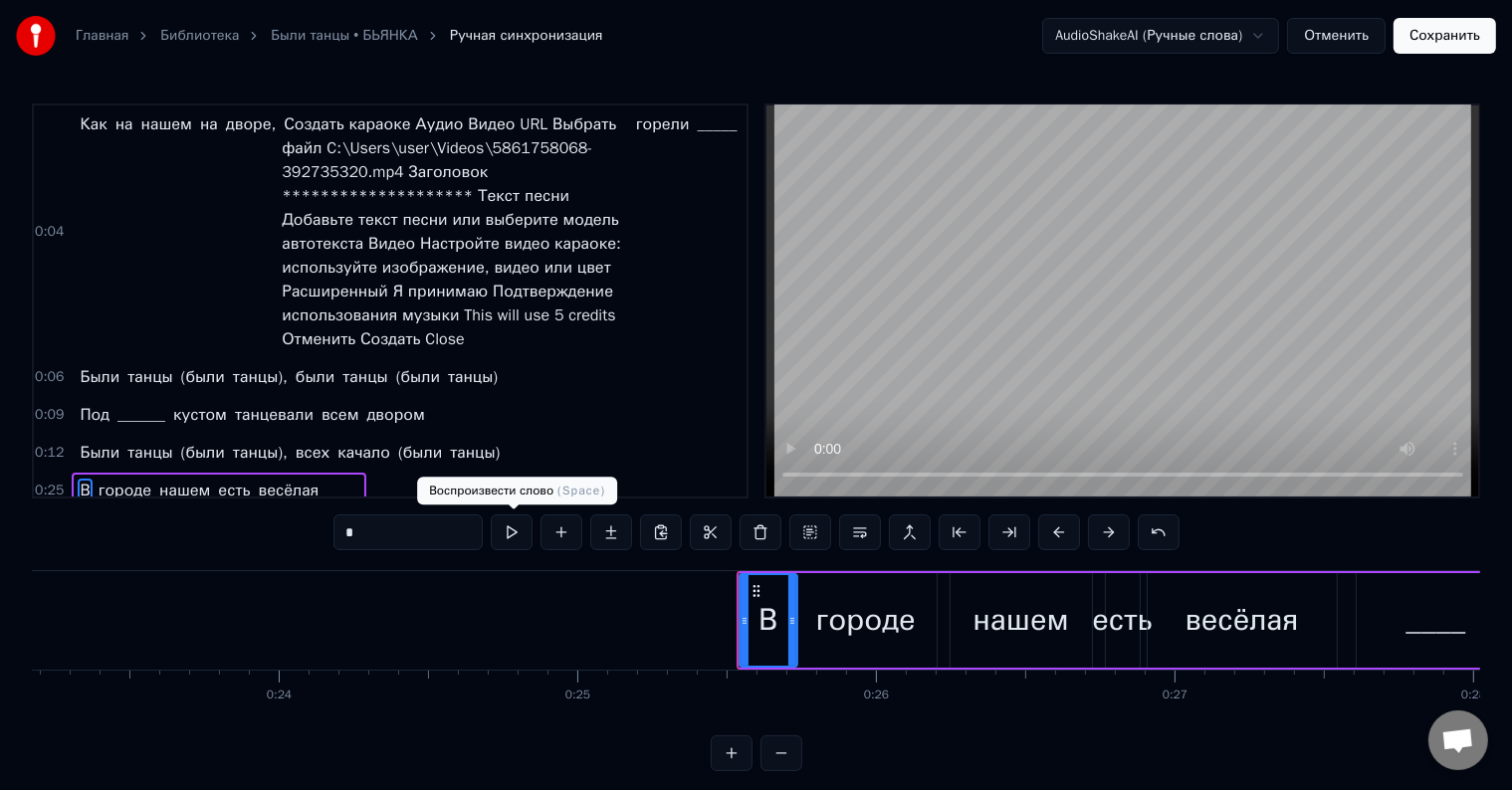 click at bounding box center [512, 532] 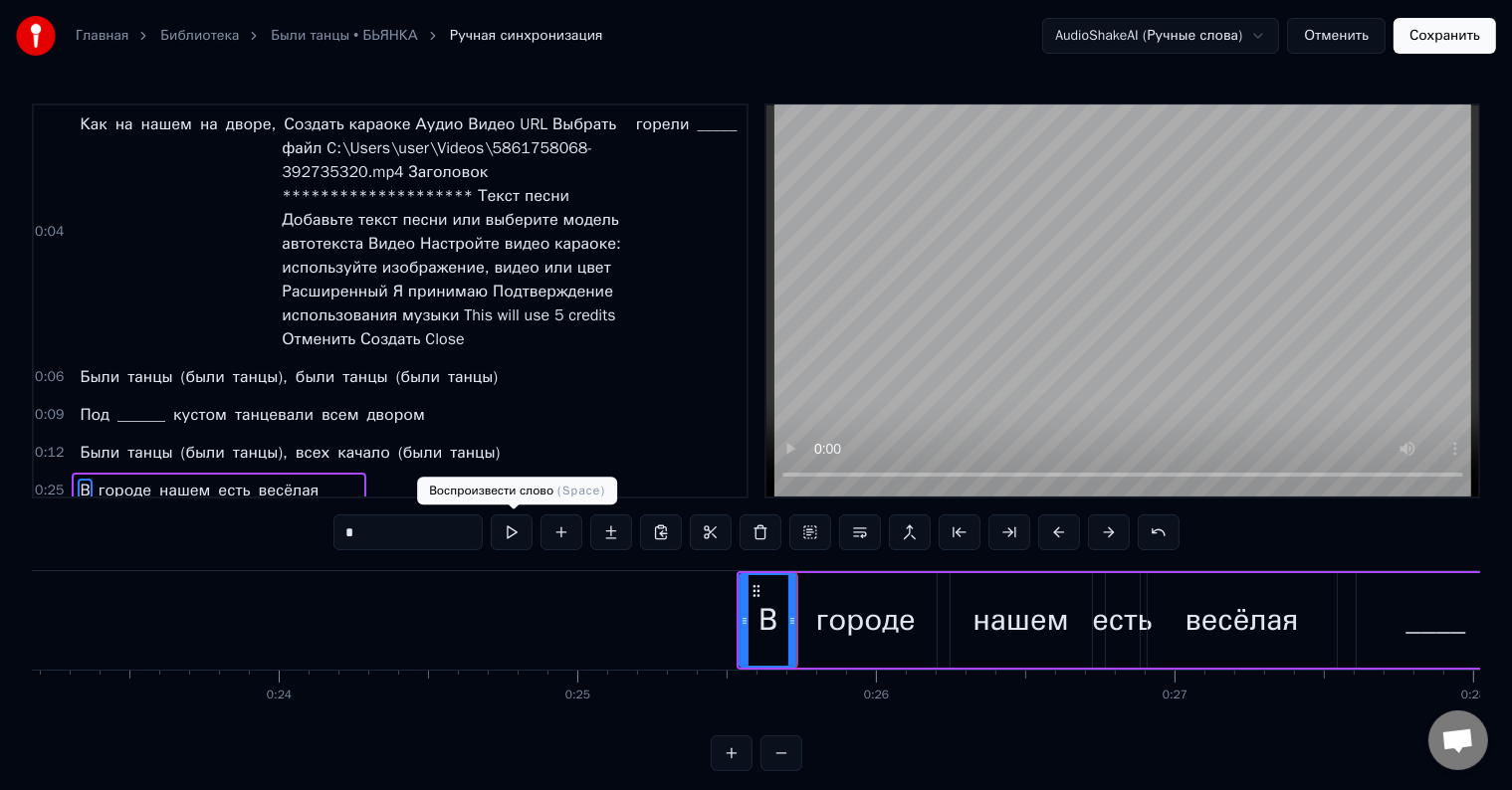 click at bounding box center [512, 532] 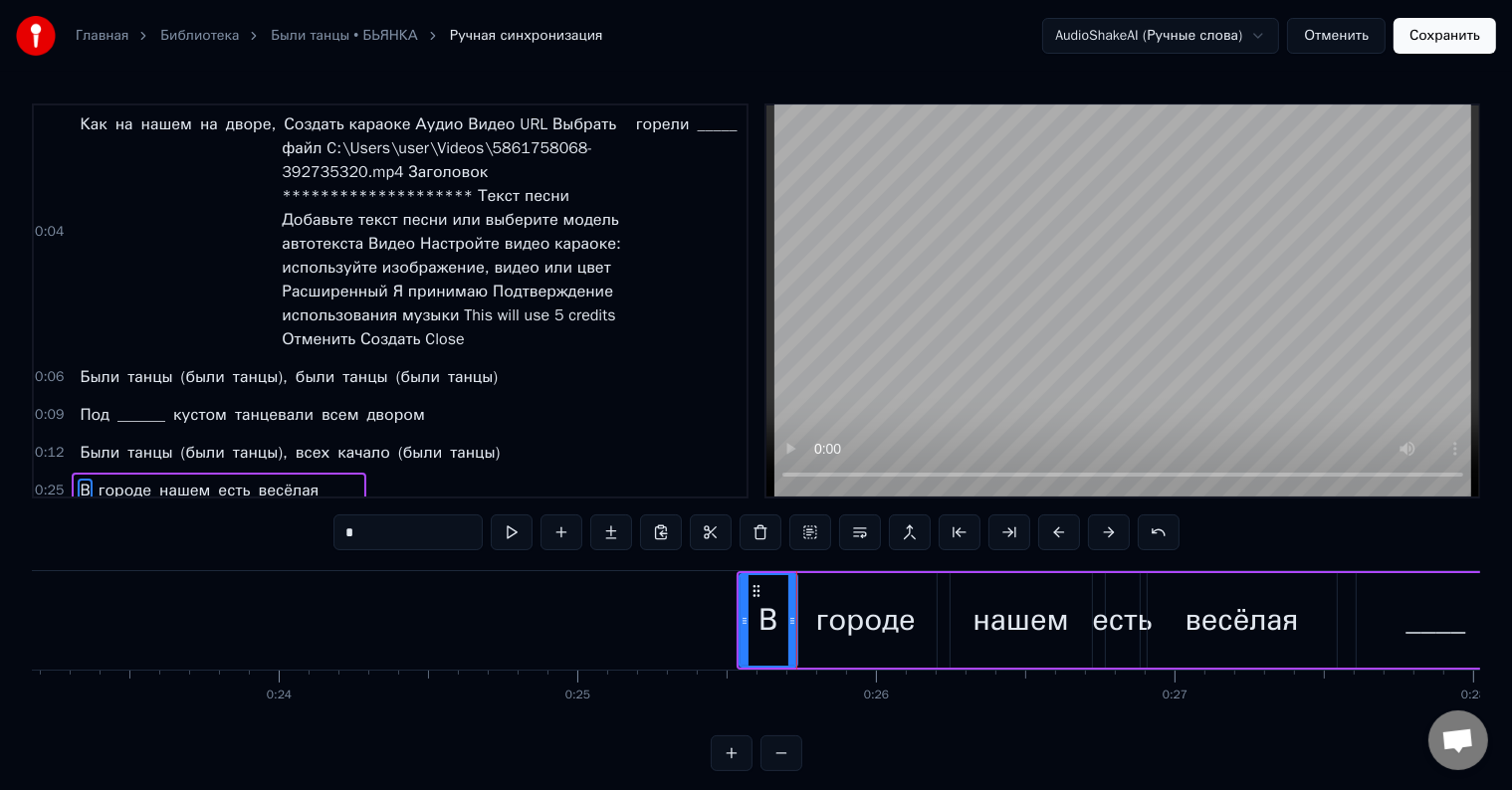 click on "городе" at bounding box center [865, 620] 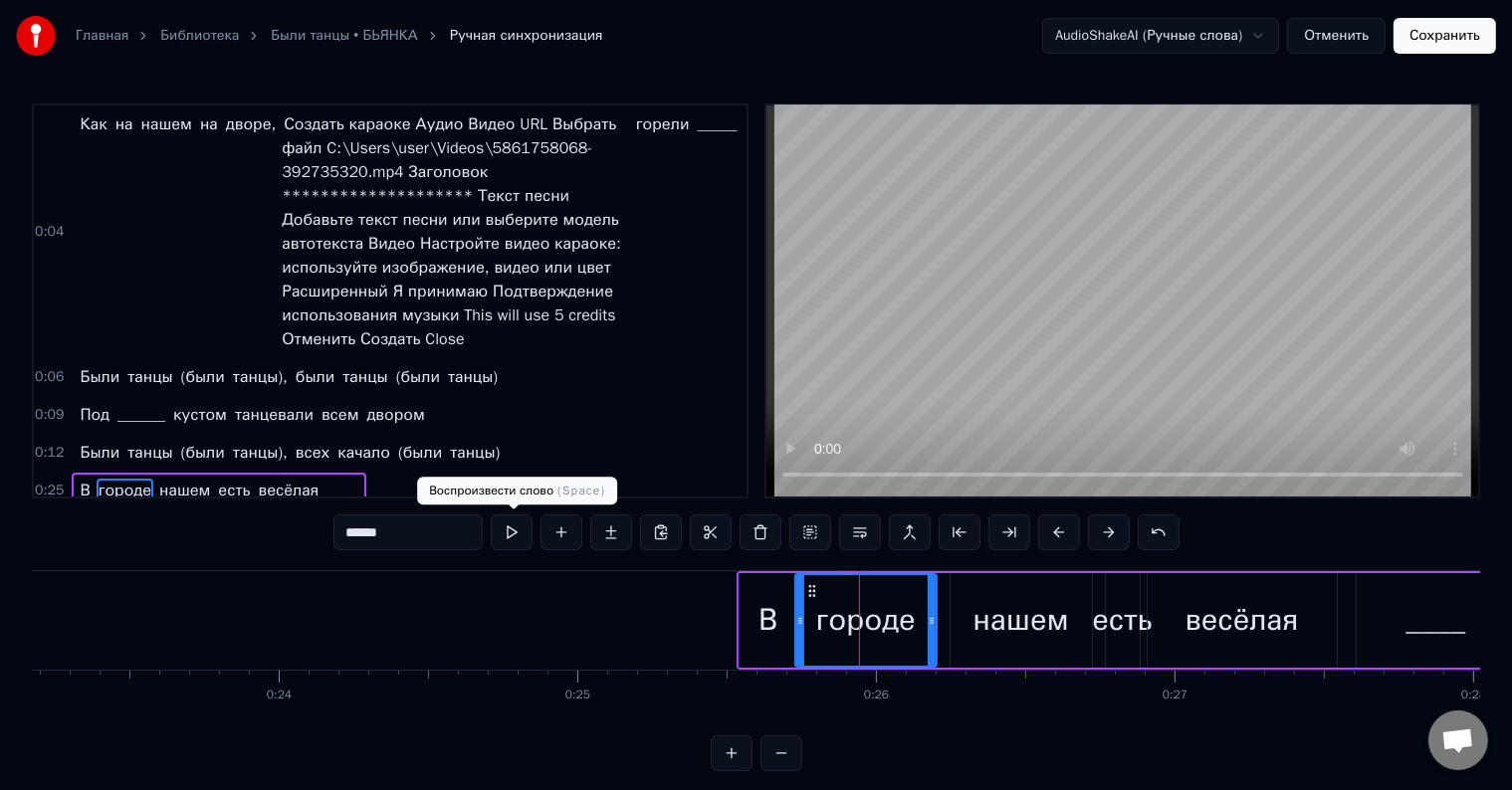 click at bounding box center (512, 532) 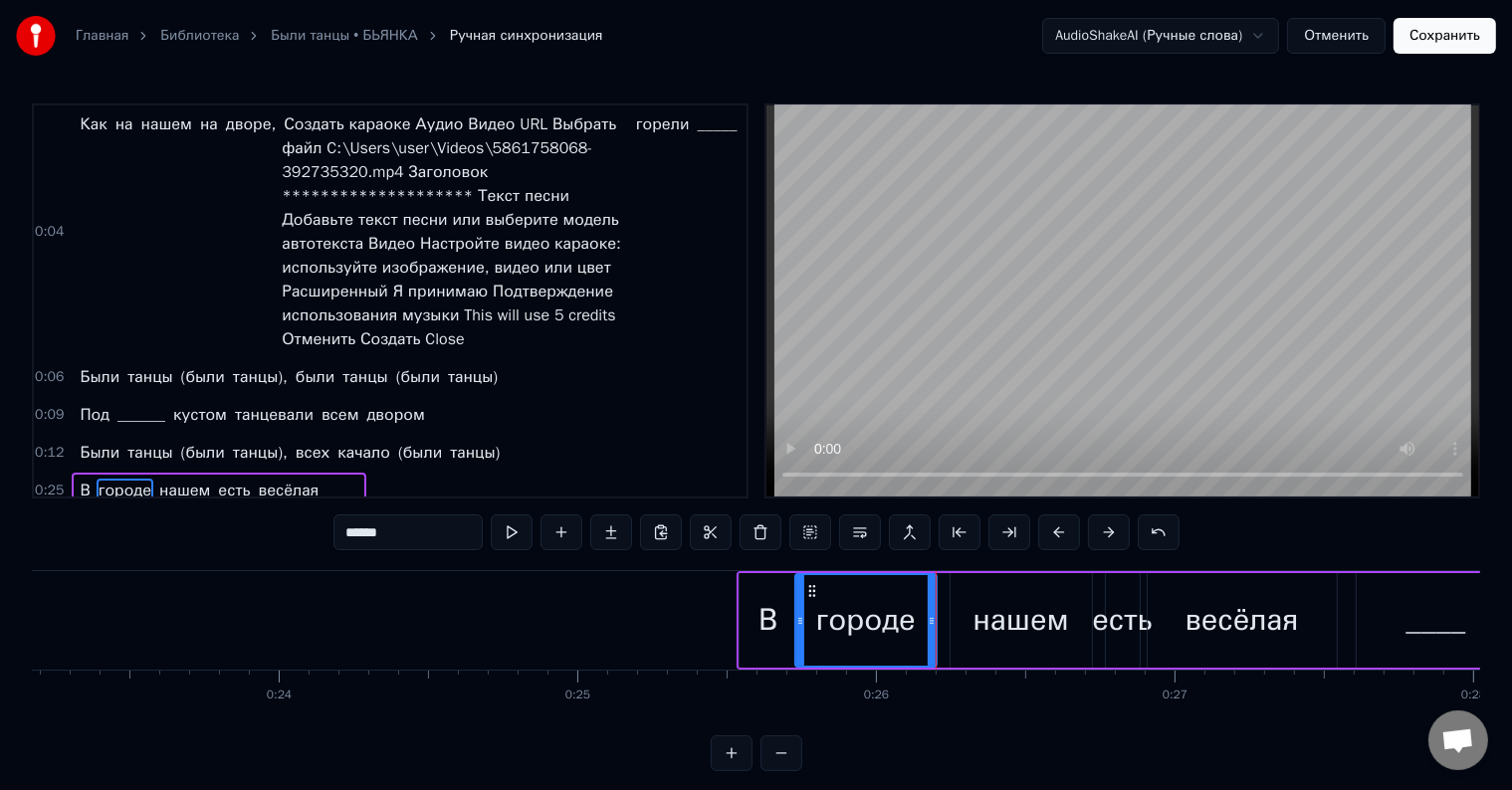 click on "В" at bounding box center (768, 620) 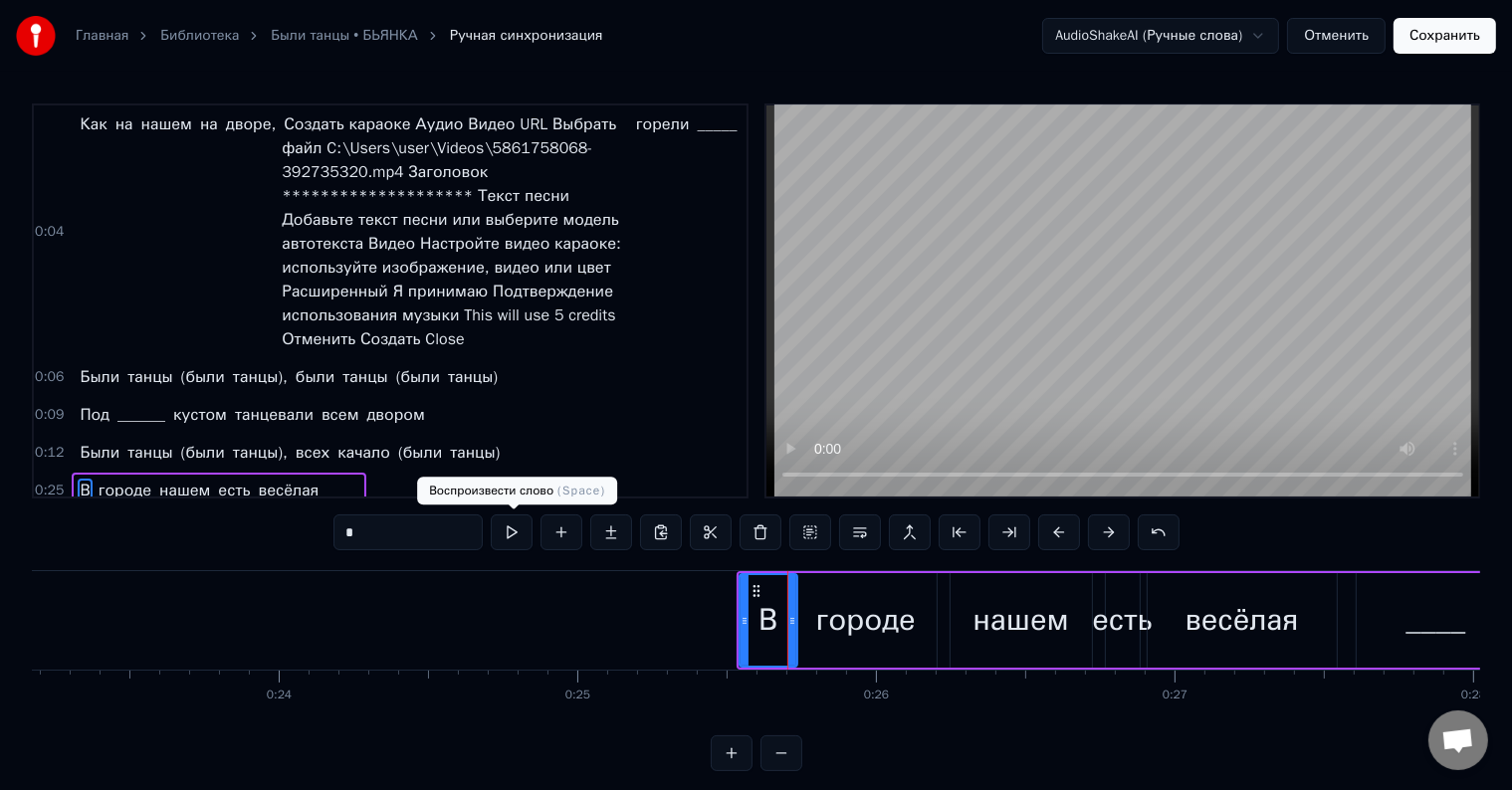 click at bounding box center [512, 532] 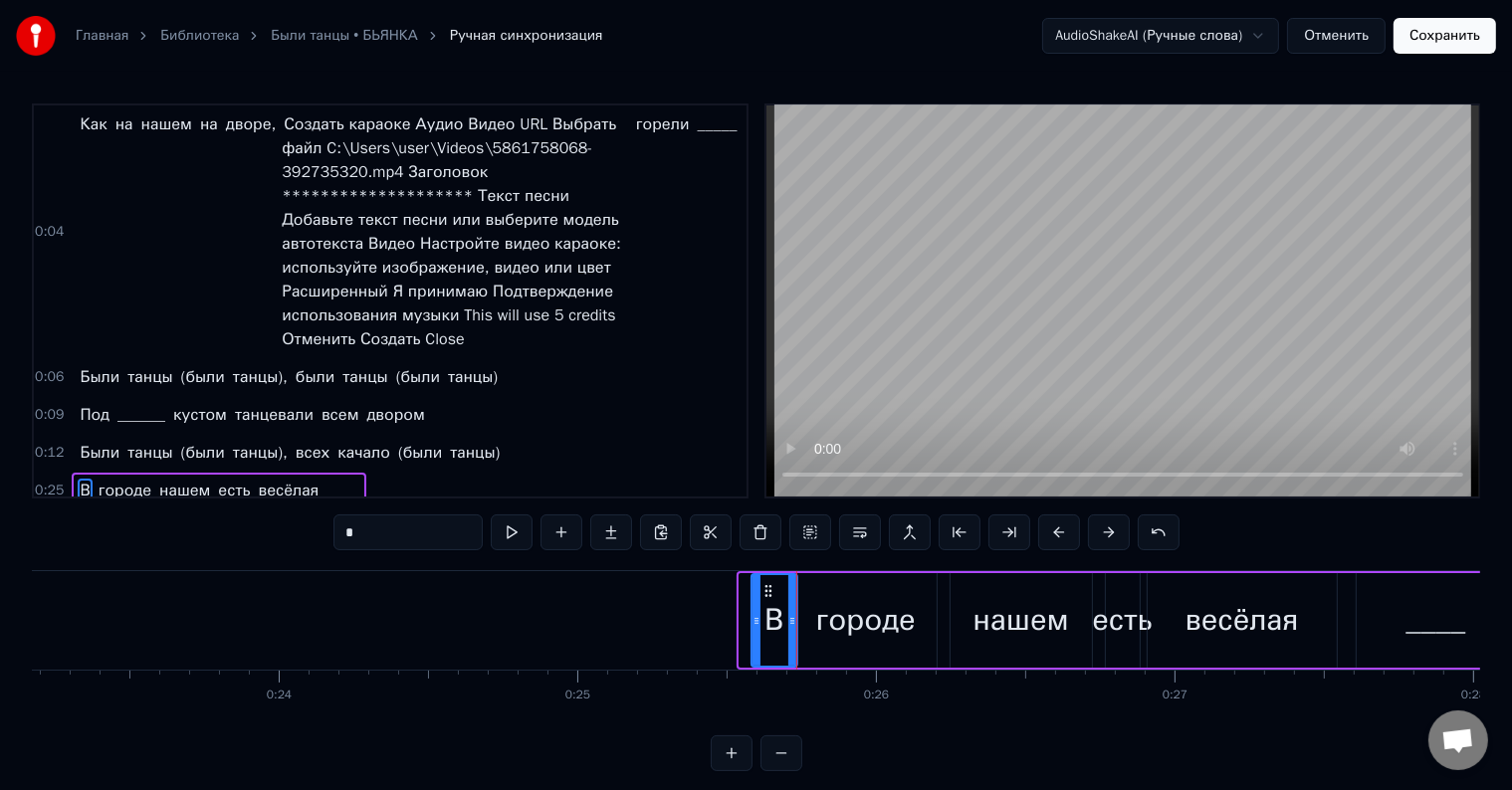 drag, startPoint x: 741, startPoint y: 625, endPoint x: 756, endPoint y: 629, distance: 15.524175 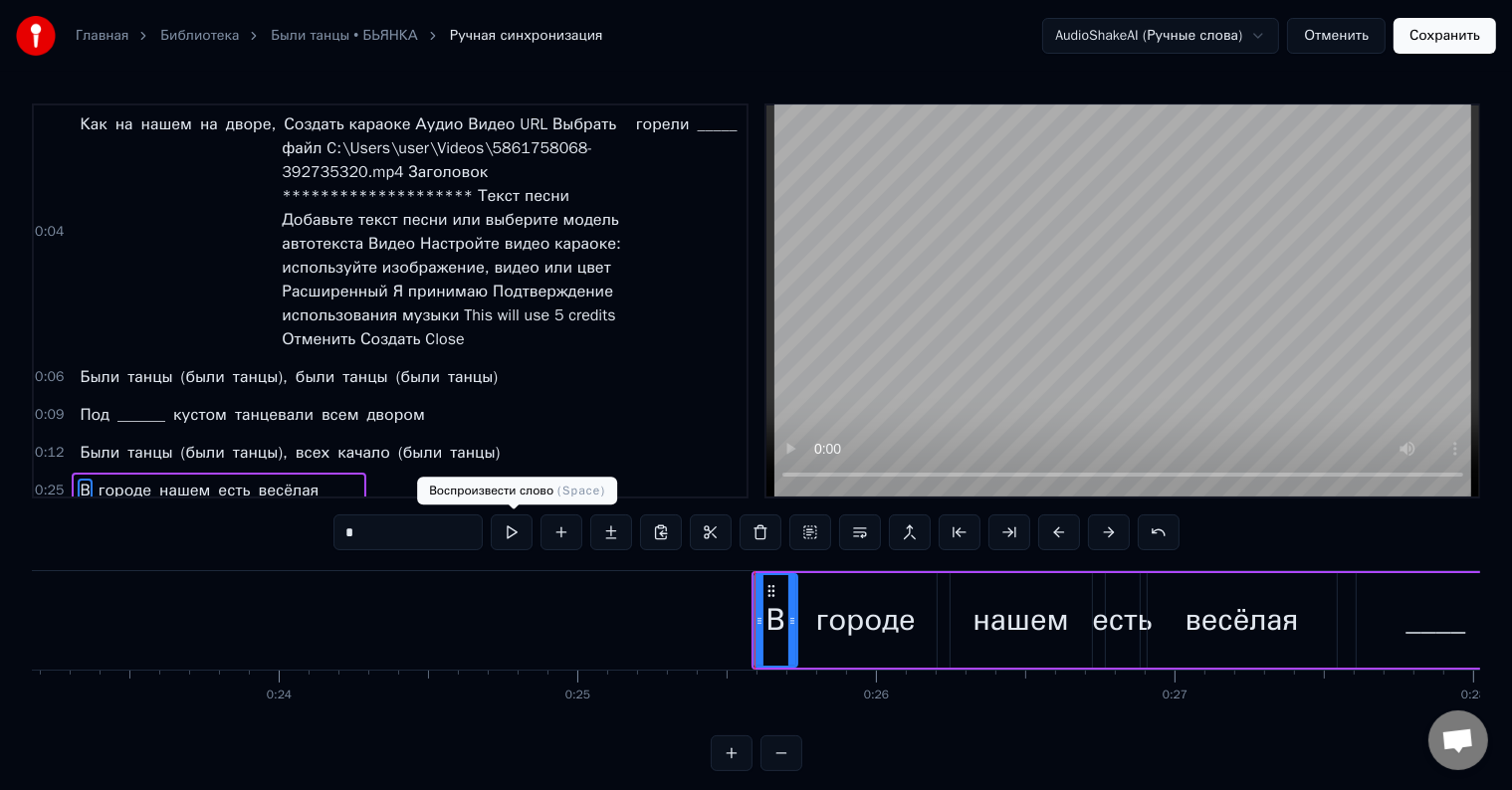 click at bounding box center [512, 532] 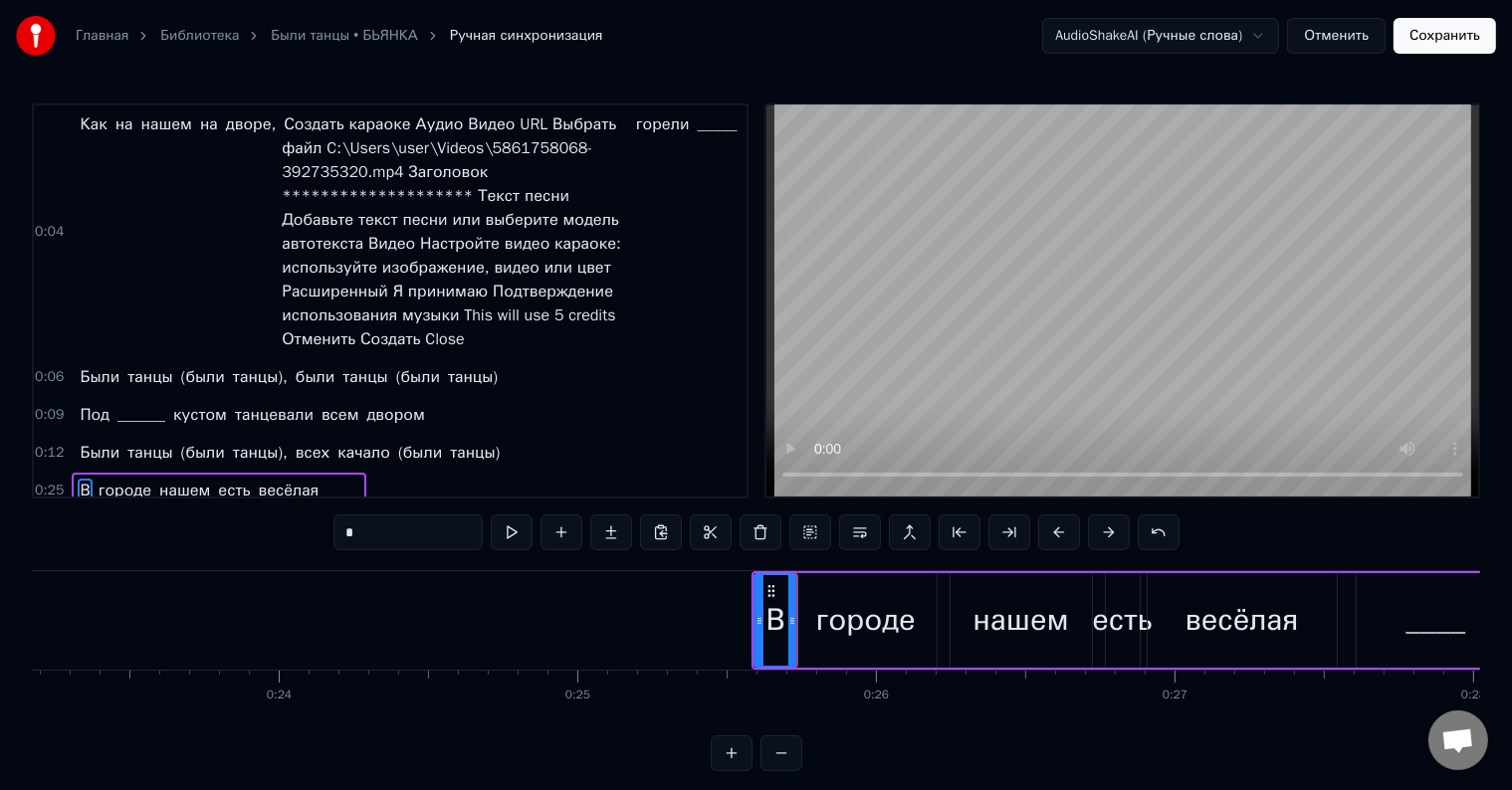 click on "0:04 Как на нашем на дворе, ой, горели _____ 0:06 Были танцы (были танцы), были танцы (были танцы) 0:09 Под ______ кустом танцевали всем двором 0:12 Были танцы (были танцы), всех качало (были танцы) 0:25 В городе нашем есть весёлая ____ 0:28 Тут парни ________, девчонки фигурные 0:30 Никто тут не хмурится, мы дружим всей улицей 0:33 Не разлей _____ (wow), вместе навсегда (wow) 0:36 Пусть не гаснут фонари, будем слушать _____, yeah- eah (ow- ow) 0:41 Ставить модные пластинки, всех качает вечеринка, ye- ea- haw 0:46 Пусть звучит до утра, до утра (до утра) 0:49 Песня ___________ моя 0:52 Как на нашем на дворе, ой, горели _____ 0:54 Были танцы e-" at bounding box center [756, 437] 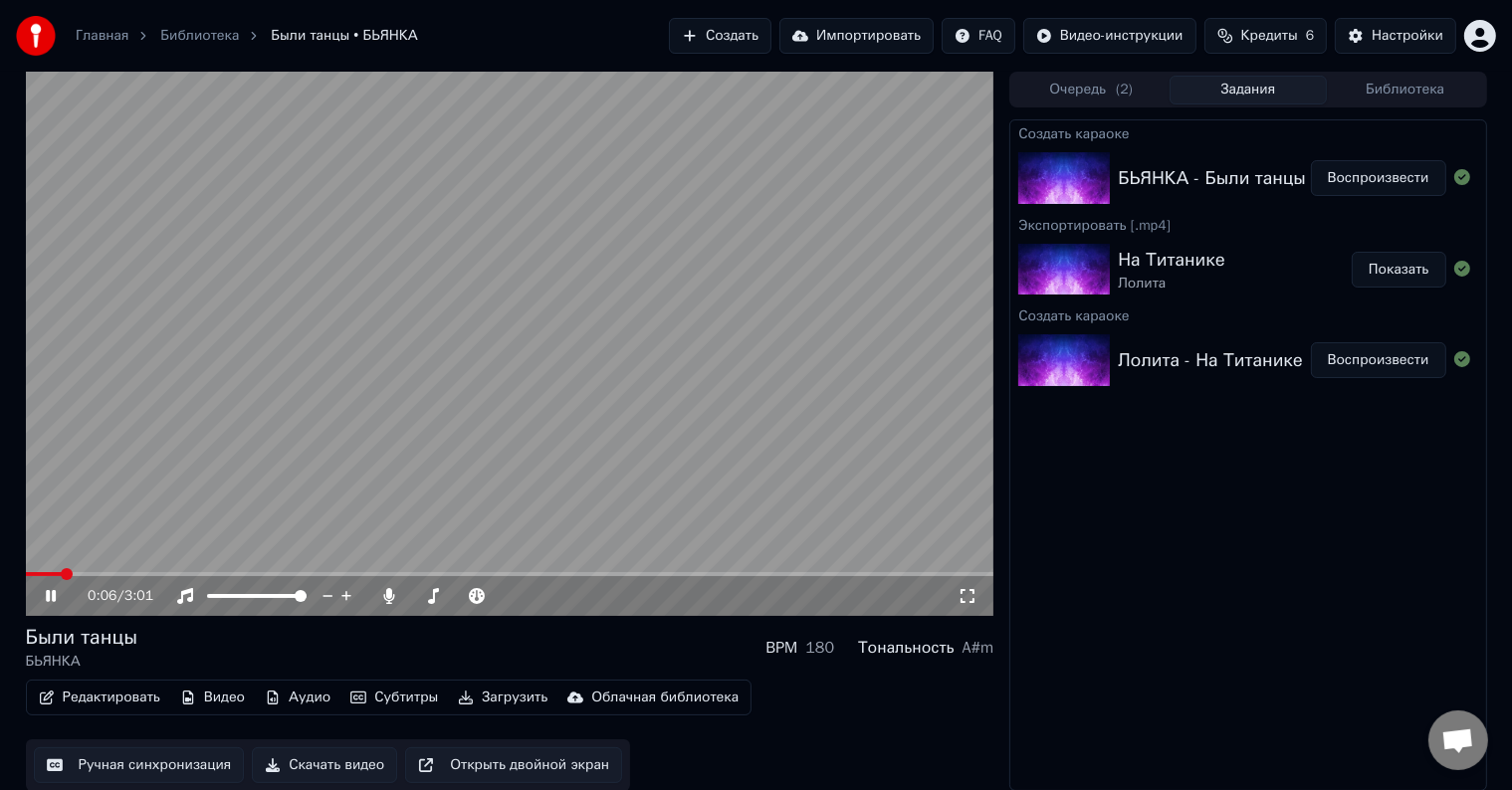 click at bounding box center [510, 343] 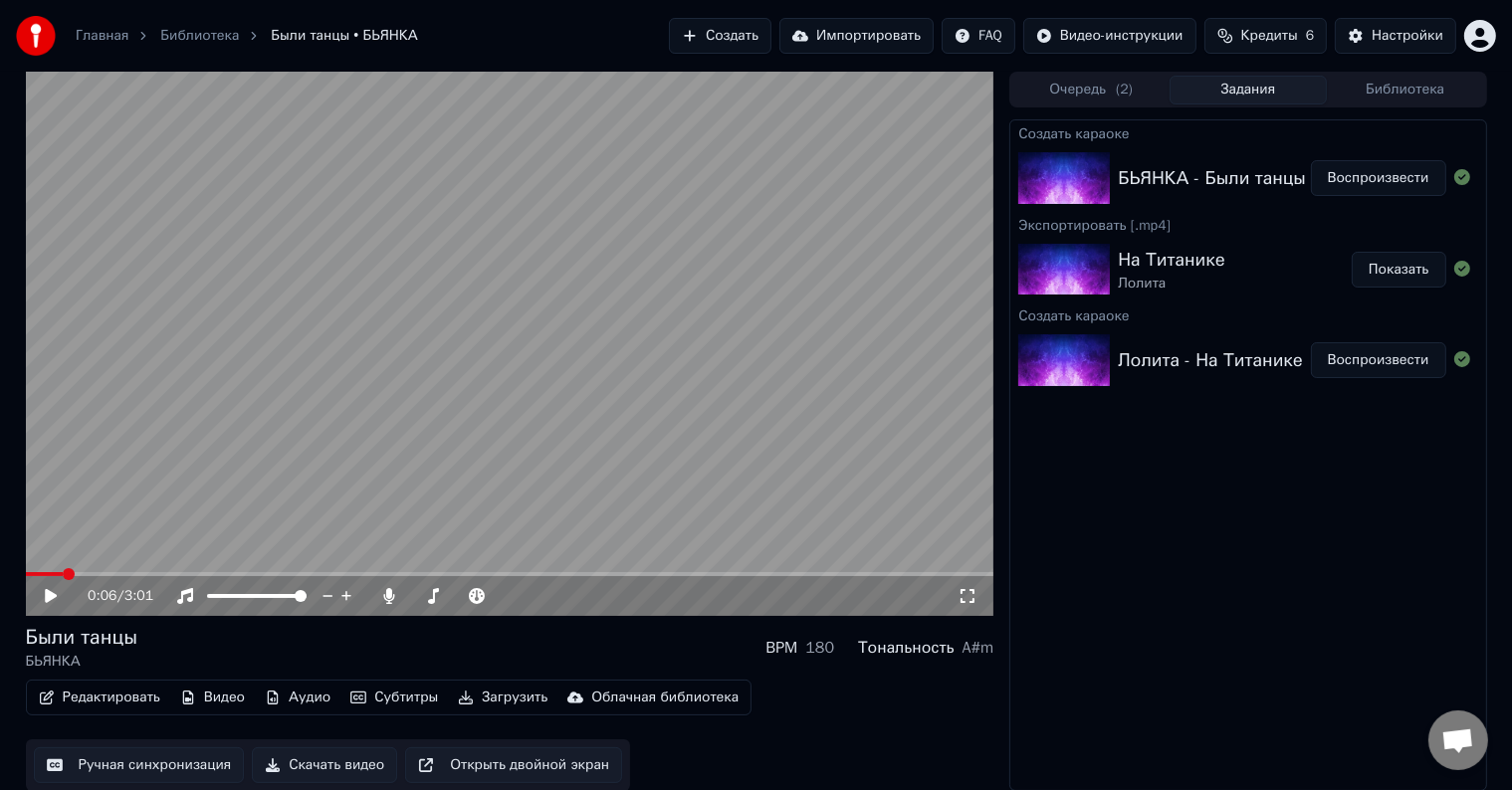 click on "0:06  /  3:01" at bounding box center [510, 596] 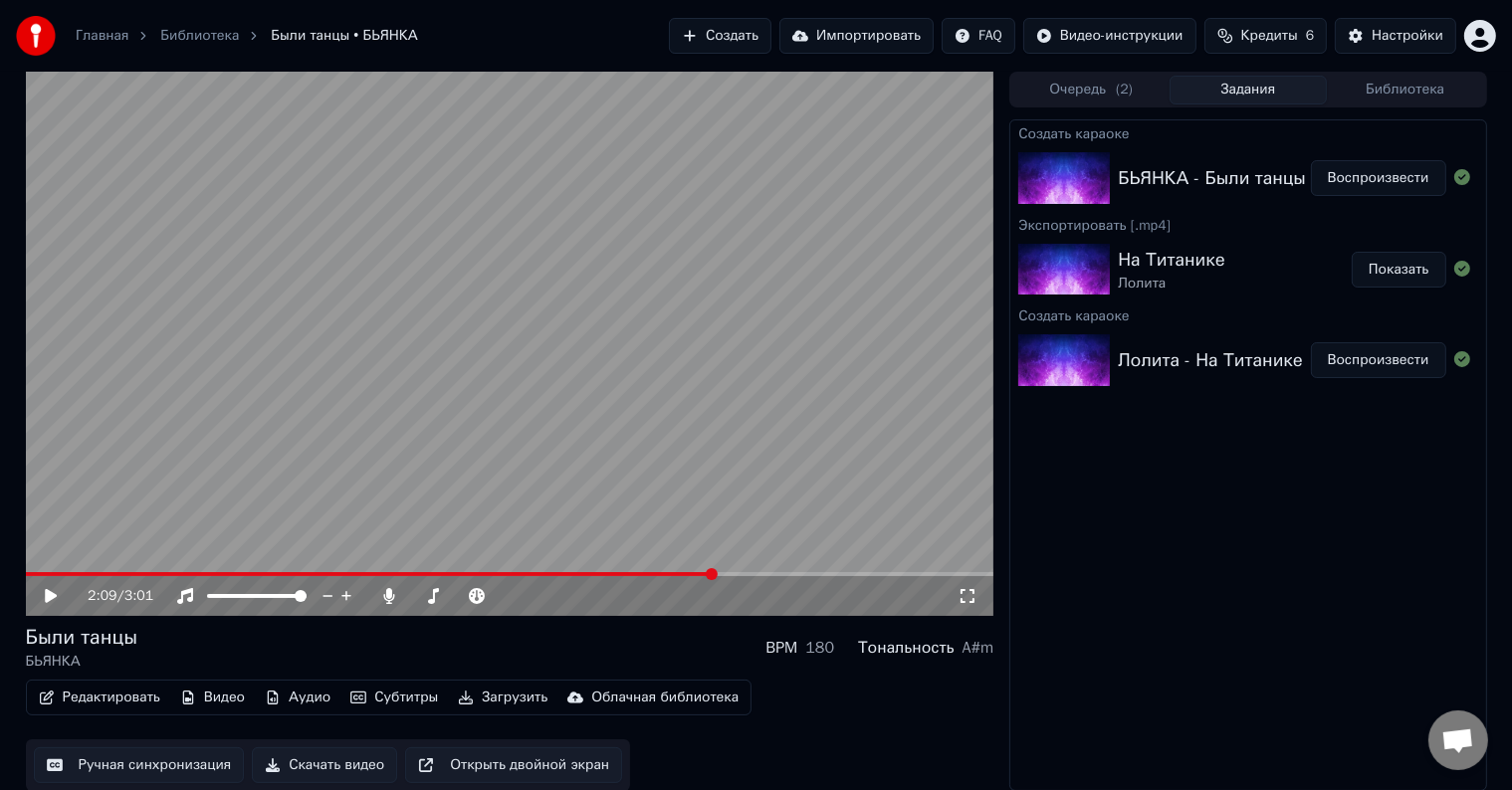 click at bounding box center [510, 343] 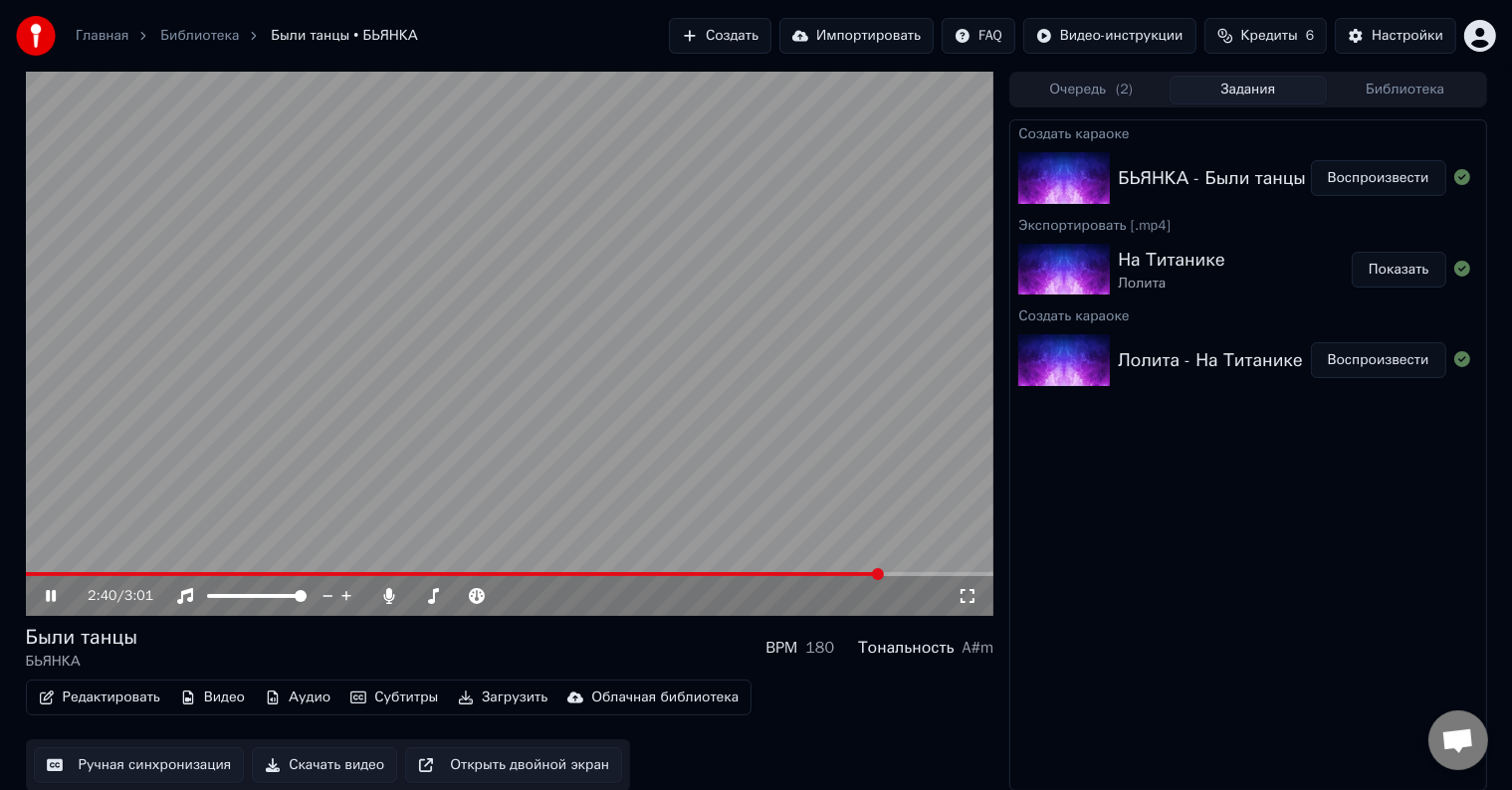 click at bounding box center [510, 343] 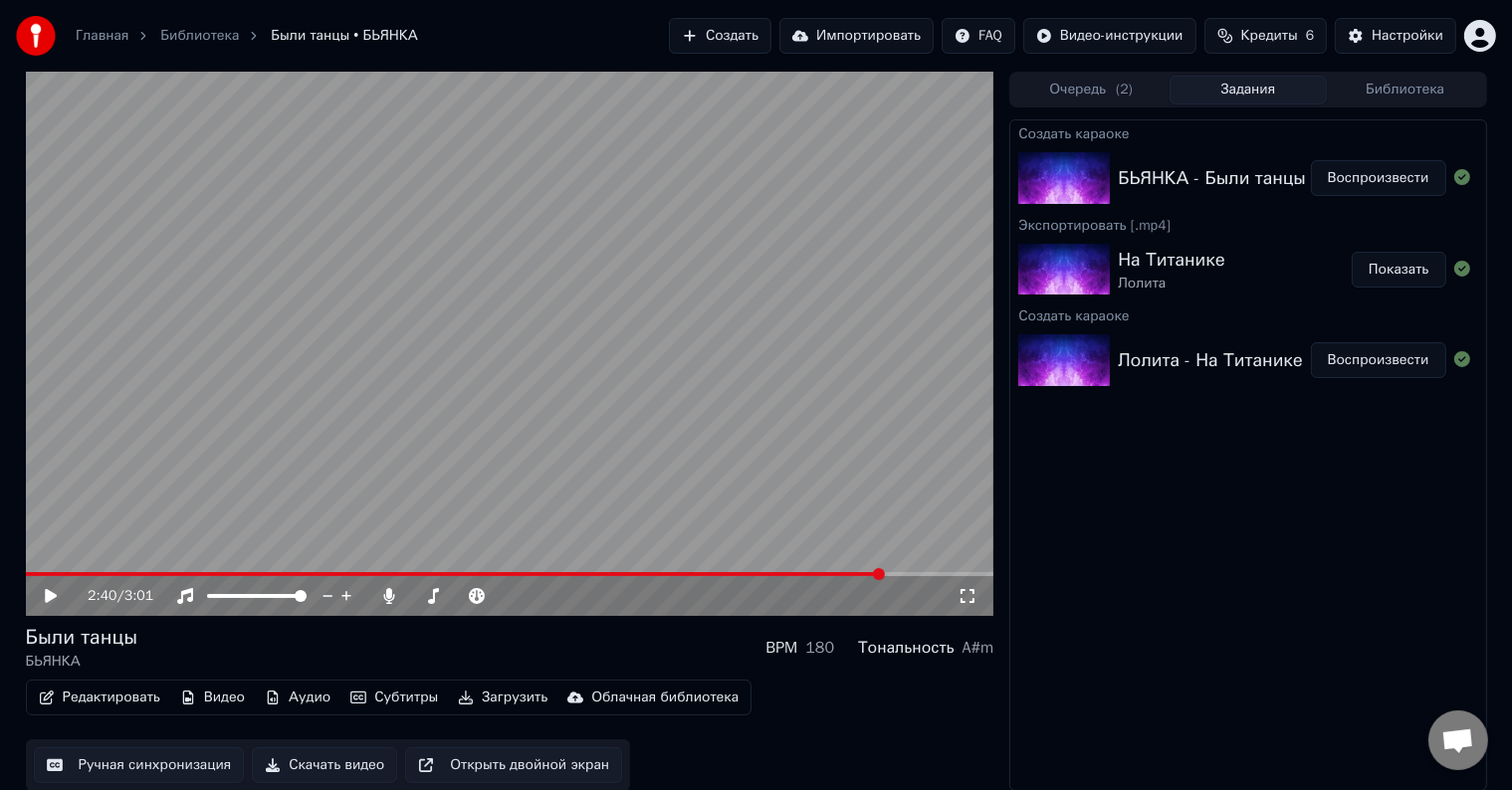 click on "Скачать видео" at bounding box center (324, 765) 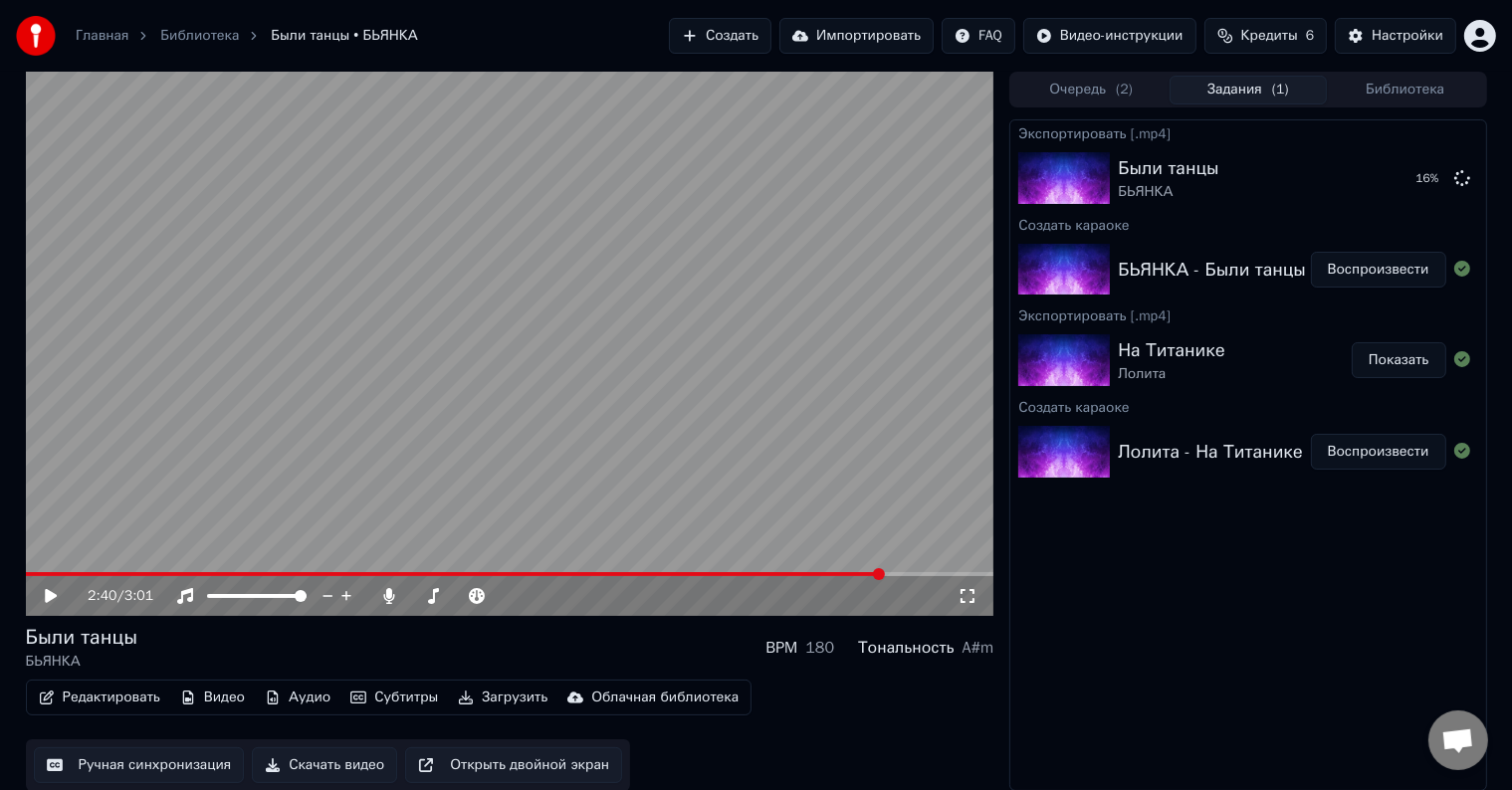 click on "Создать" at bounding box center (720, 36) 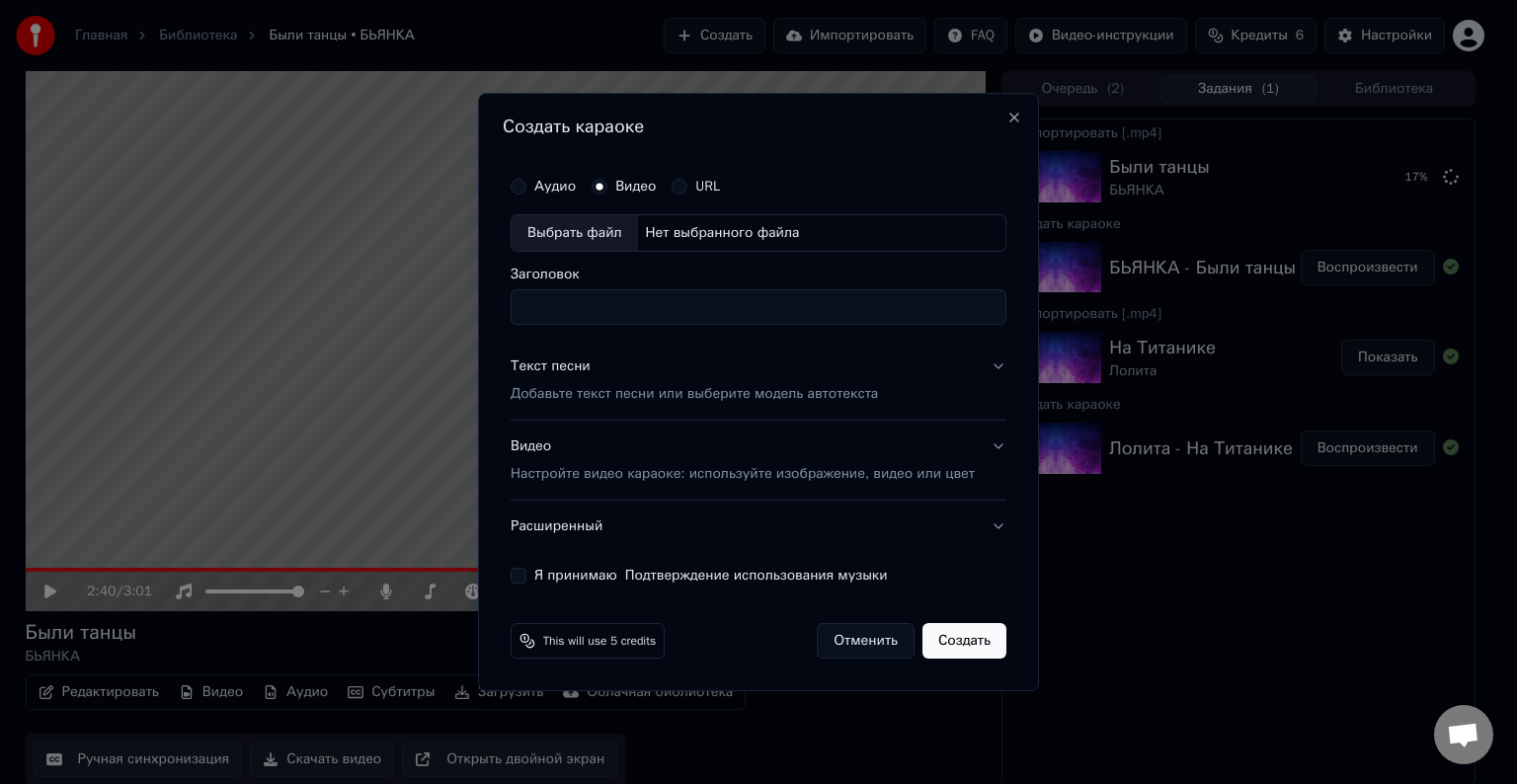 click on "Выбрать файл" at bounding box center [575, 233] 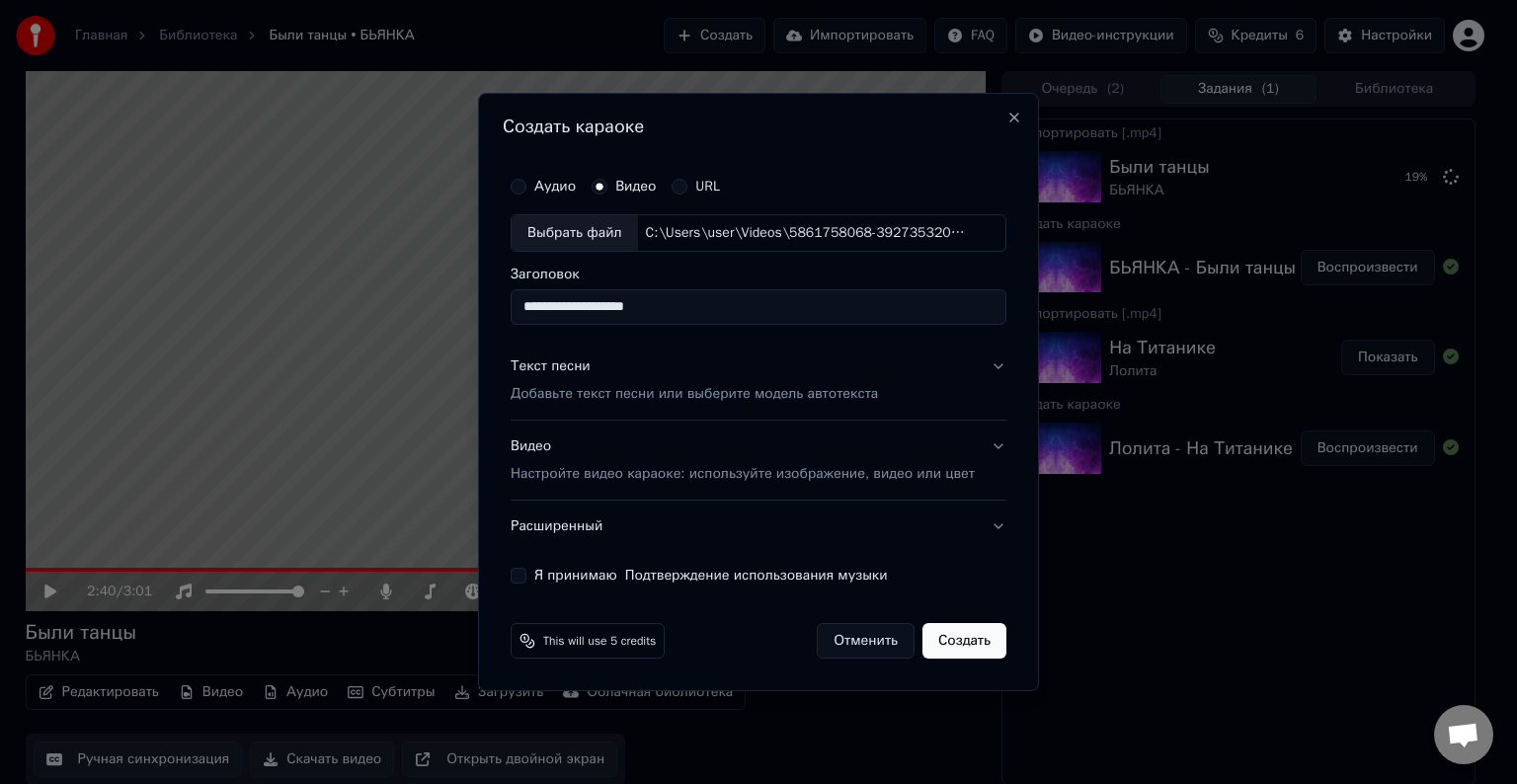 click on "**********" at bounding box center (758, 307) 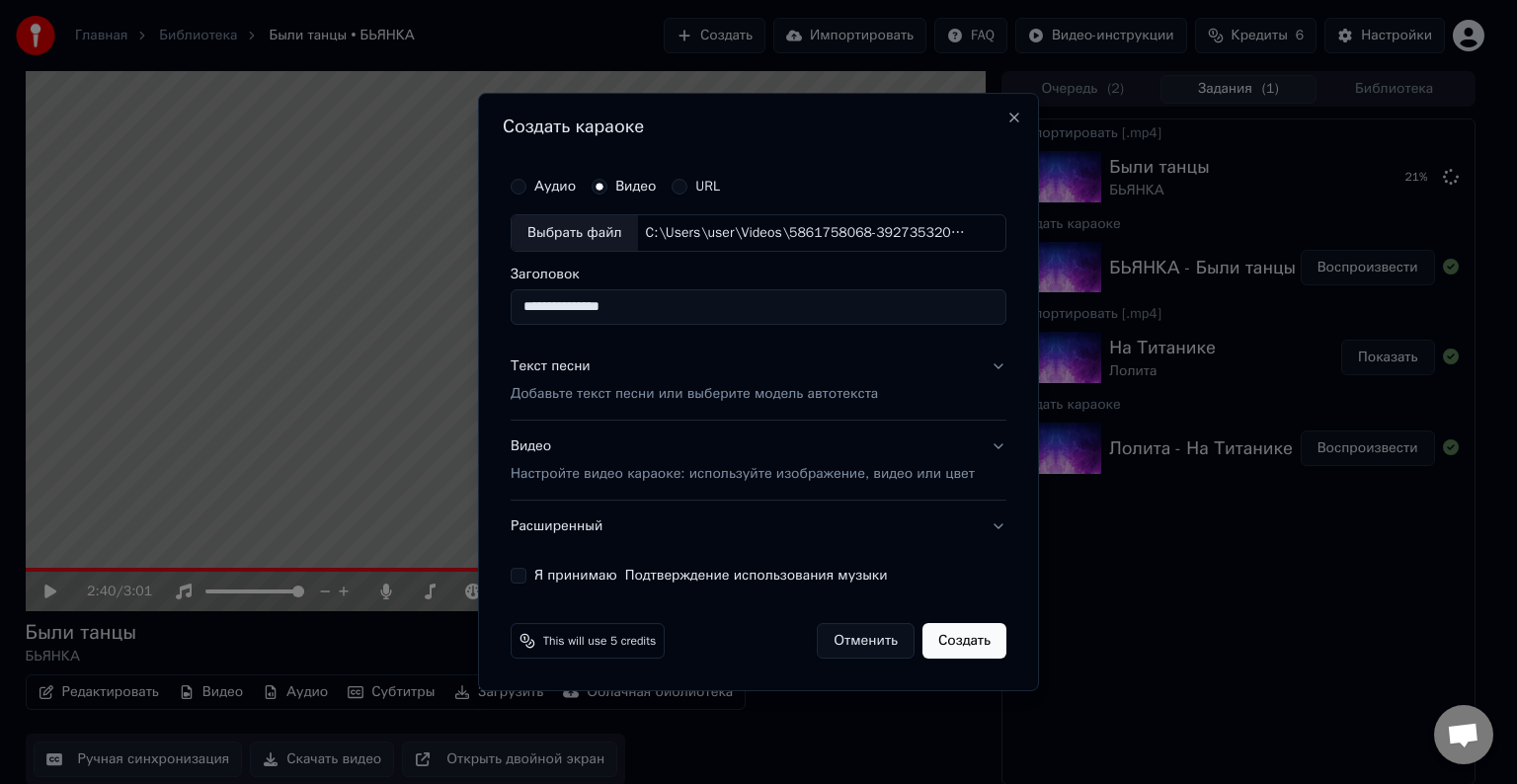 type on "**********" 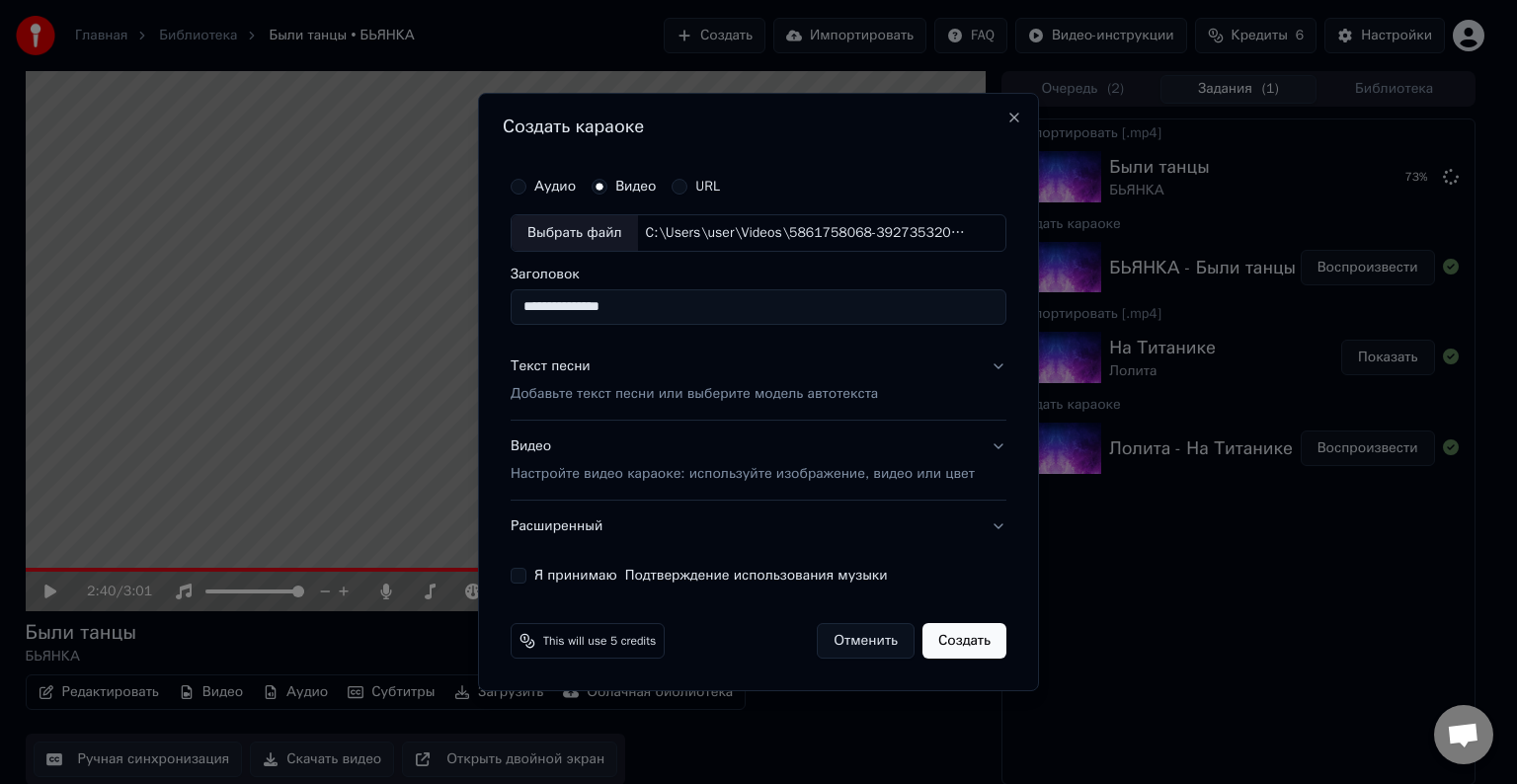 click on "Добавьте текст песни или выберите модель автотекста" at bounding box center [694, 394] 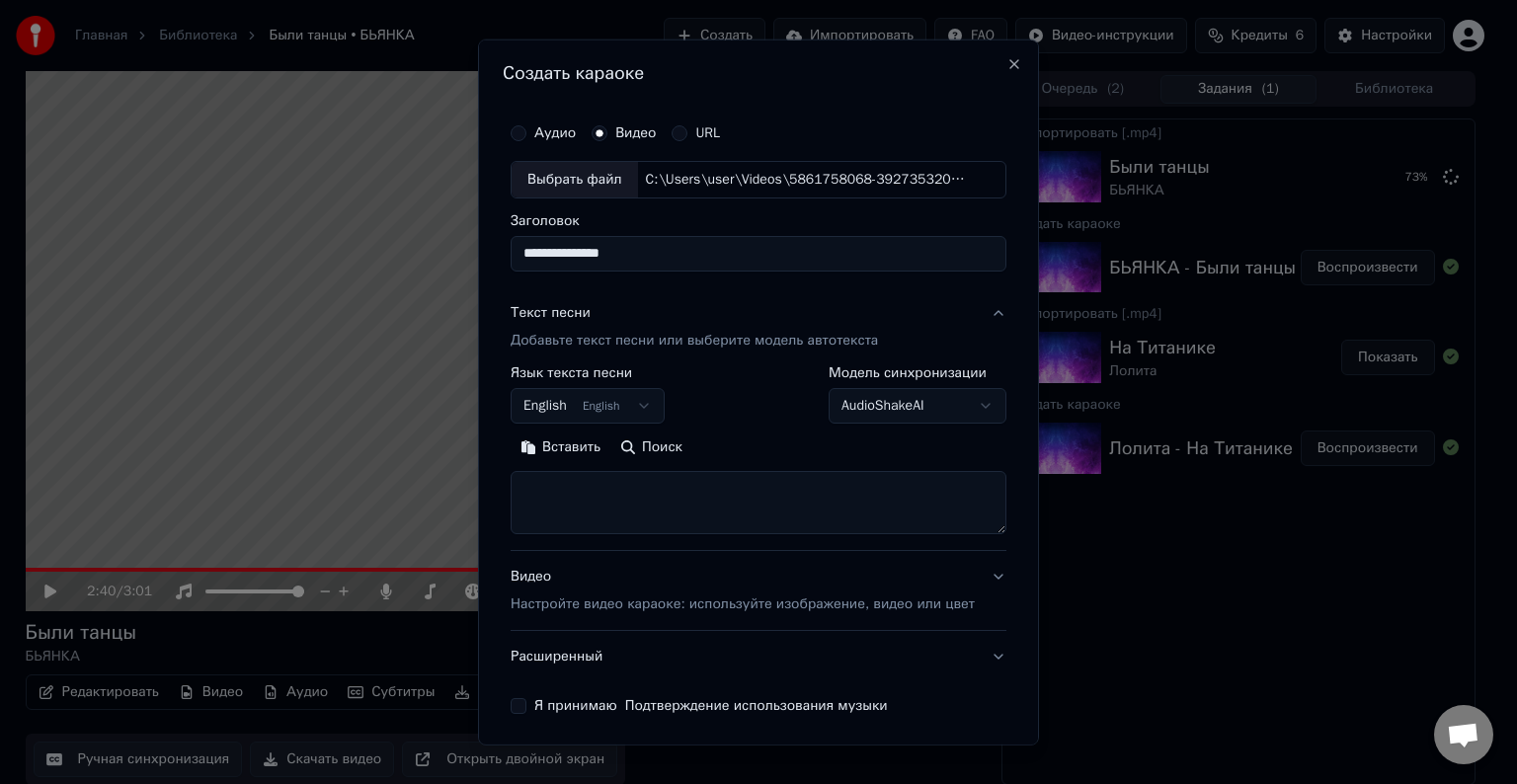 type 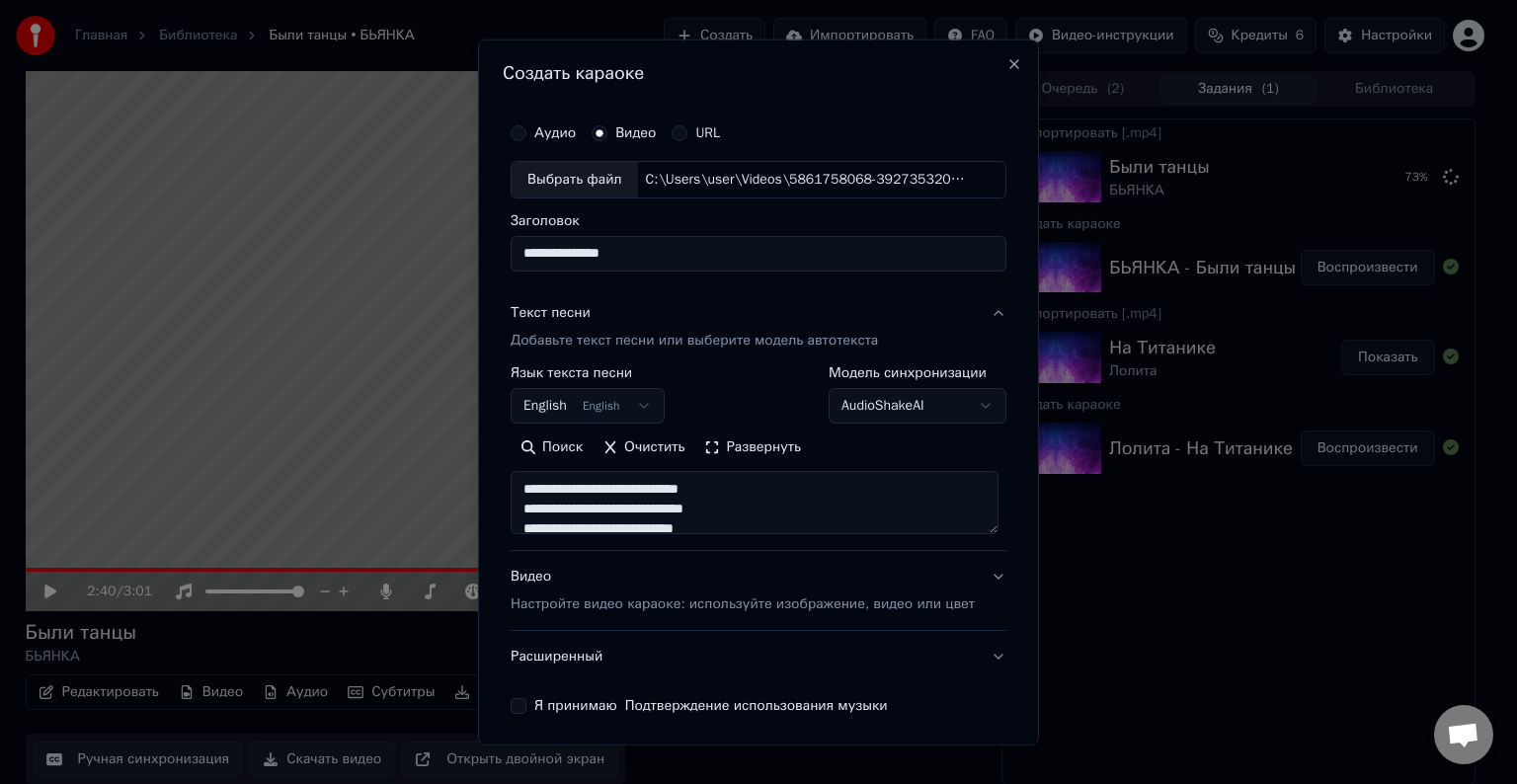 scroll, scrollTop: 438, scrollLeft: 0, axis: vertical 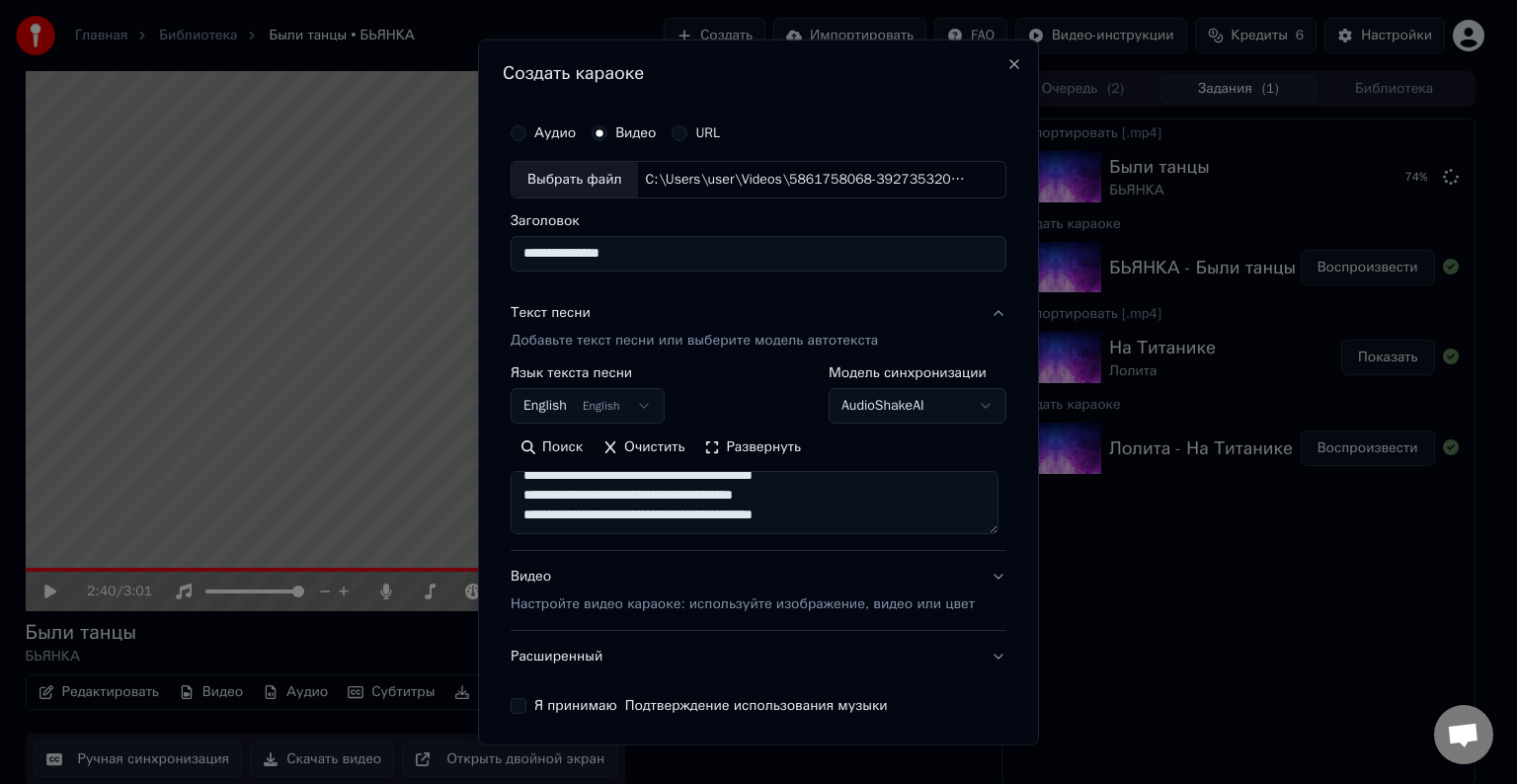 type on "**********" 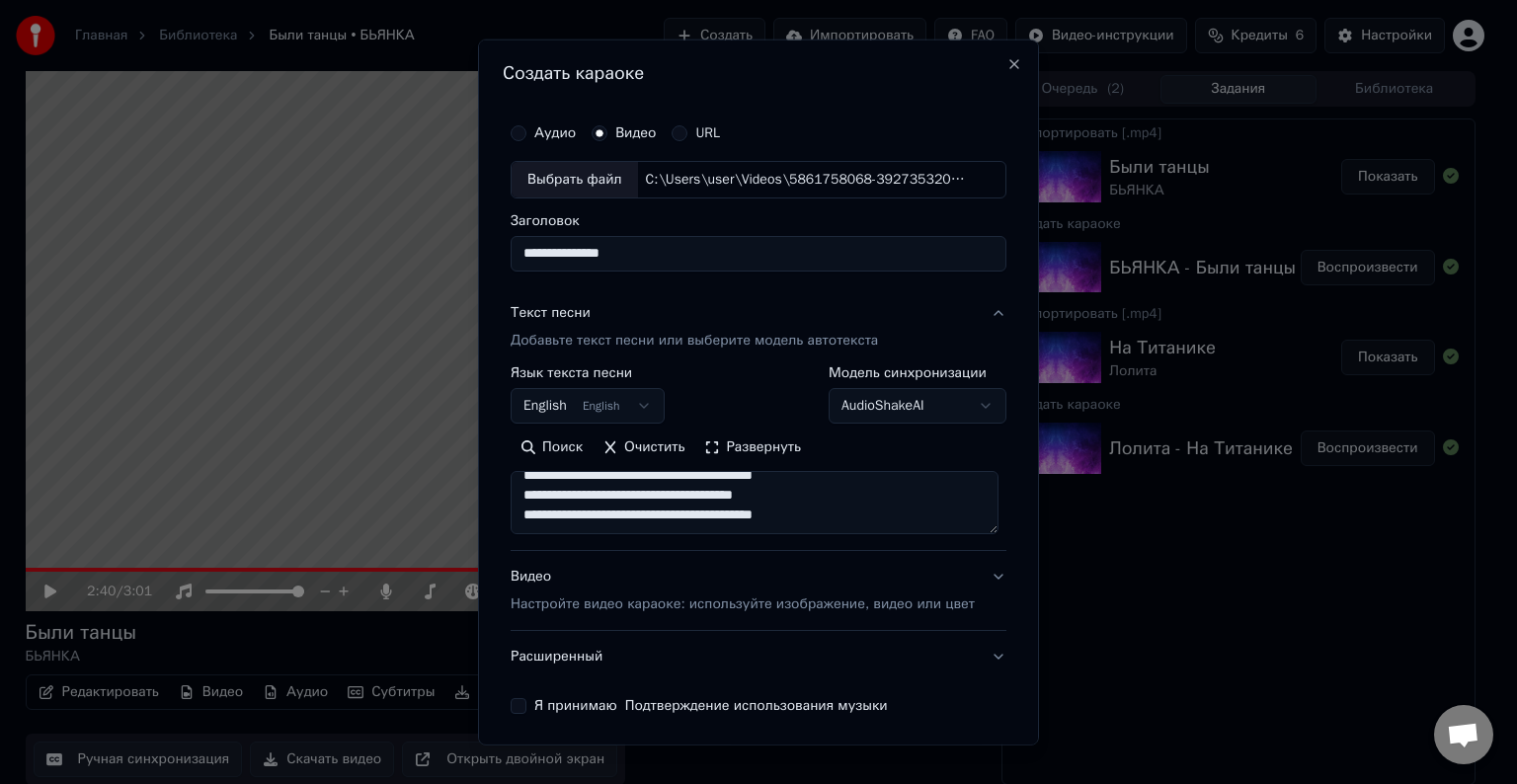 click on "**********" at bounding box center (758, 254) 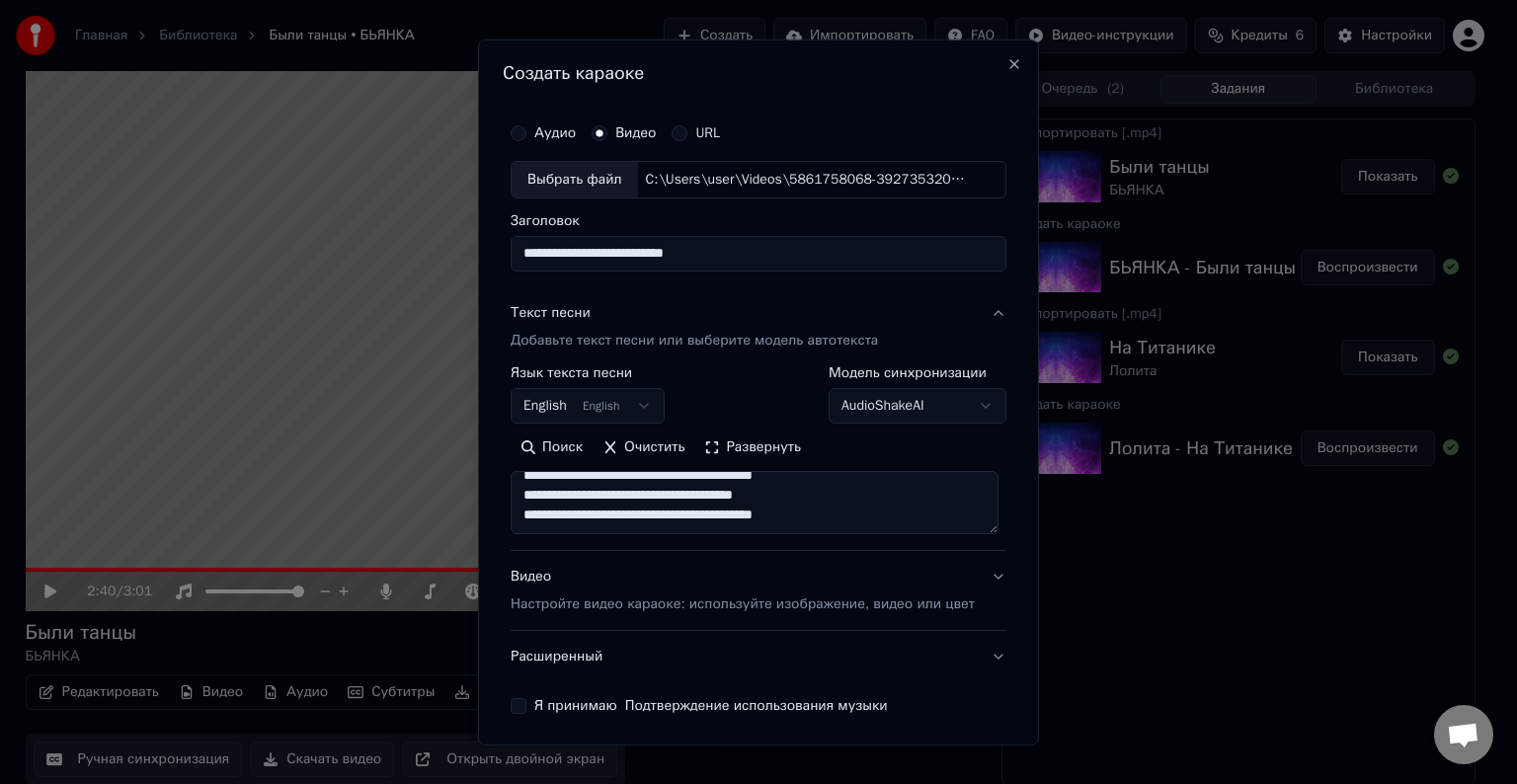 type on "**********" 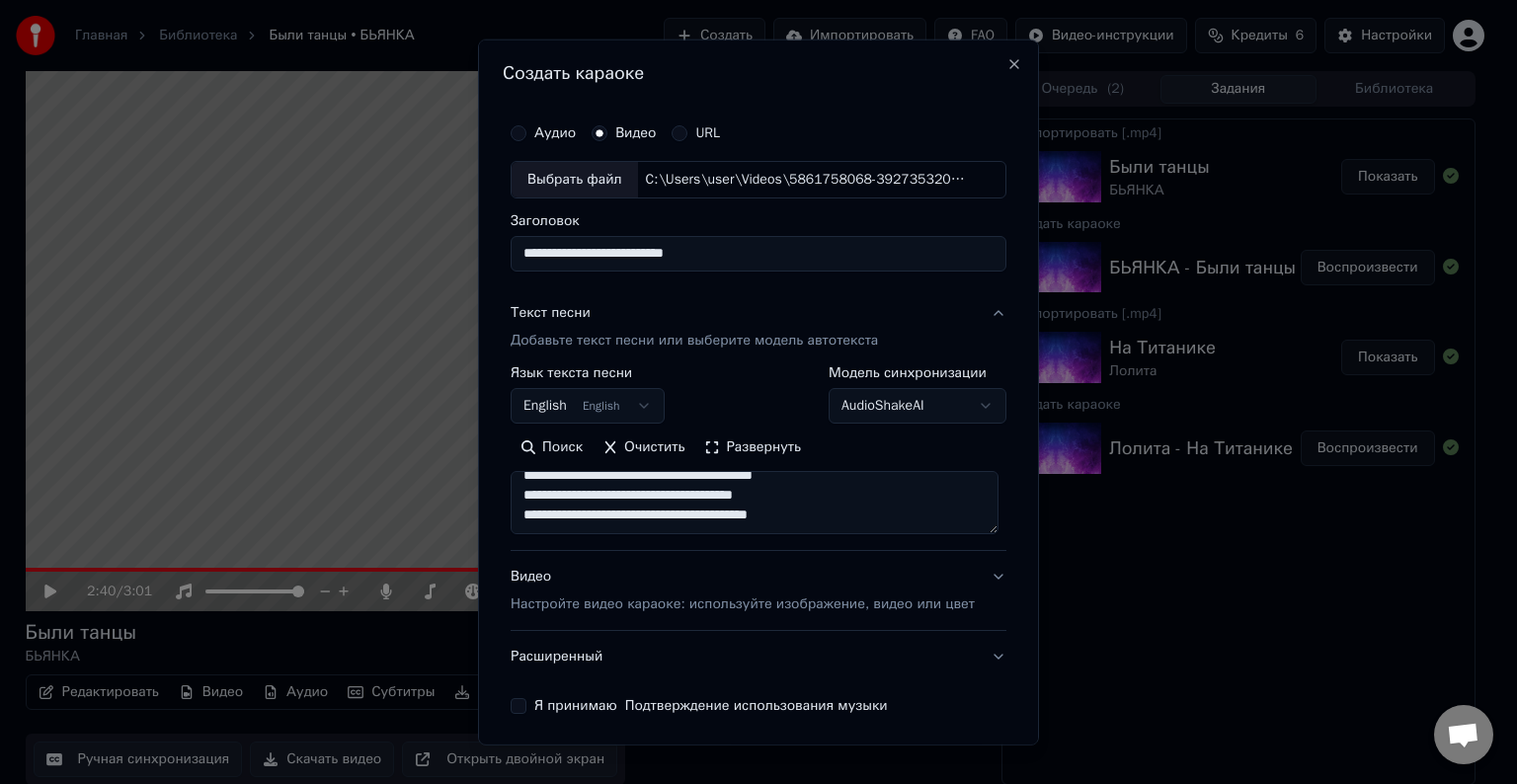 scroll, scrollTop: 428, scrollLeft: 0, axis: vertical 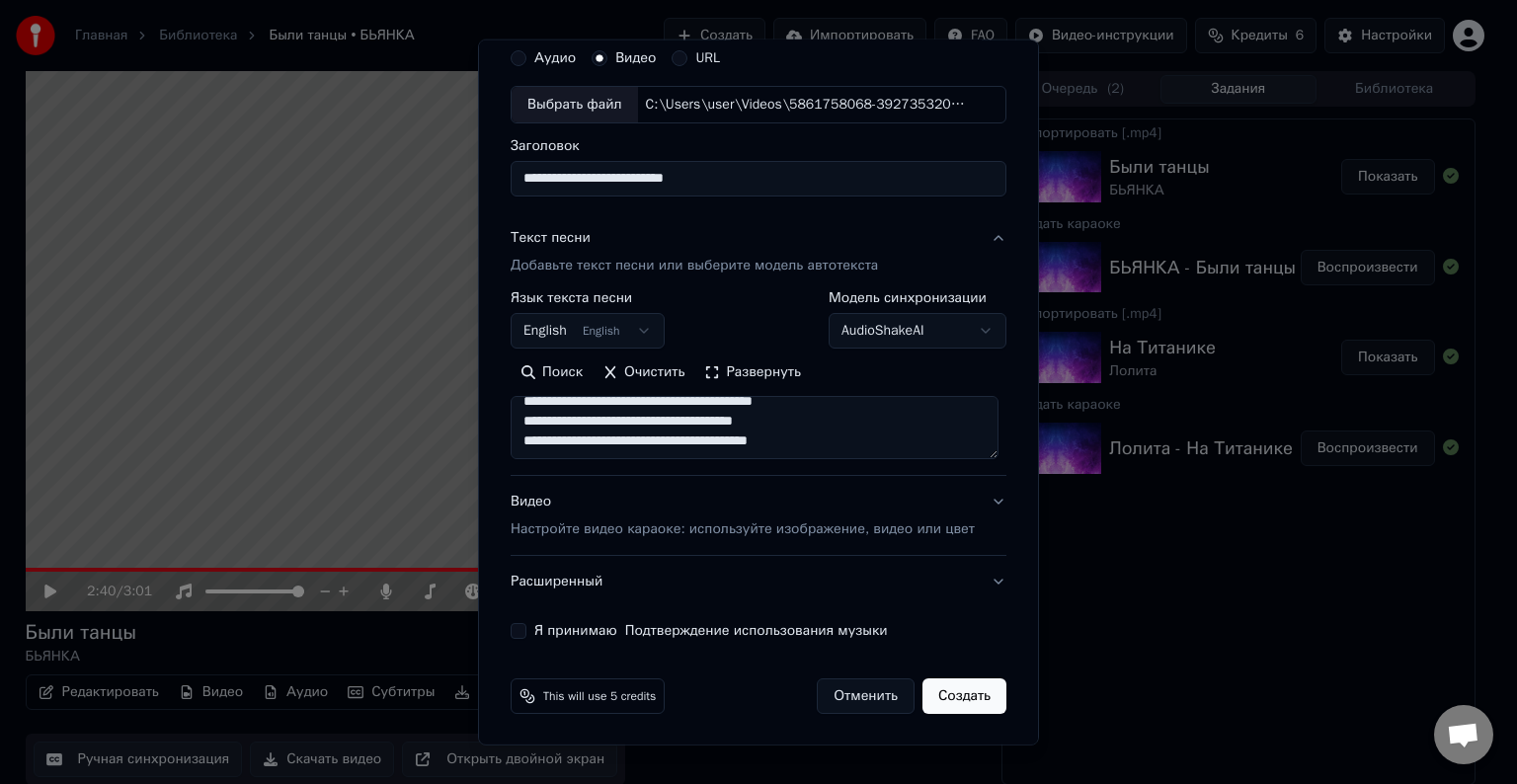 type on "**********" 